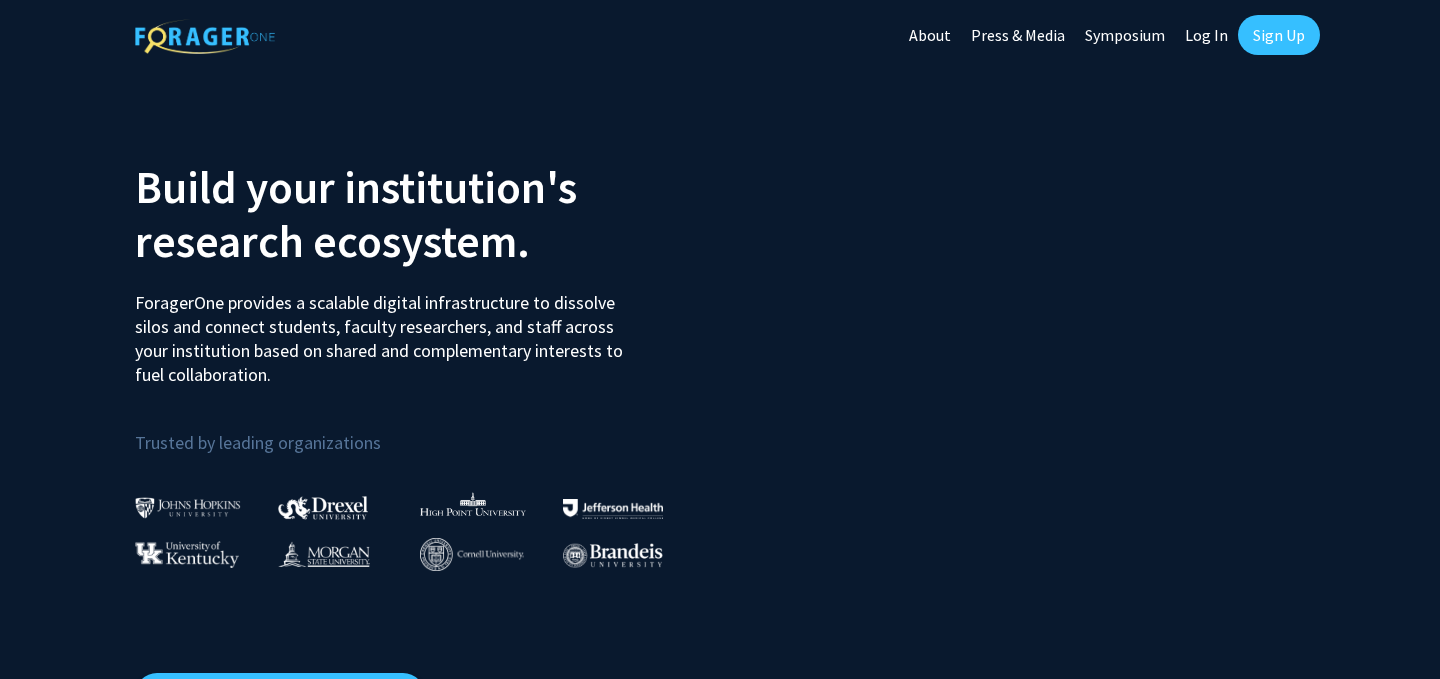 scroll, scrollTop: 0, scrollLeft: 0, axis: both 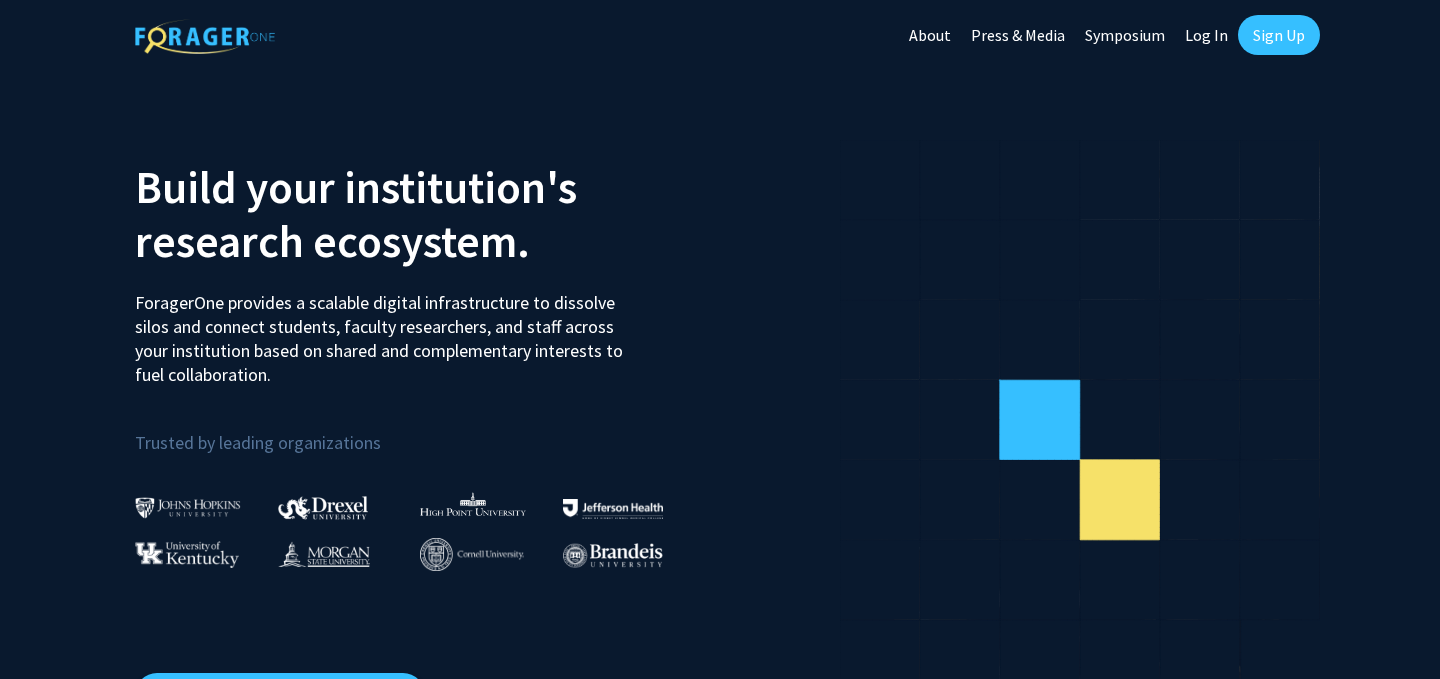 click on "Log In" 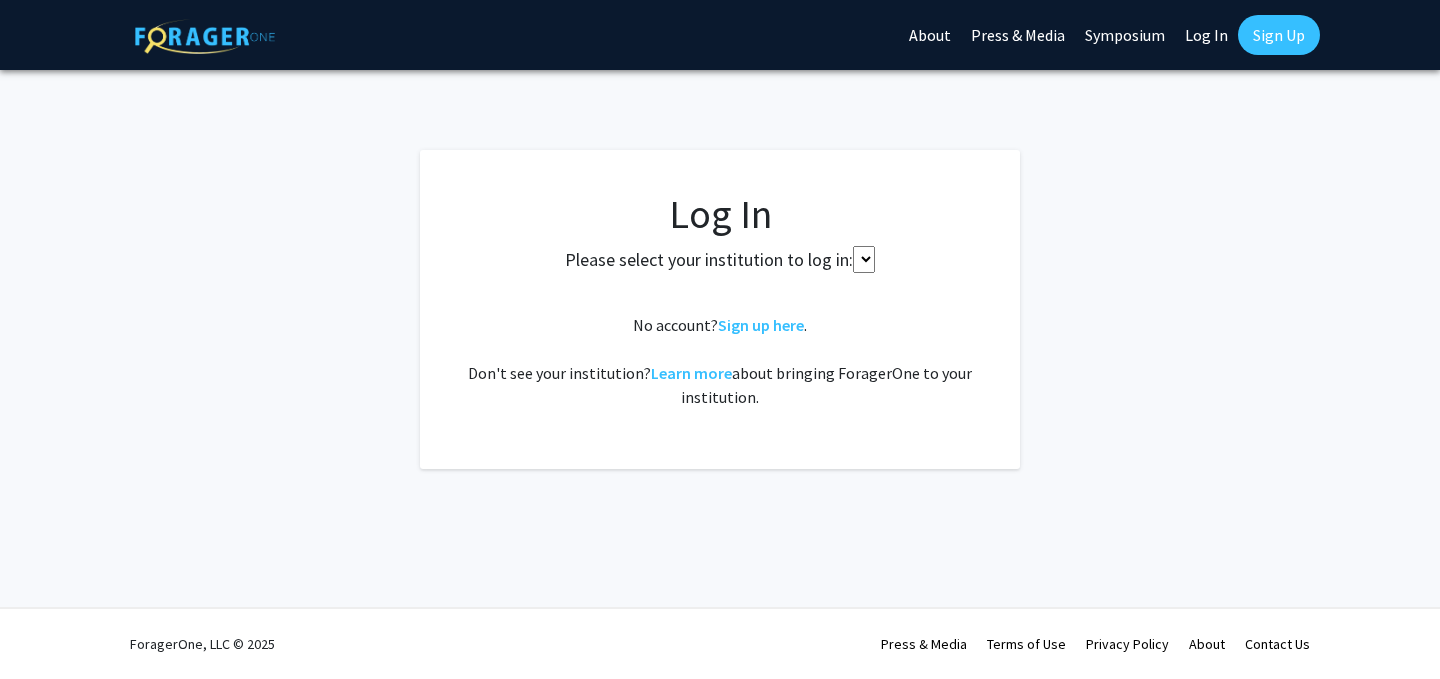 select 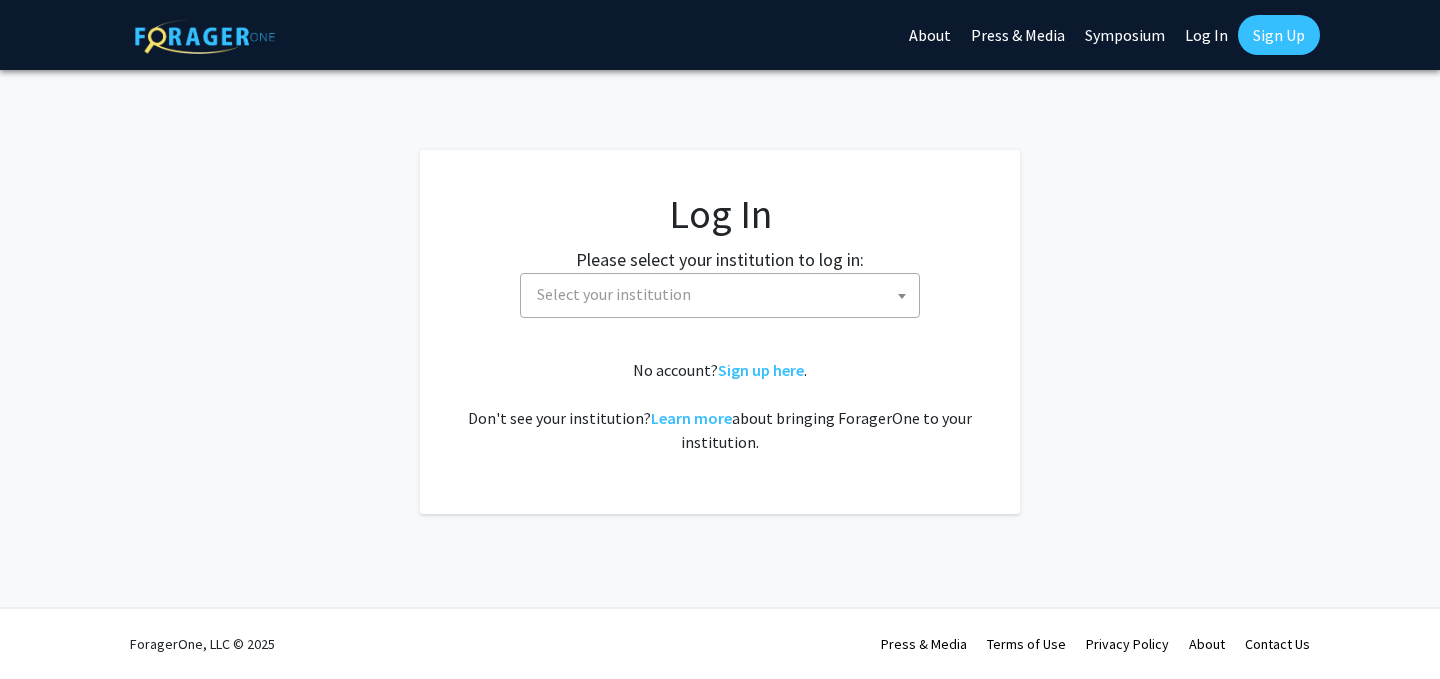 click on "Select your institution" at bounding box center [724, 294] 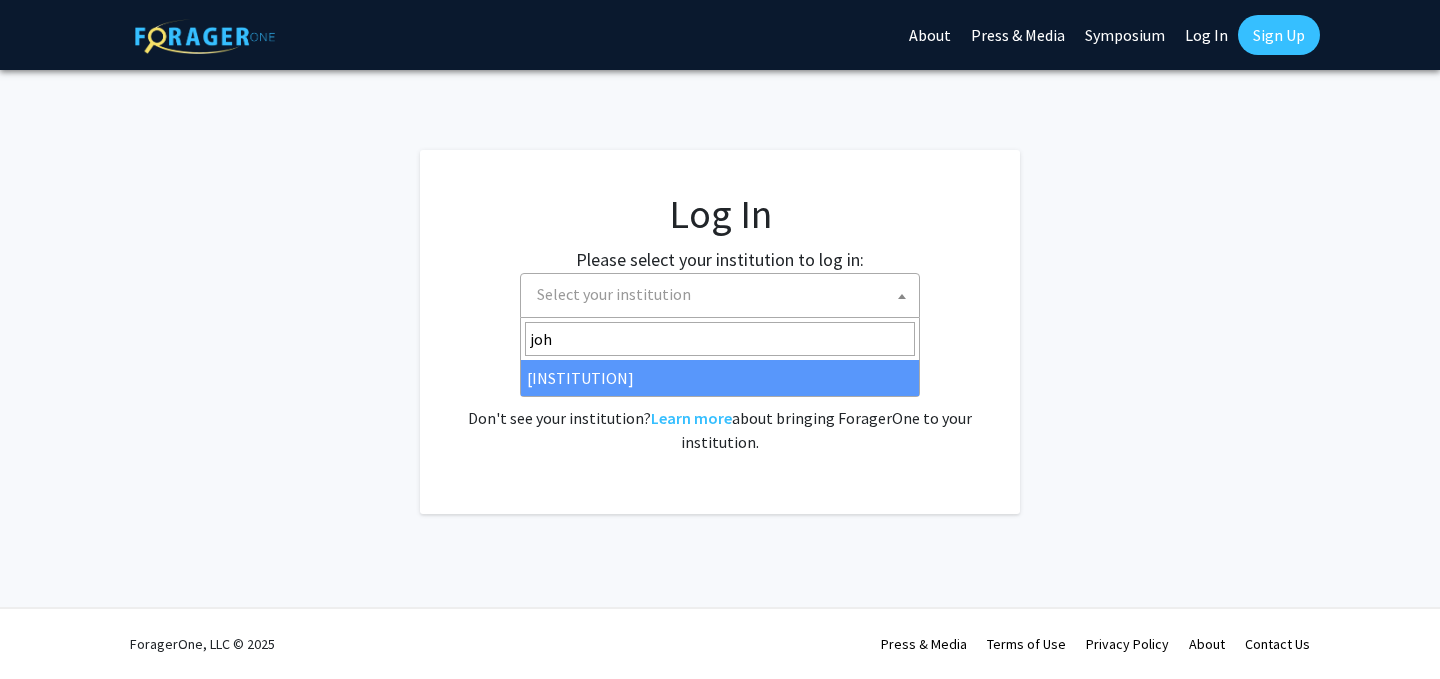 type on "joh" 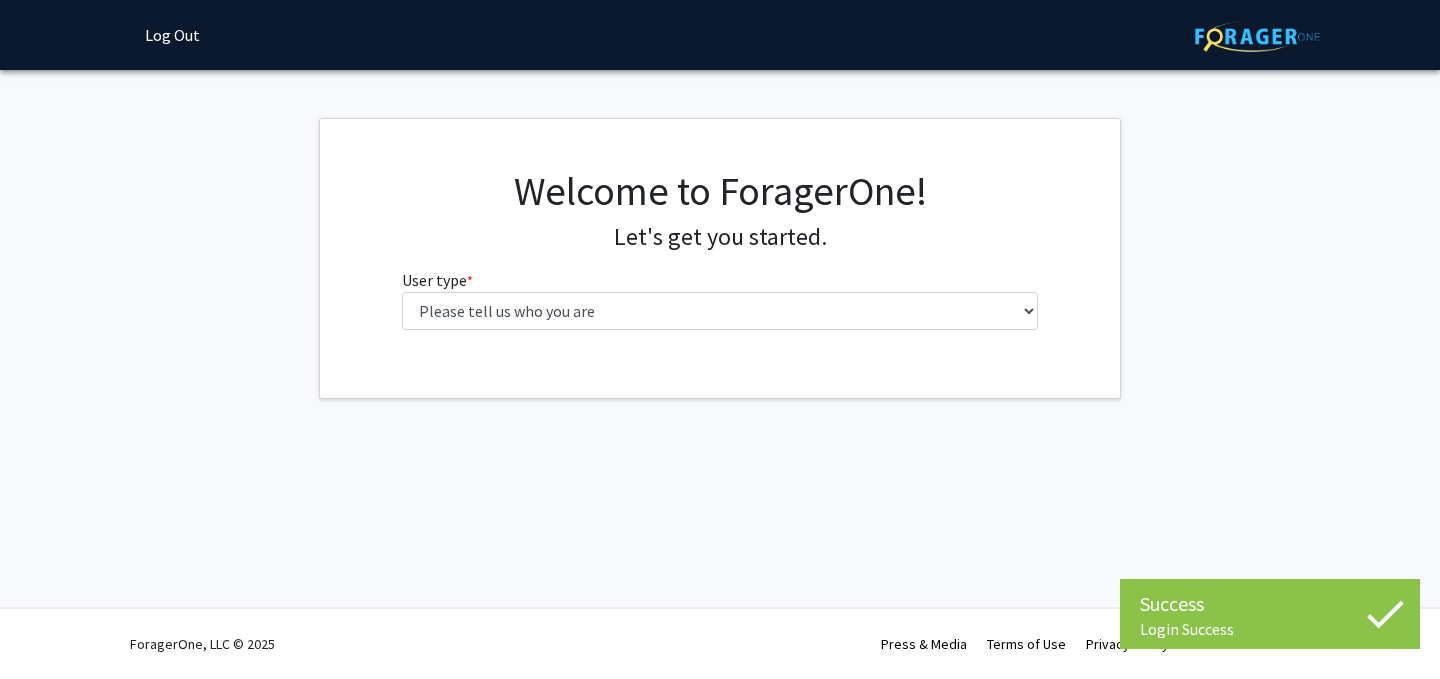 scroll, scrollTop: 0, scrollLeft: 0, axis: both 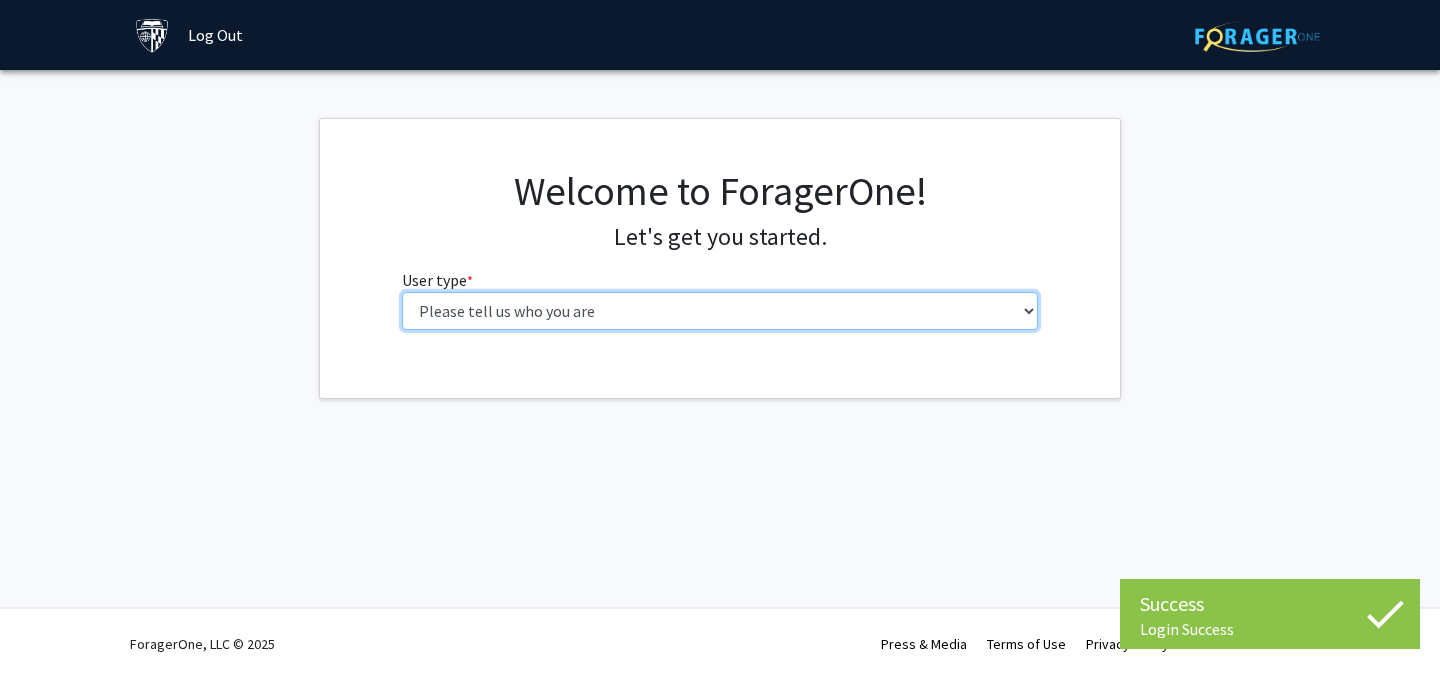 click on "Please tell us who you are  Undergraduate Student   Master's Student   Doctoral Candidate (PhD, MD, DMD, PharmD, etc.)   Postdoctoral Researcher / Research Staff / Medical Resident / Medical Fellow   Faculty   Administrative Staff" at bounding box center (720, 311) 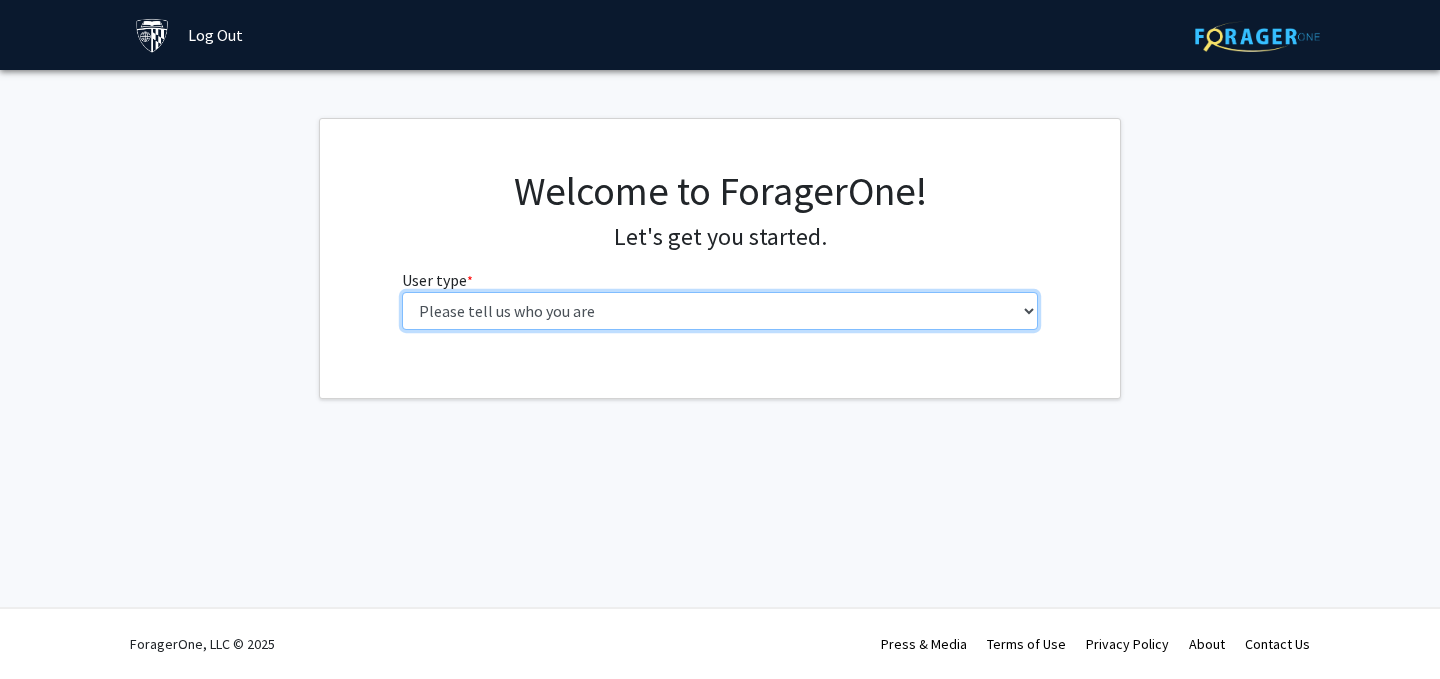 select on "1: undergrad" 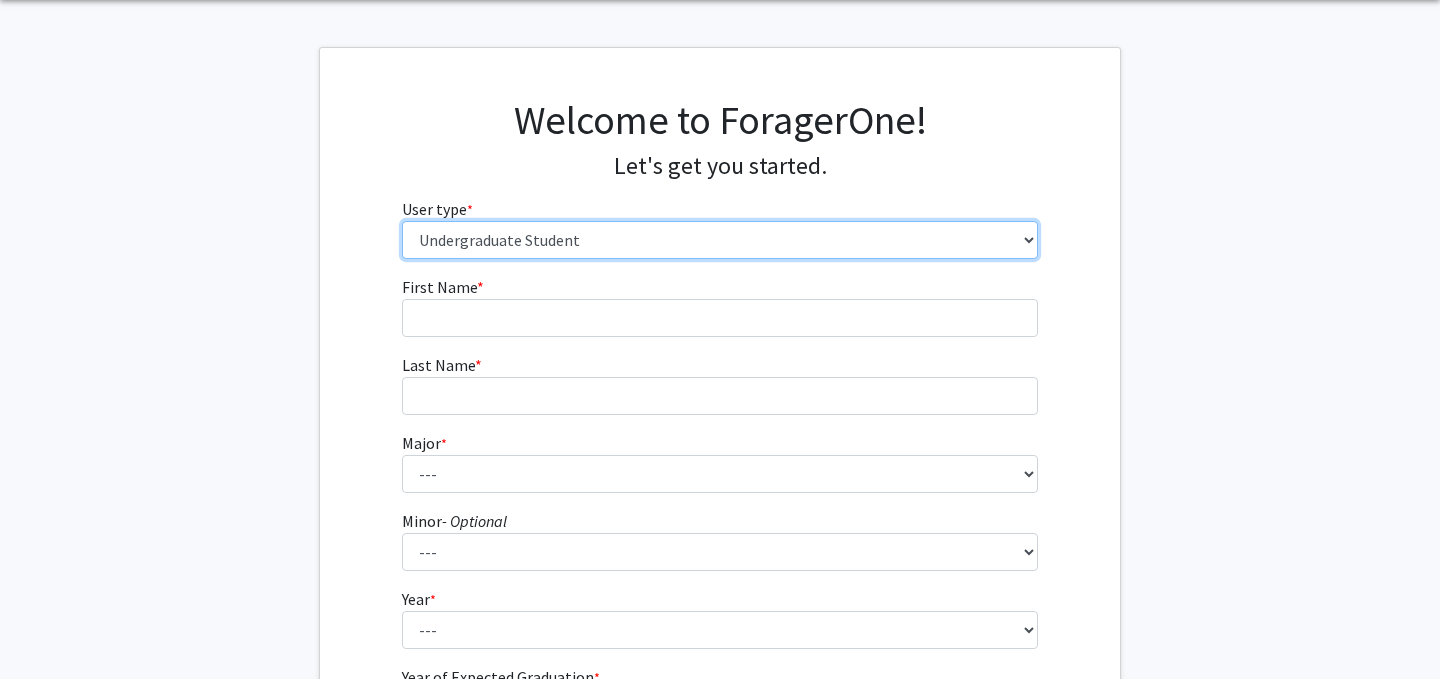 scroll, scrollTop: 76, scrollLeft: 0, axis: vertical 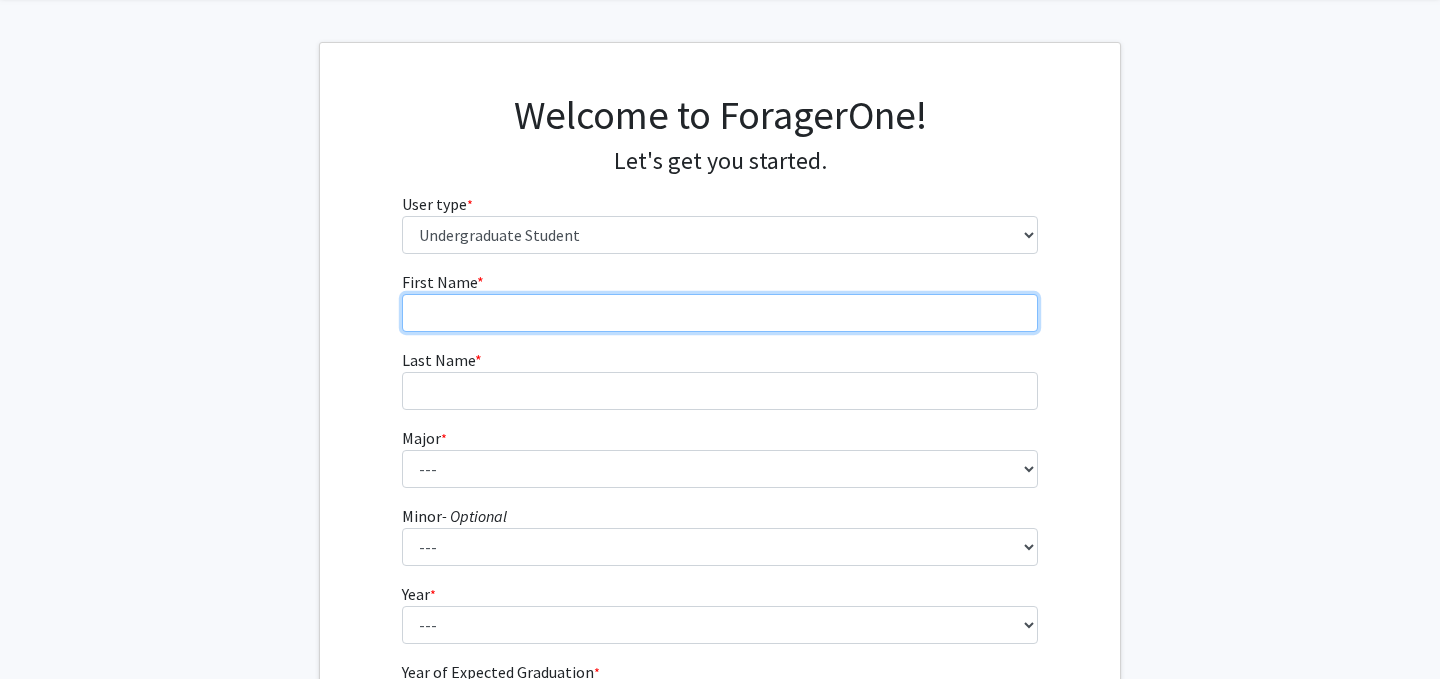 click on "First Name * required" at bounding box center [720, 313] 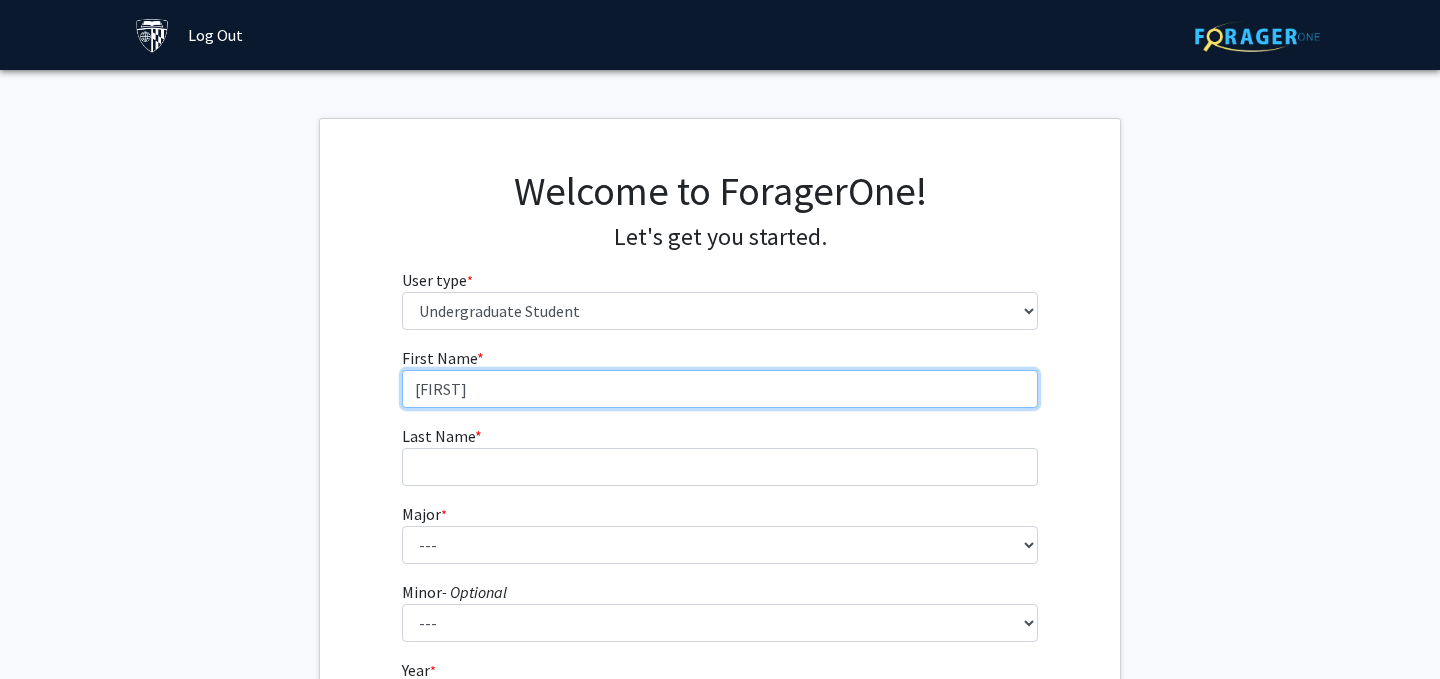 type on "[FIRST]" 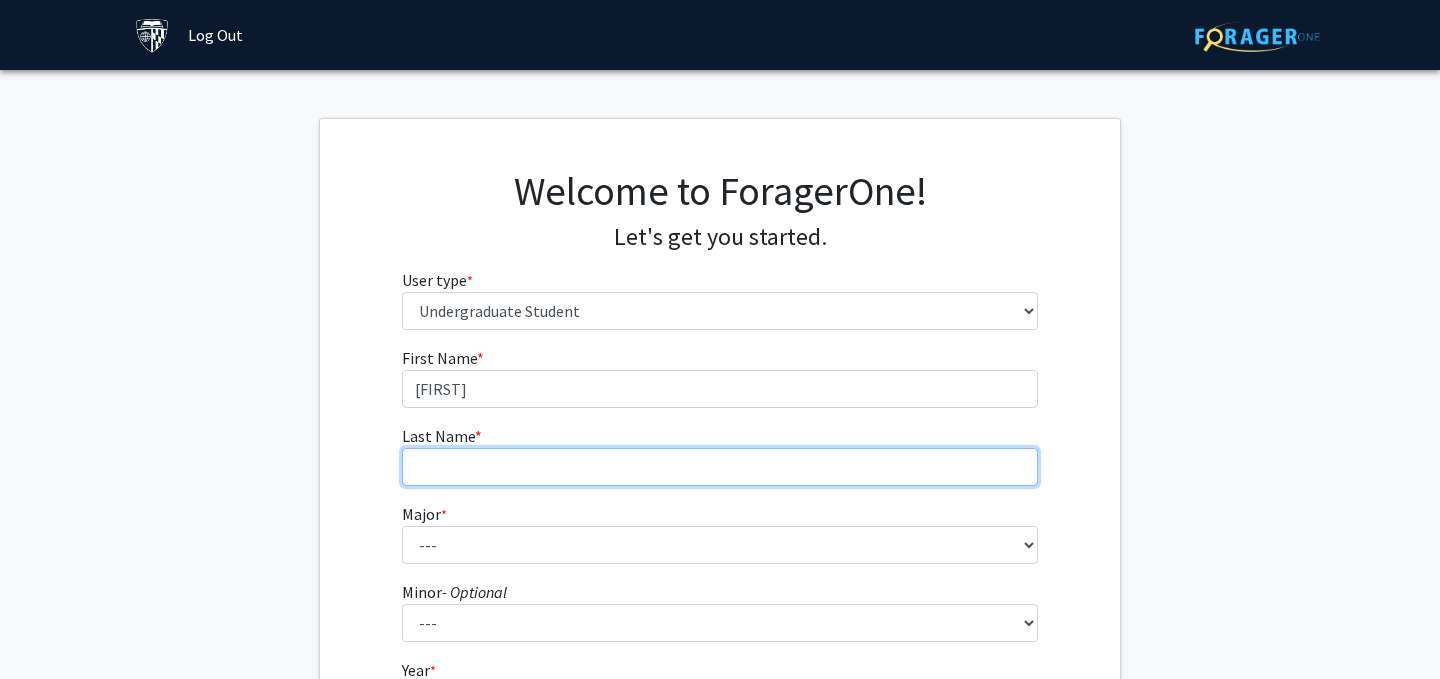 click on "Last Name * required" at bounding box center [720, 467] 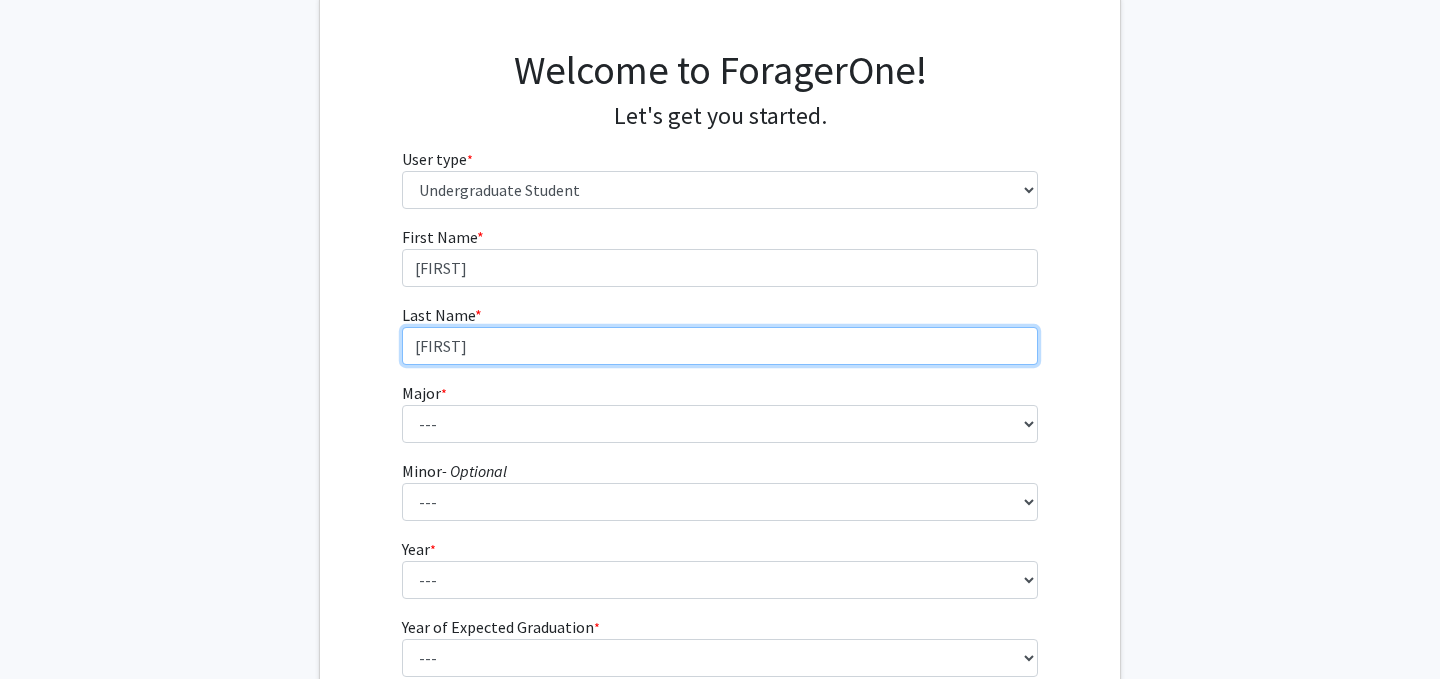 scroll, scrollTop: 123, scrollLeft: 0, axis: vertical 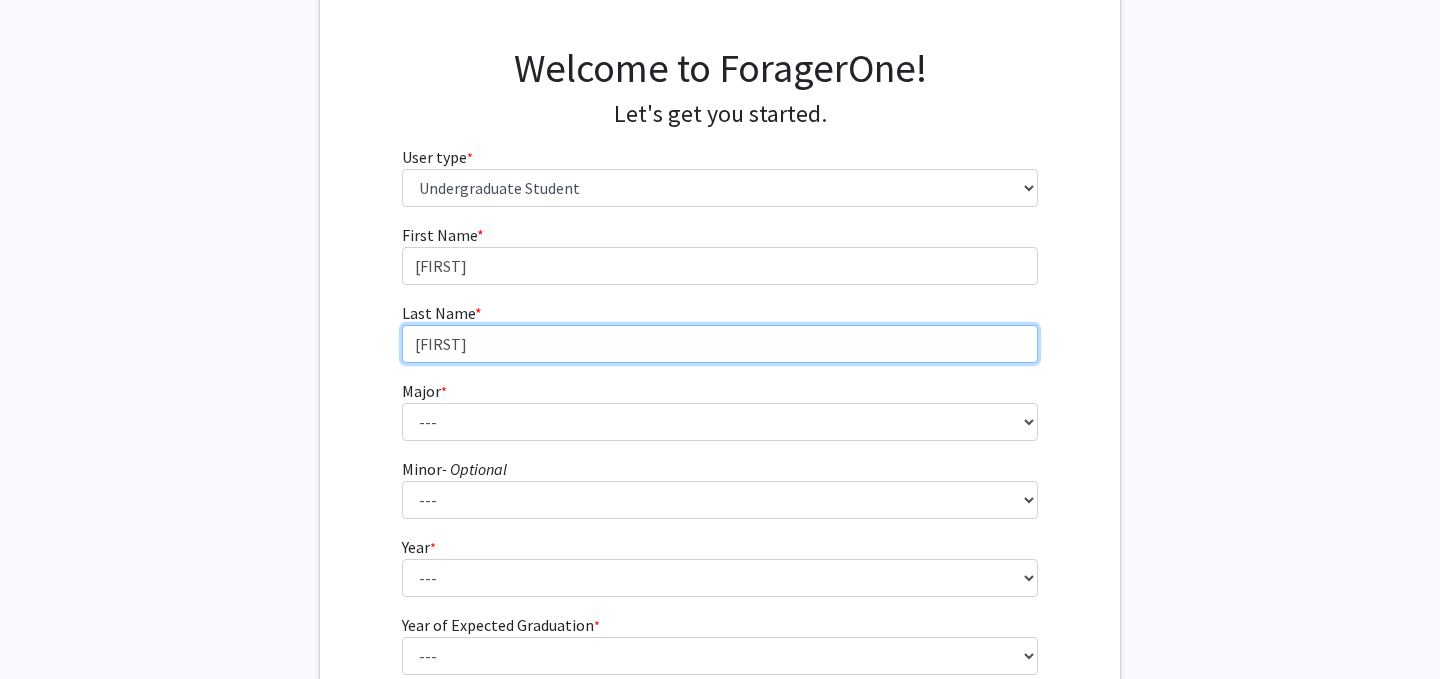 type on "[FIRST]" 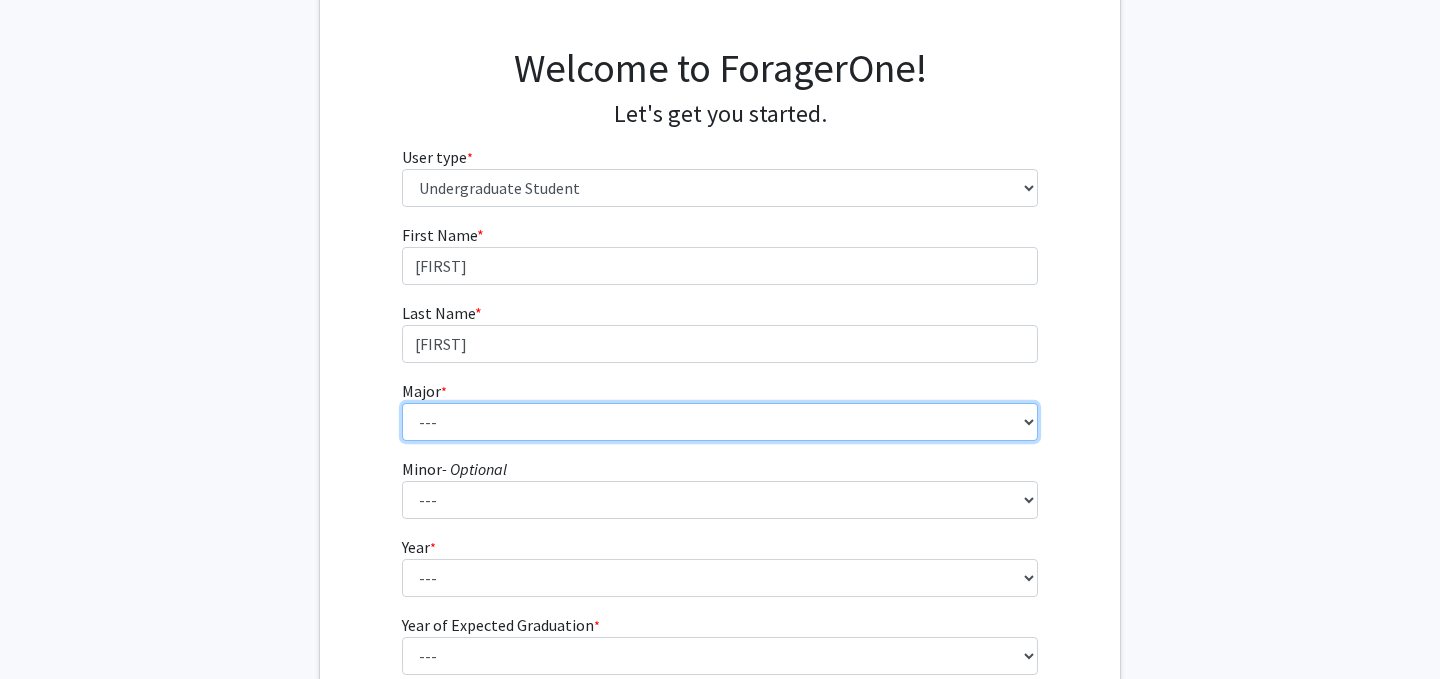 click on "---  Africana Studies   Anthropology   Applied Mathematics & Statistics   Archaeology   Behavioral Biology   Biology   Biomedical Engineering   Biophysics   Chemical & Biomolecular Engineering   Chemistry   Civil Engineering   Classics   Cognitive Science   Computer Engineering   Computer Science   Earth & Planetary Sciences   East Asian Studies   Economics   Electrical Engineering   Engineering Mechanics   English   Environmental Engineering   Environmental Science   Film & Media Studies   French   General Engineering   Geography   German   Global Environmental Change & Sustainability   History   History of Art   History of Science & Technology   Interdisciplinary Studies   International Studies   Italian   Latin American Studies   Materials Science & Engineering   Mathematics   Mechanical Engineering   Medicine, Science & the Humanities   Molecular & Cellular Biology   Music   Natural Sciences   Near Eastern Studies   Neuroscience   Philosophy   Physics   Political Science   Psychology   Romance Languages" at bounding box center [720, 422] 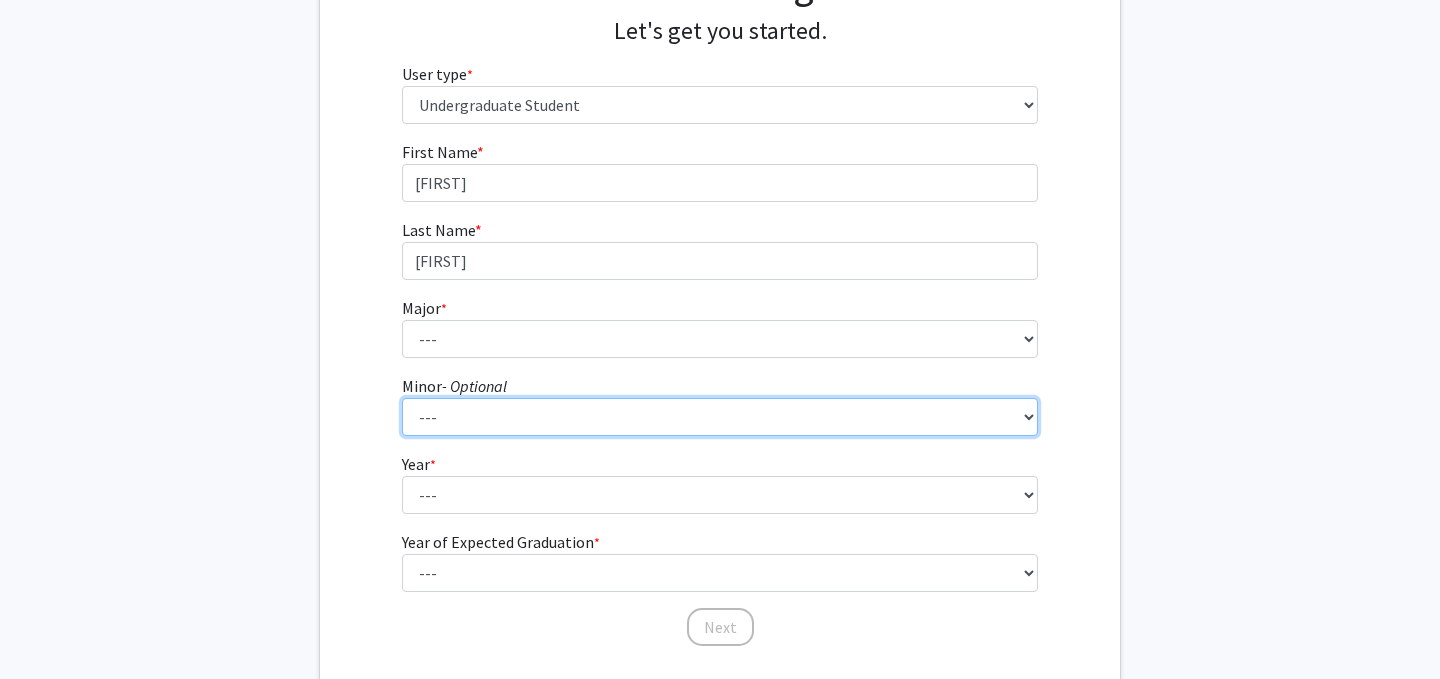 click on "---  Accounting and Financial Management   Africana Studies   Anthropology   Applied Mathematics & Statistics   Bioethics   Business   Civil Engineering   Classics   Computational Medicine   Computer Integrated Surgery   Computer Science   Earth & Planetary Sciences   Economics   Engineering for Sustainable Development   English   Entrepreneurship & Management   Environmental Engineering   Film & Media Studies   Financial Economics   French   German   Global Environmental Change & Sustainability   History   History of Art   History of Science & Technology   Islamic Studies   Italian   Jewish Studies   Latin American Studies   Linguistics   Marketing & Communications   Mathematics   Museums & Society   Music   Near Eastern Studies   Philosophy   Physics   Psychology   Robotics   Social Policy   Space Science & Engineering   Spanish for the Professions   Spanish Language & Hispanic Culture   Theatre Arts & Studies   Visual Arts   Women, Gender, and Sexuality" at bounding box center [720, 417] 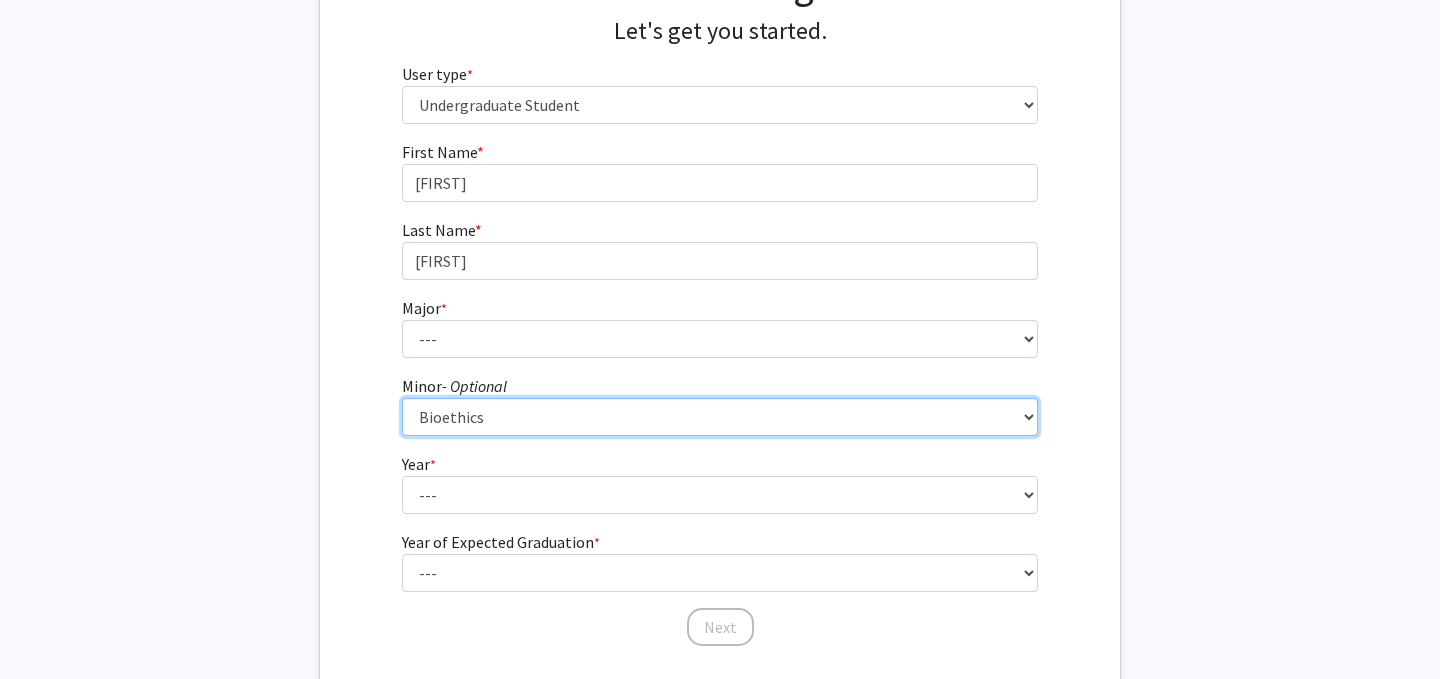 scroll, scrollTop: 250, scrollLeft: 0, axis: vertical 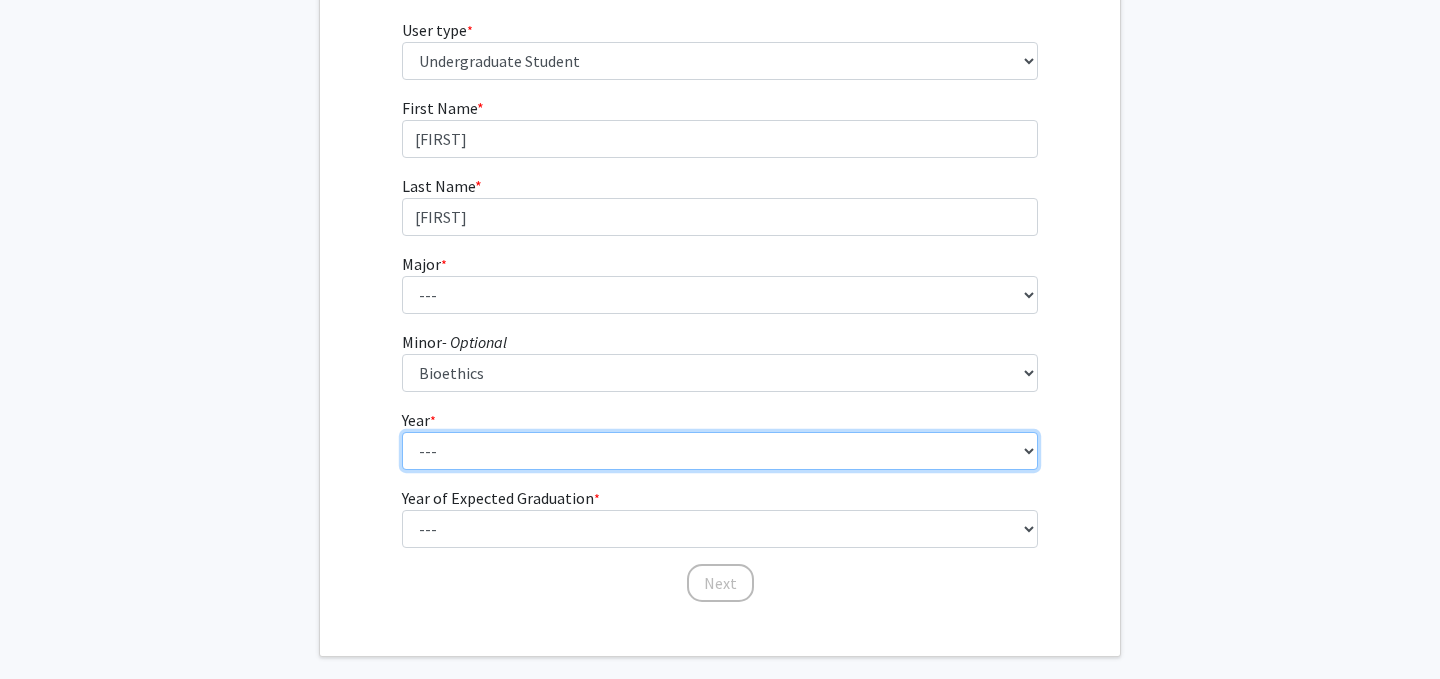 click on "---  First-year   Sophomore   Junior   Senior   Postbaccalaureate Certificate" at bounding box center [720, 451] 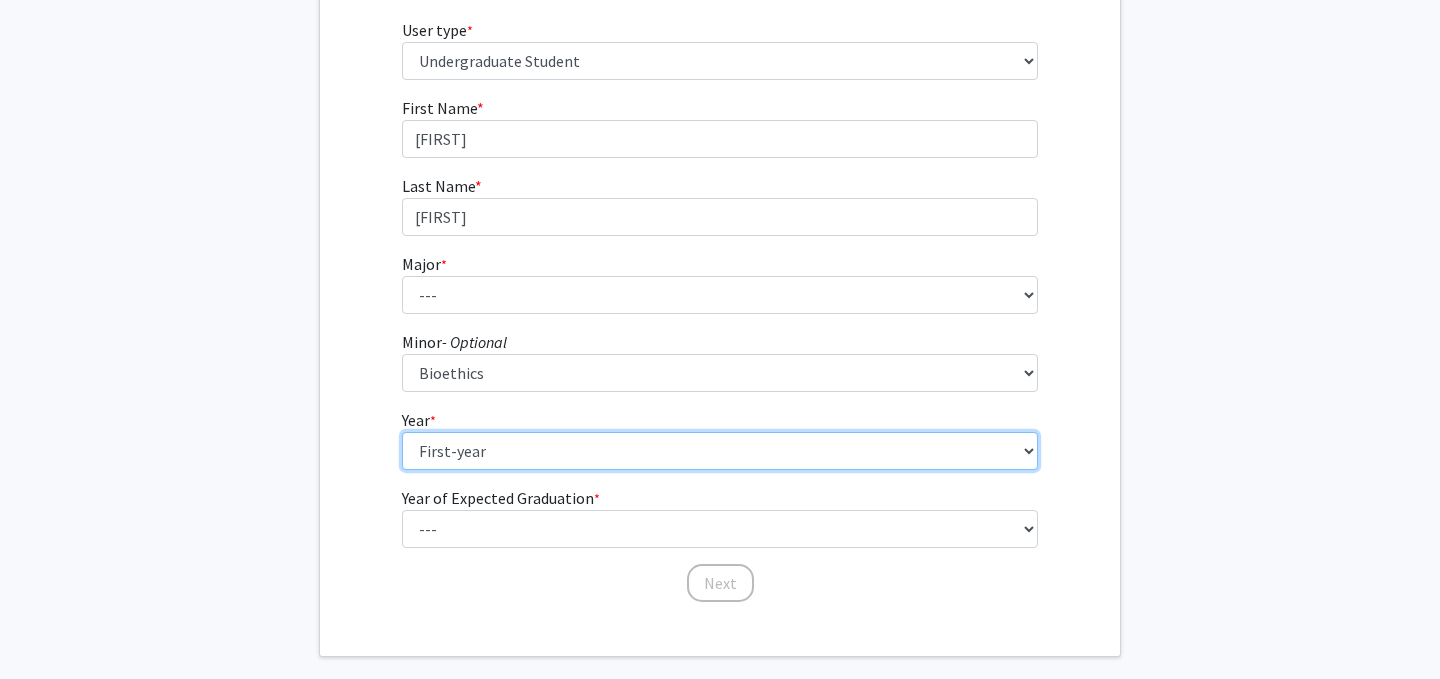 scroll, scrollTop: 303, scrollLeft: 0, axis: vertical 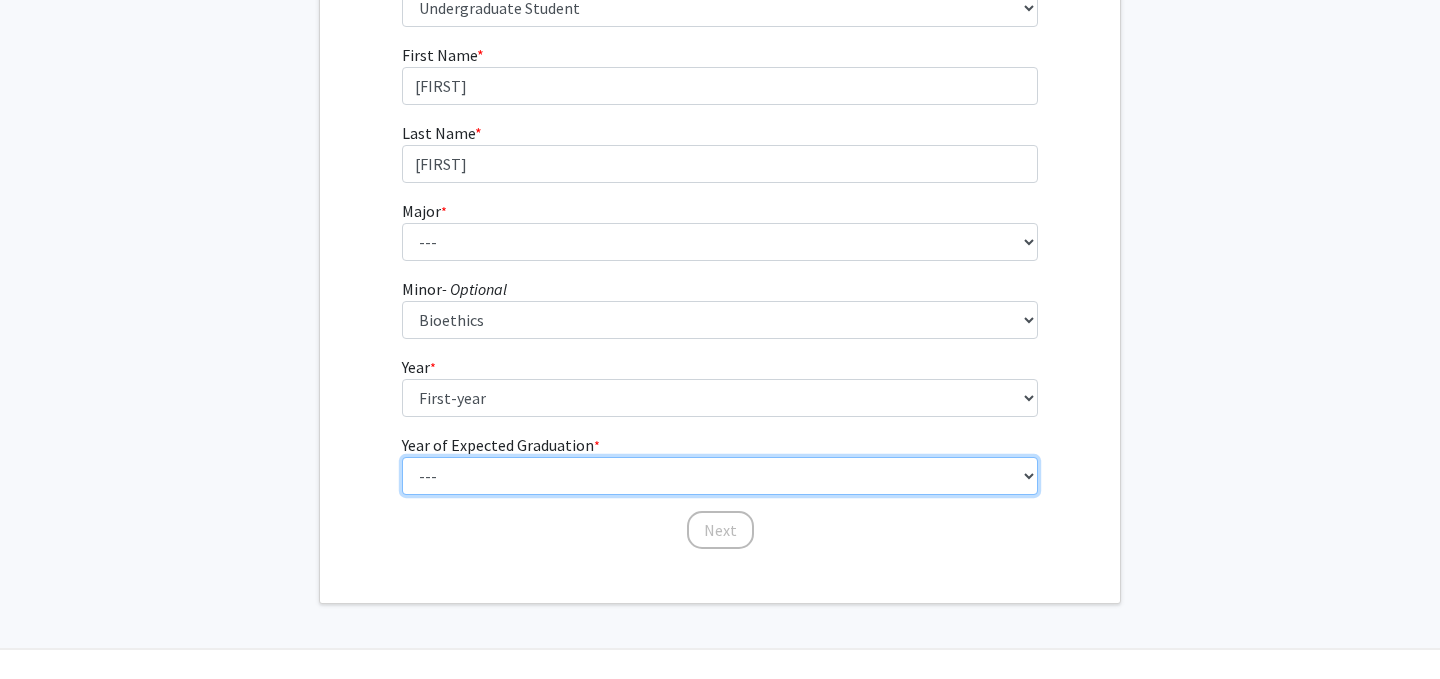 click on "---  2025   2026   2027   2028   2029   2030   2031   2032   2033   2034" at bounding box center (720, 476) 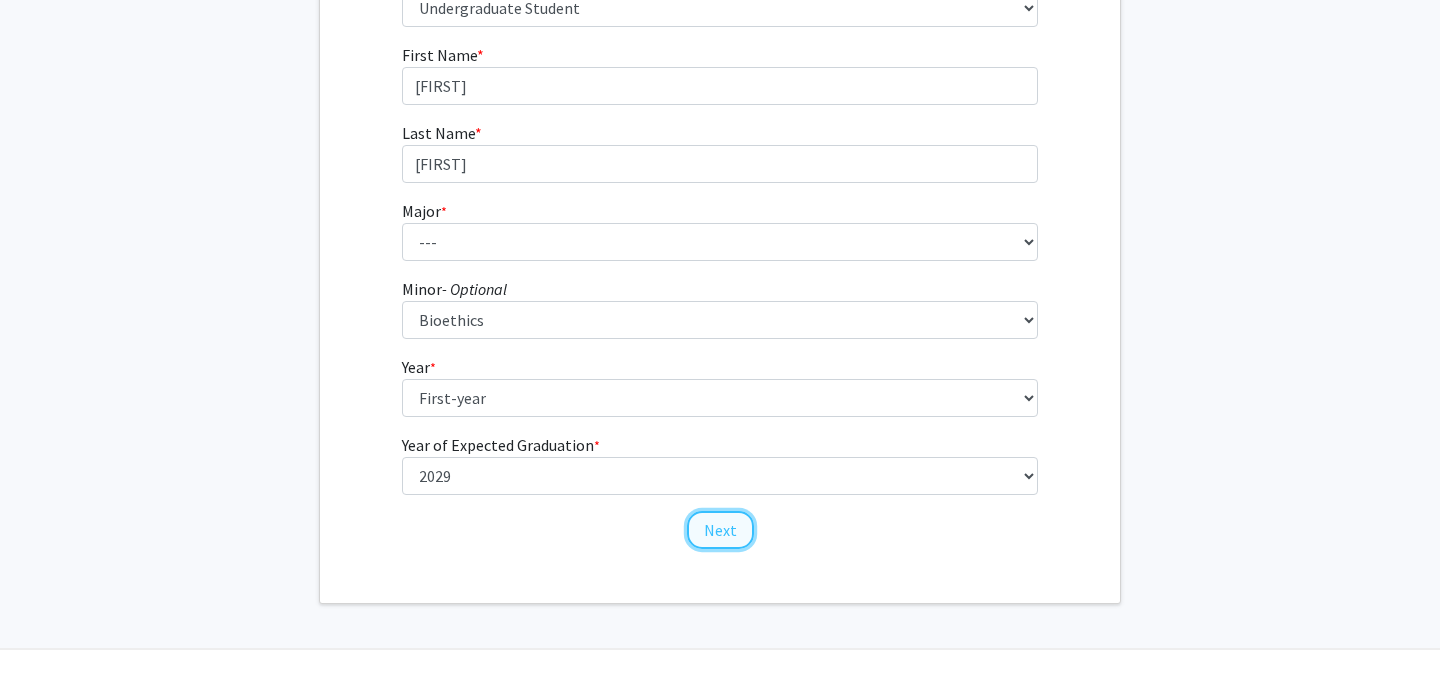 click on "Next" 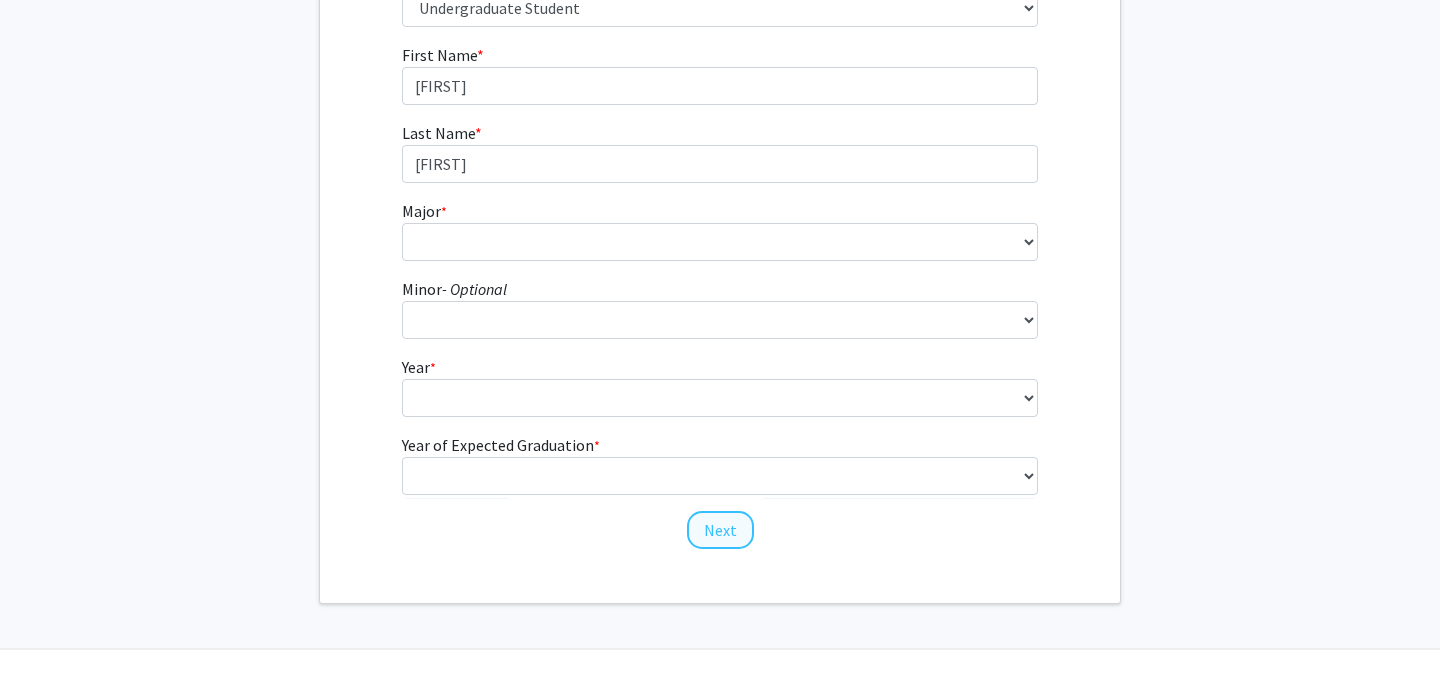 scroll, scrollTop: 0, scrollLeft: 0, axis: both 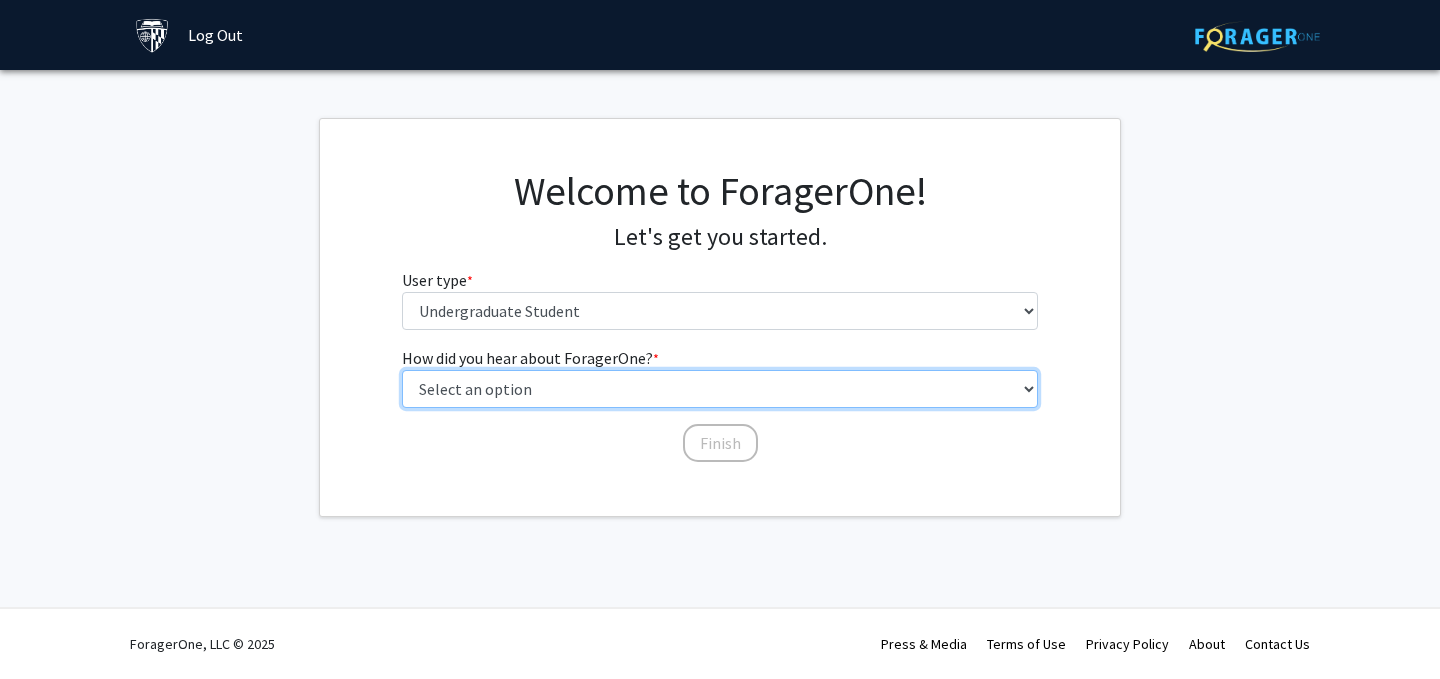 click on "Select an option  Peer/student recommendation   Faculty/staff recommendation   University website   University email or newsletter   Other" at bounding box center (720, 389) 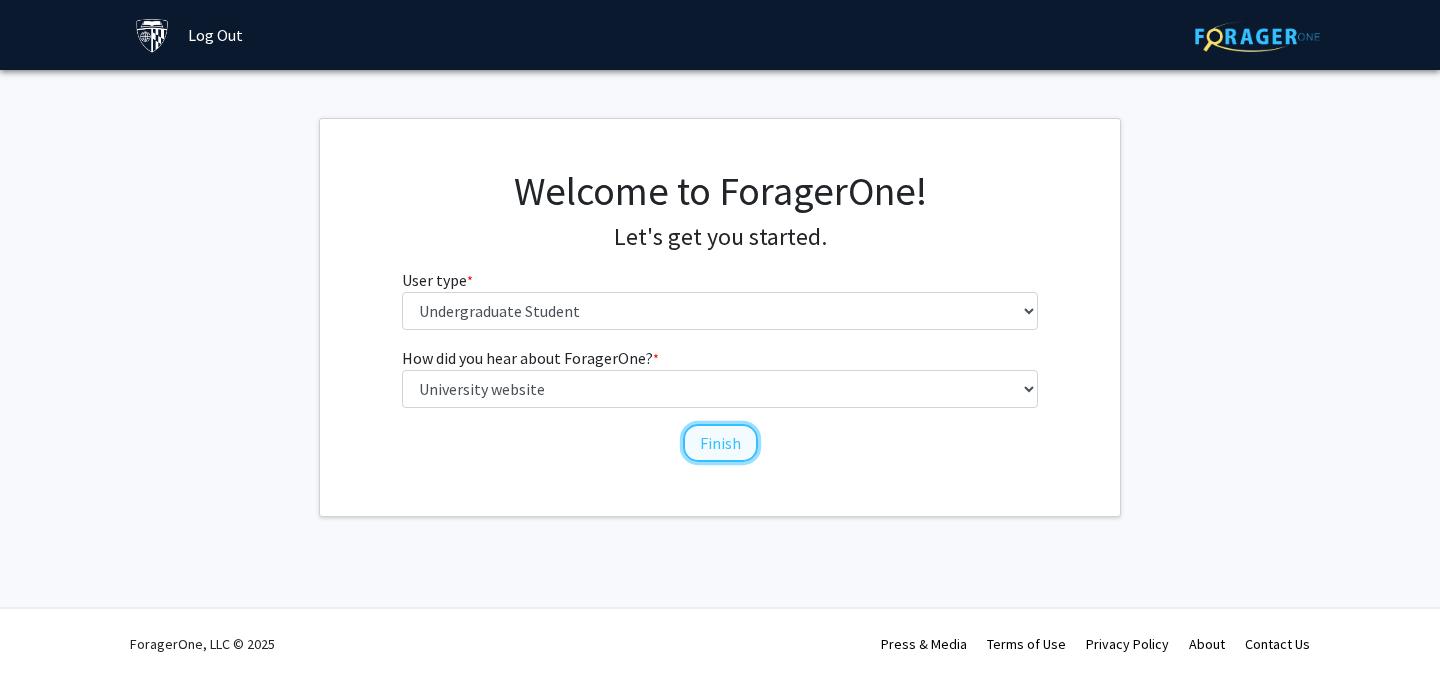 click on "Finish" 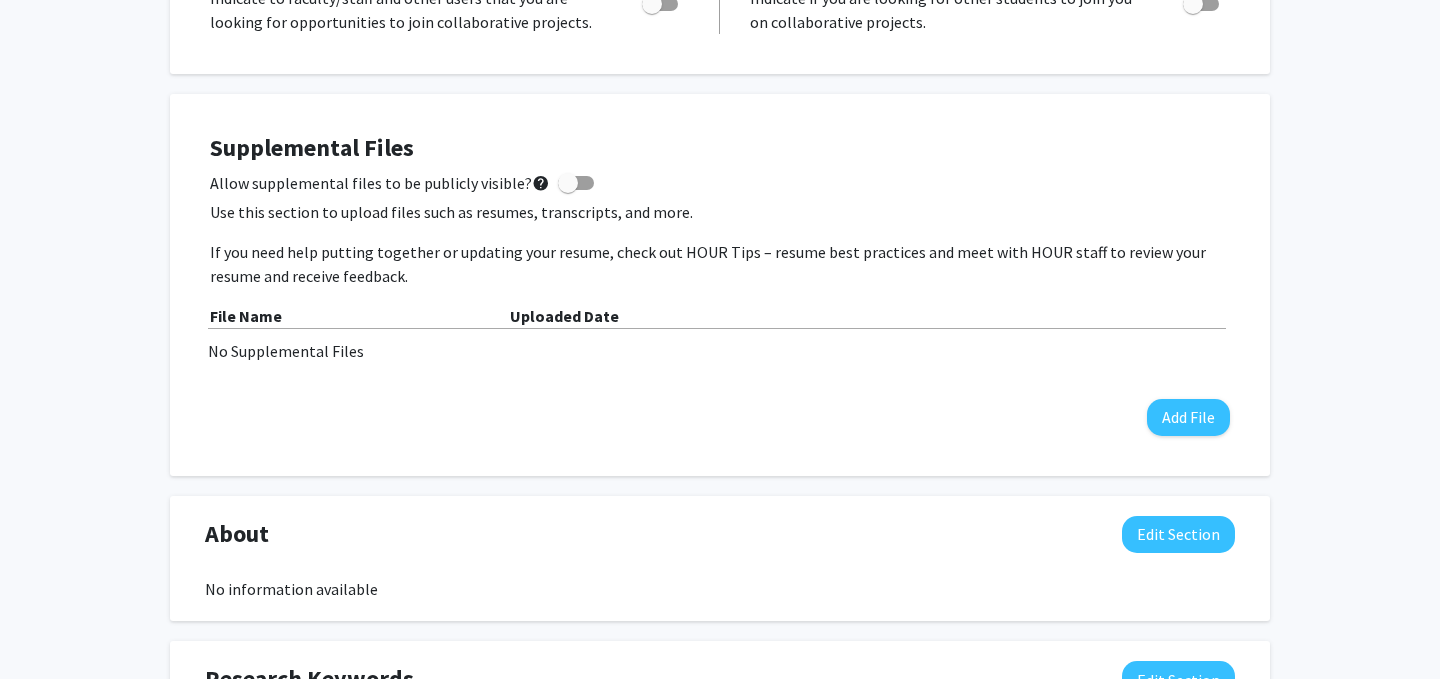 scroll, scrollTop: 0, scrollLeft: 0, axis: both 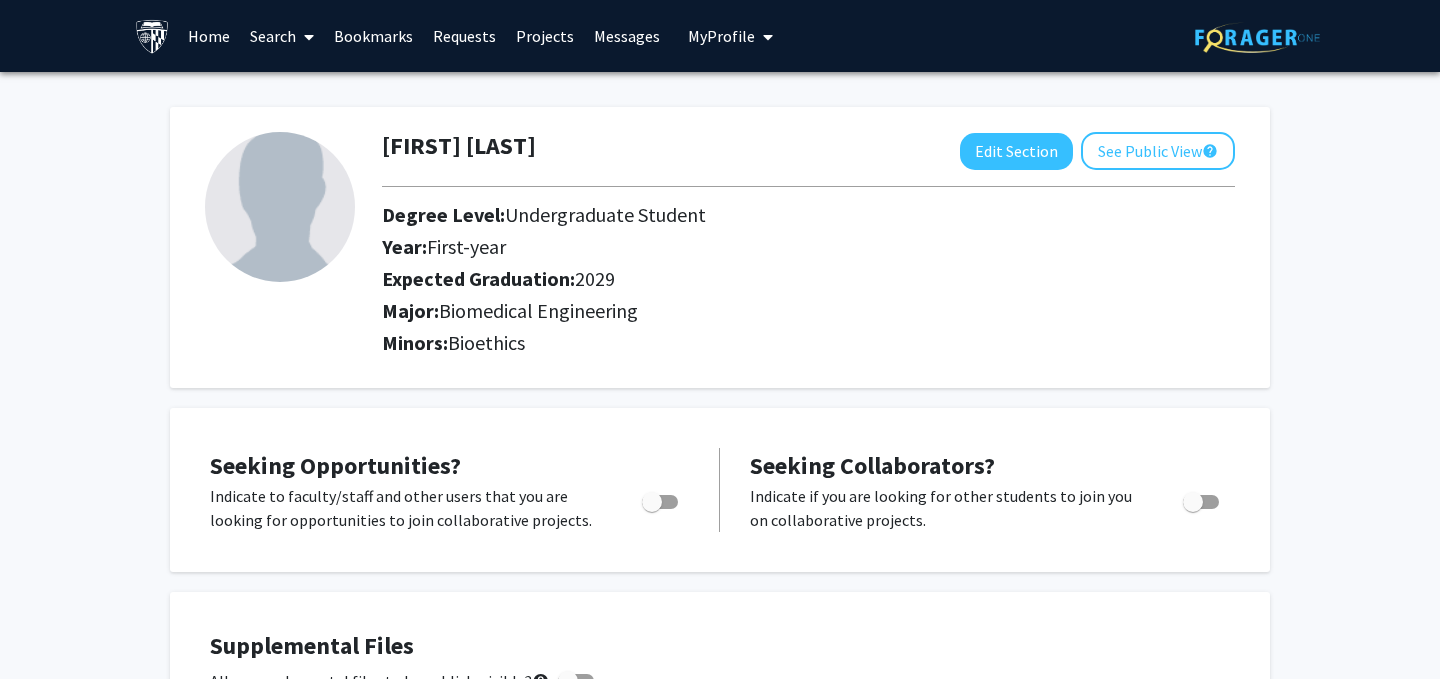 click on "Search" at bounding box center [282, 36] 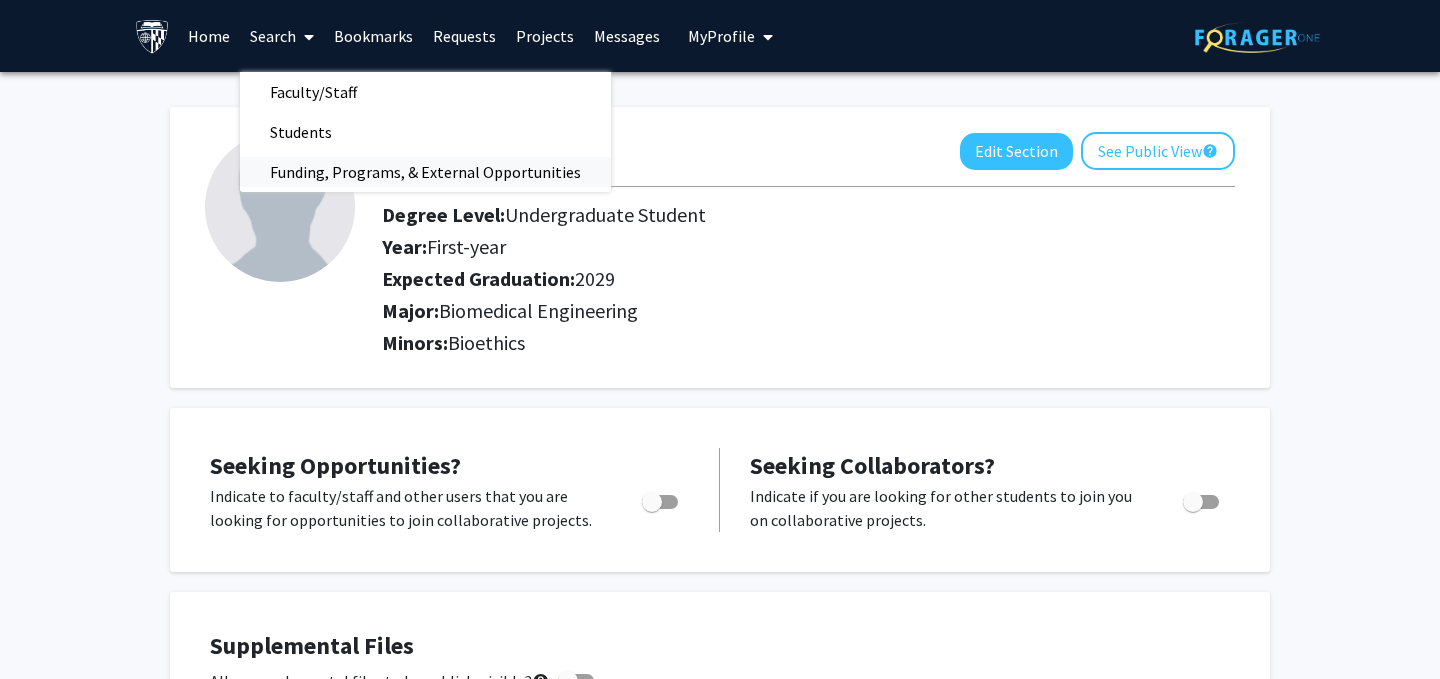 click on "Funding, Programs, & External Opportunities" at bounding box center (425, 172) 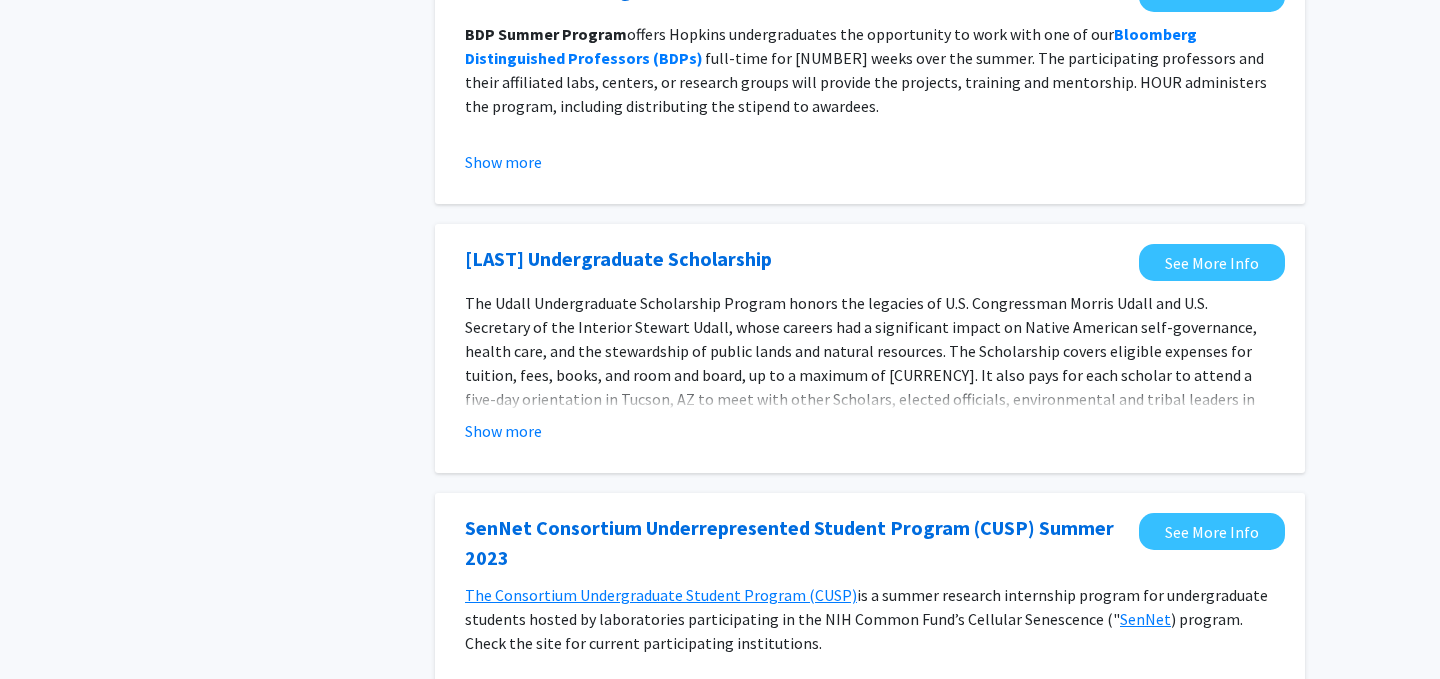 scroll, scrollTop: 0, scrollLeft: 0, axis: both 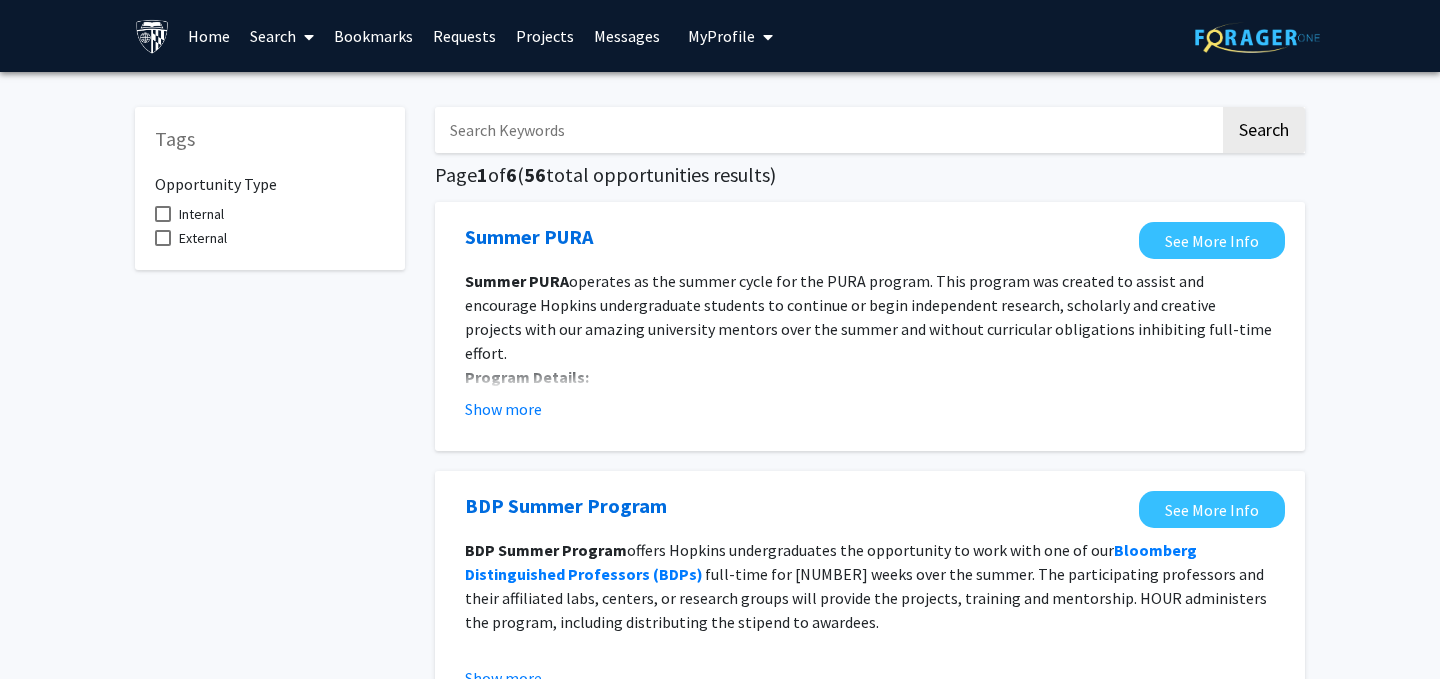 click at bounding box center [305, 37] 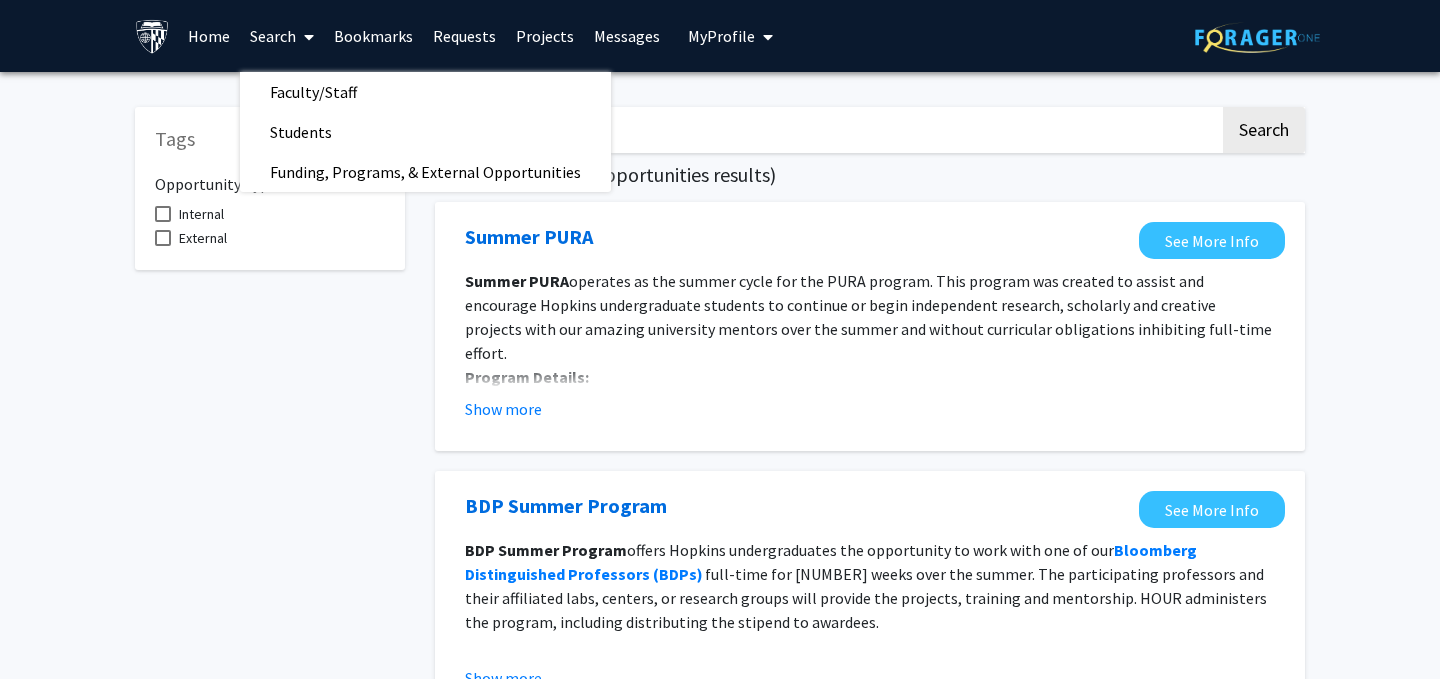click on "Tags Opportunity Type    Internal     External" 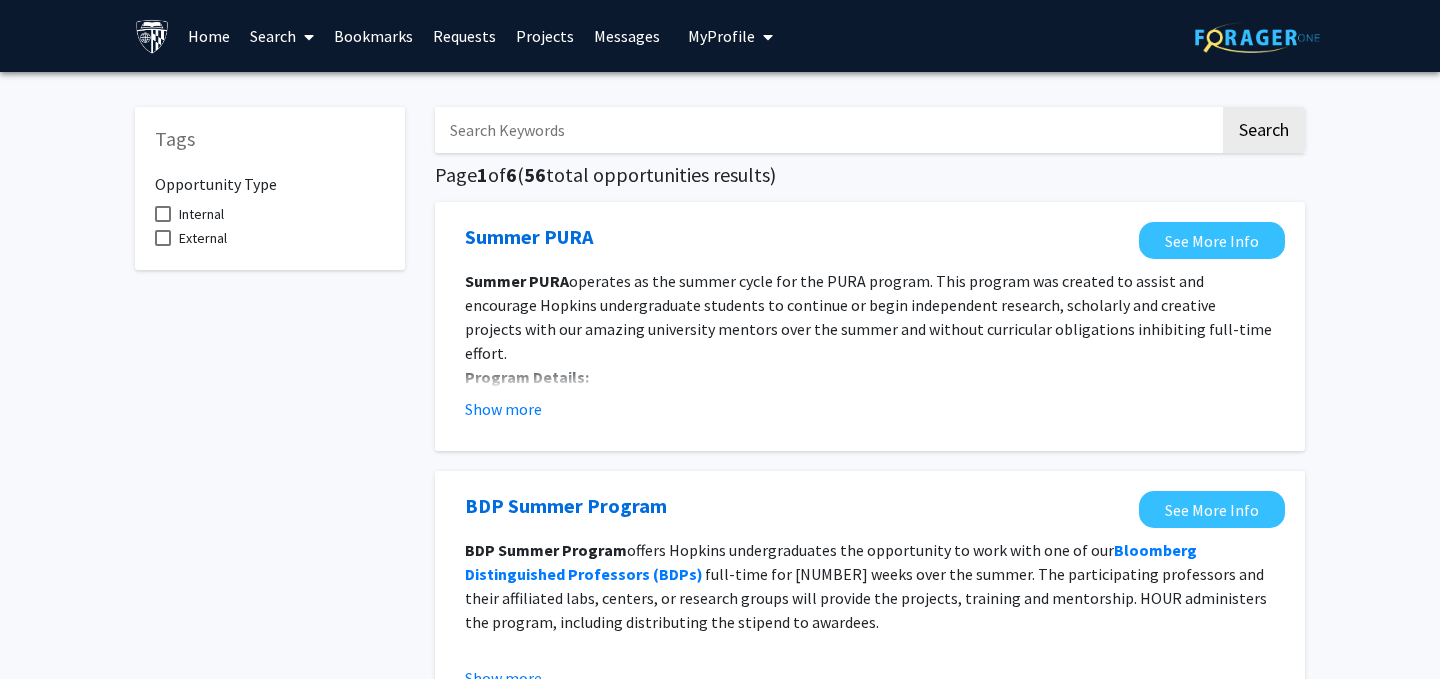 click on "Home" at bounding box center (209, 36) 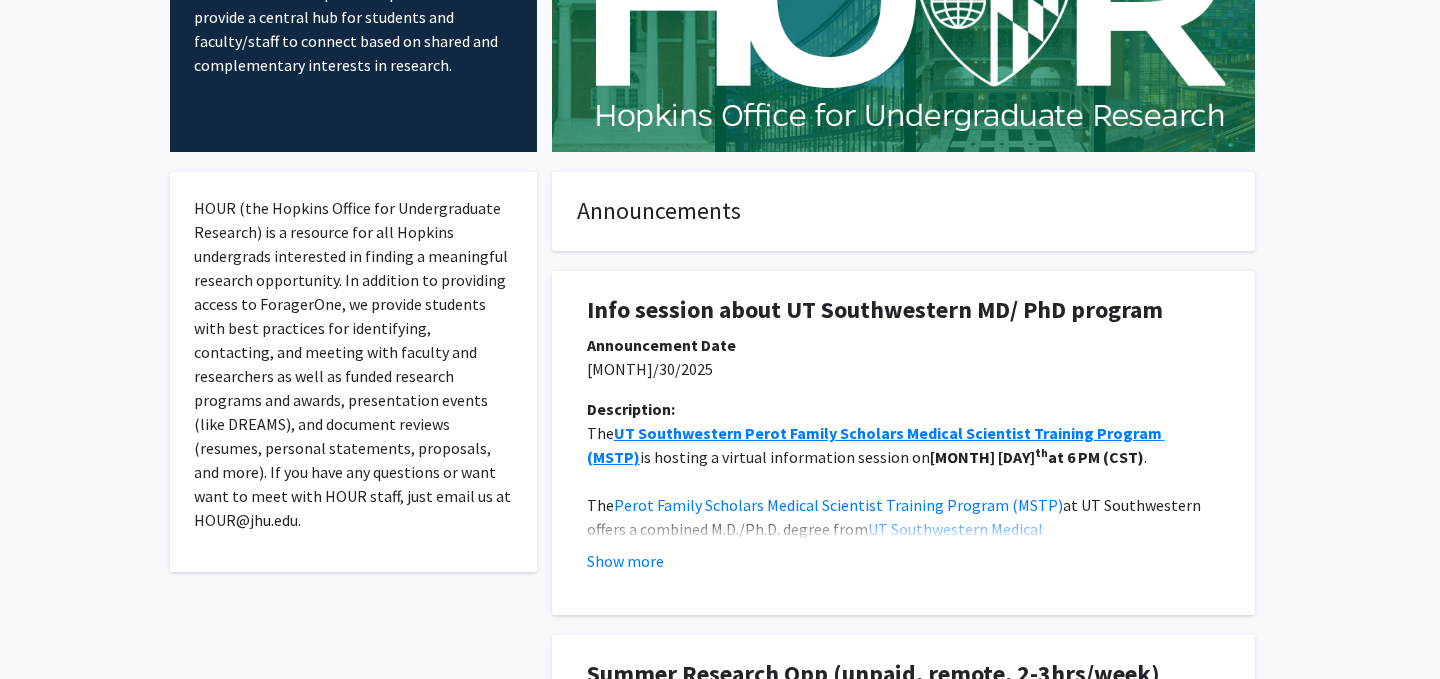 scroll, scrollTop: 0, scrollLeft: 0, axis: both 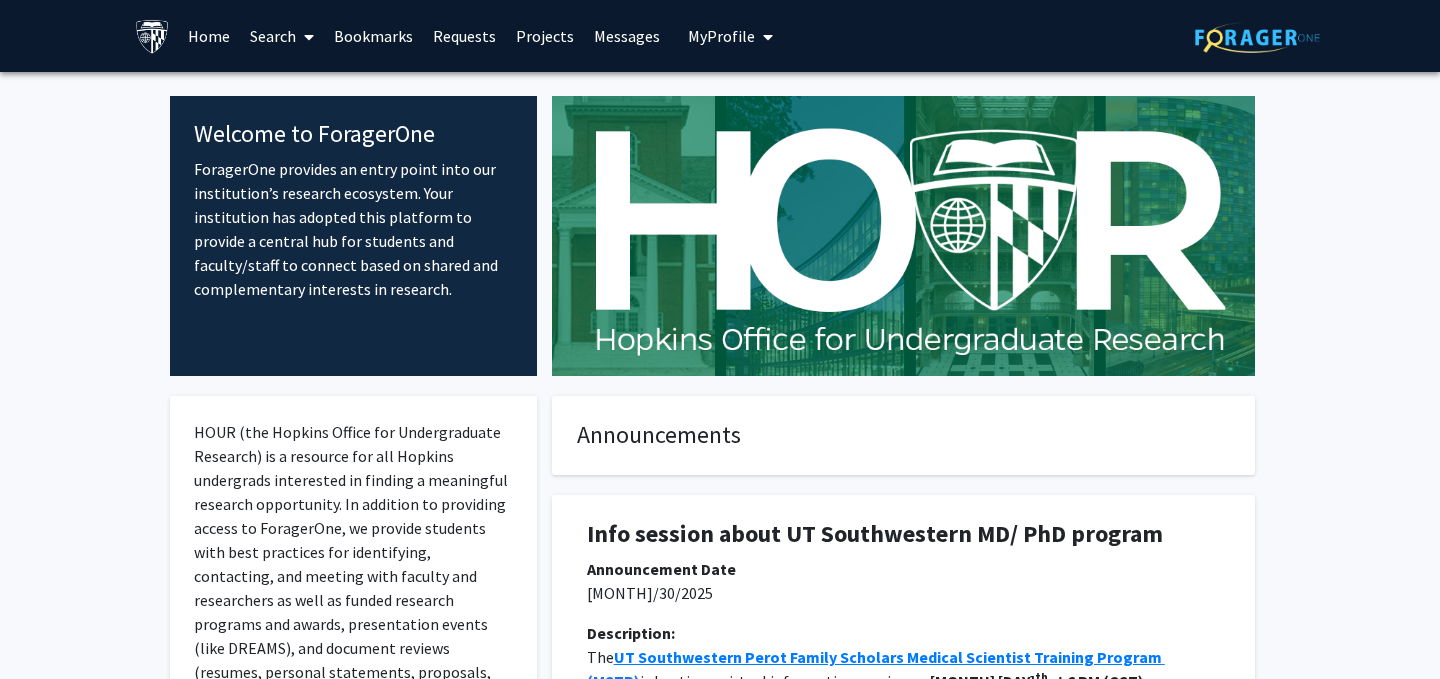 click on "Search" at bounding box center (282, 36) 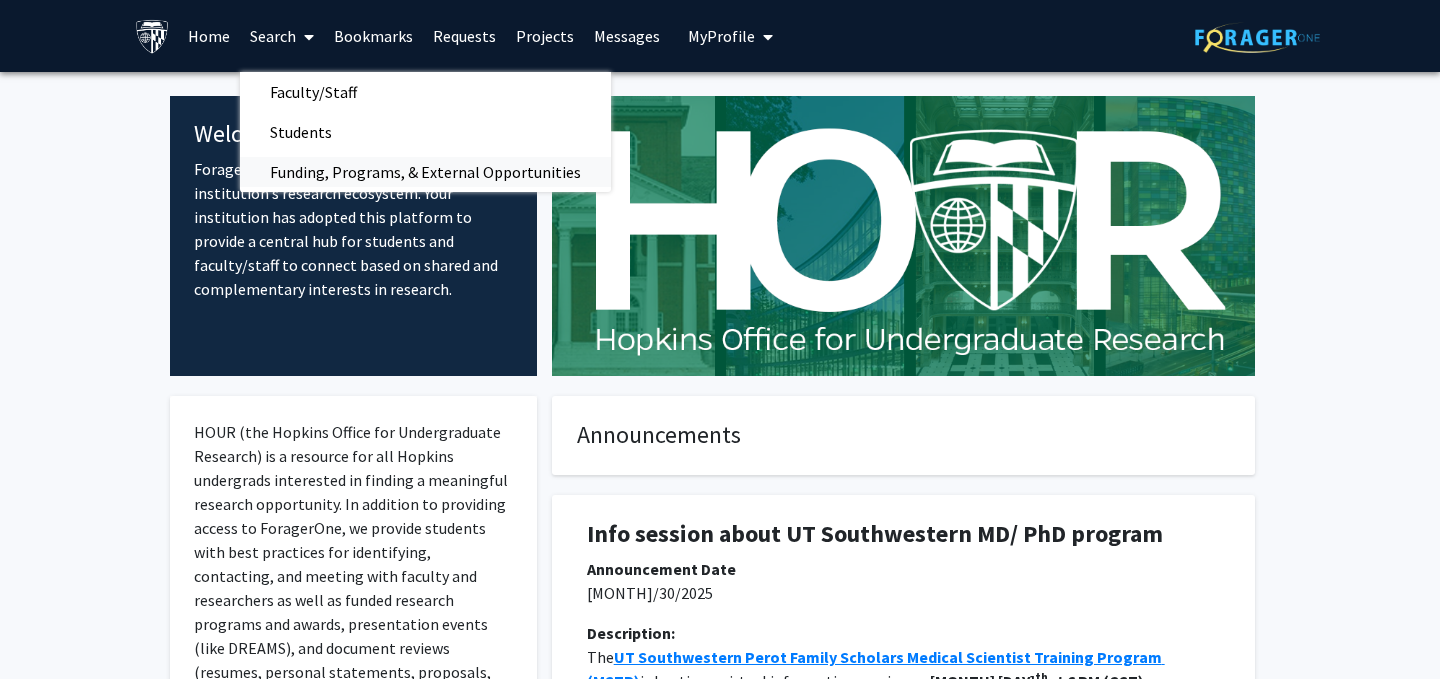 click on "Funding, Programs, & External Opportunities" at bounding box center (425, 172) 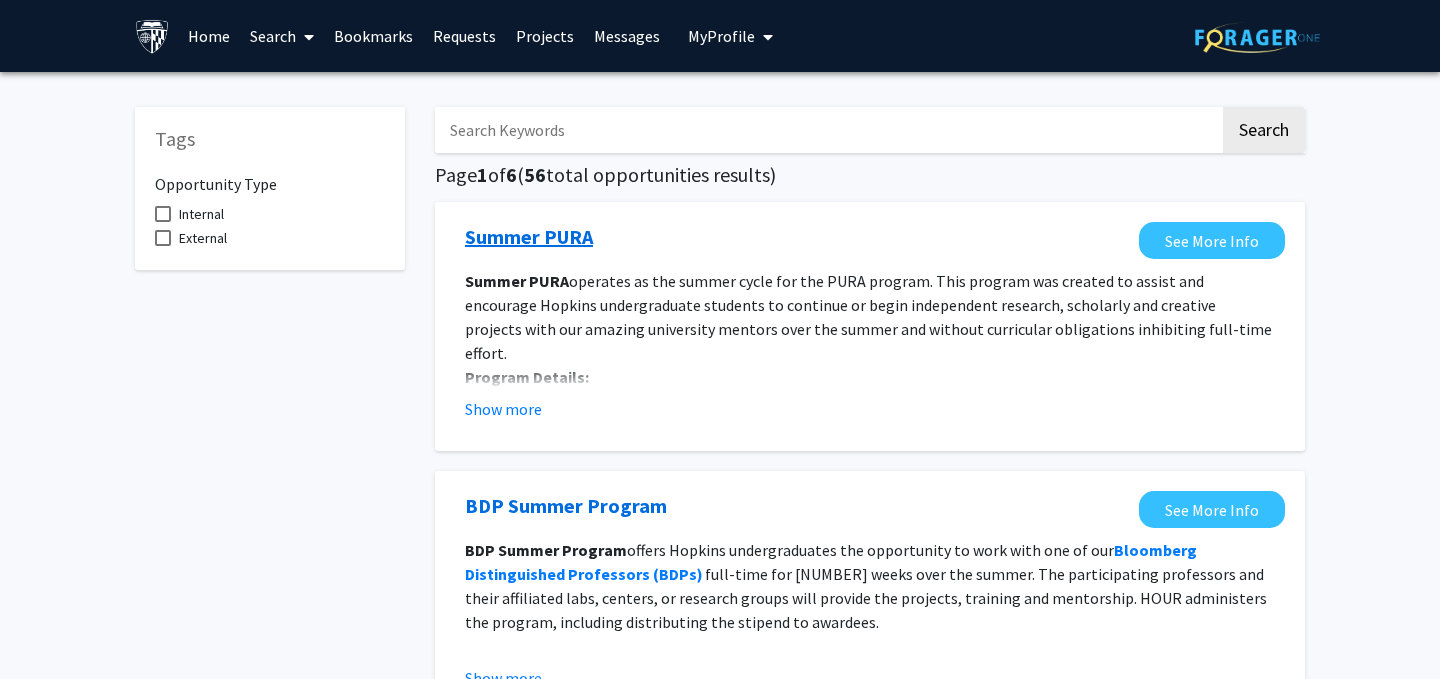 click on "Summer PURA" 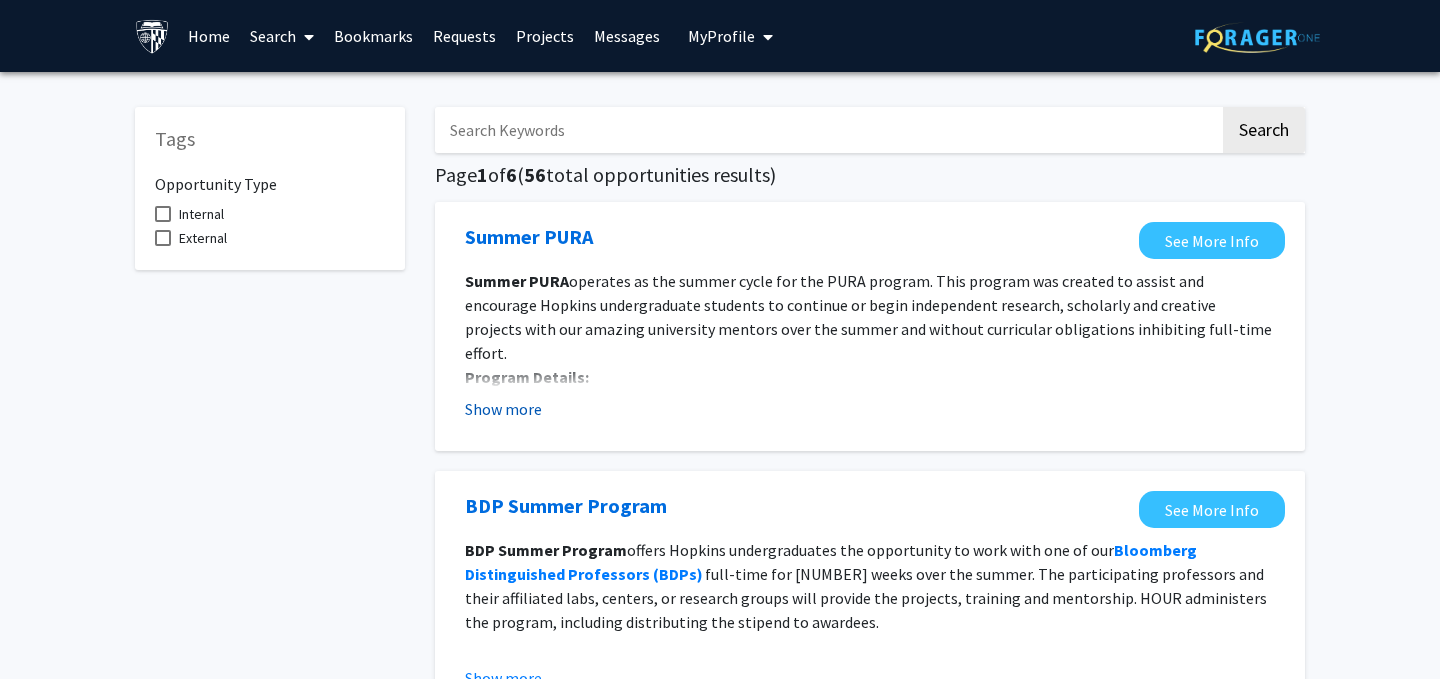 click on "Show more" 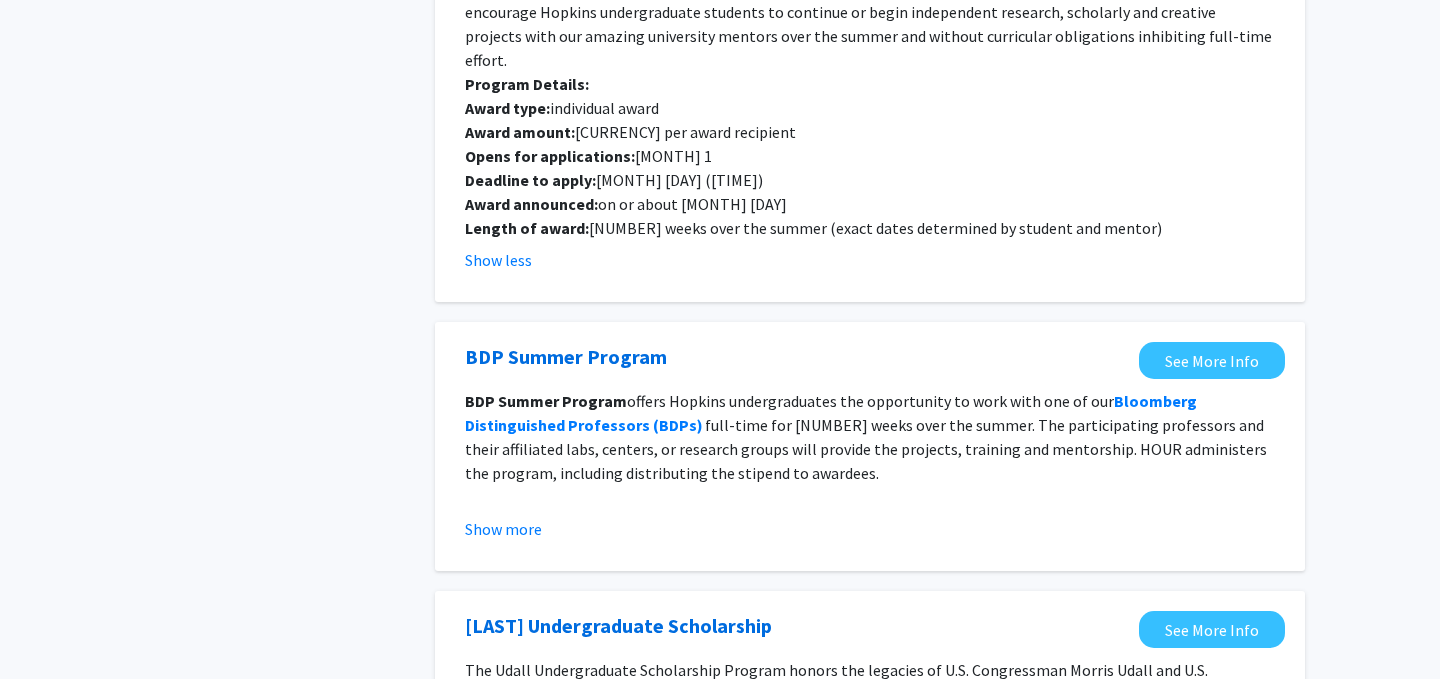 scroll, scrollTop: 294, scrollLeft: 0, axis: vertical 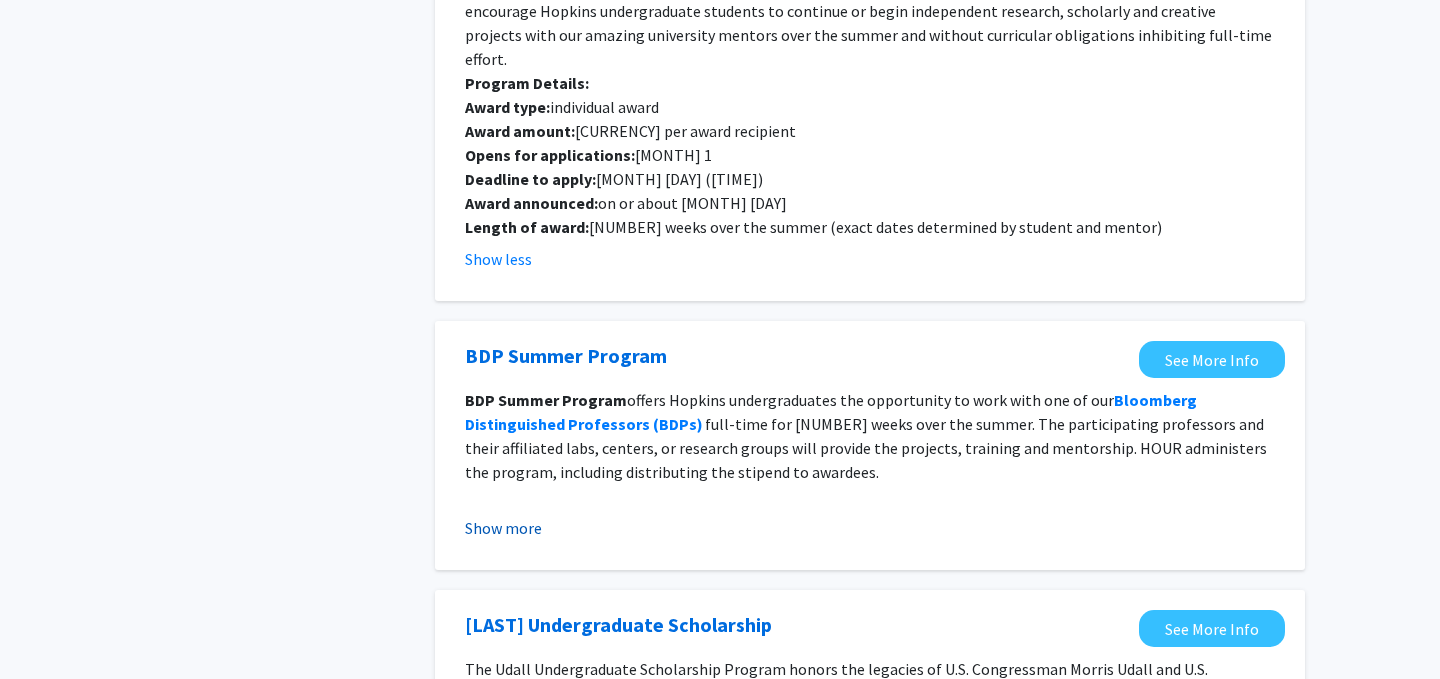click on "Show more" 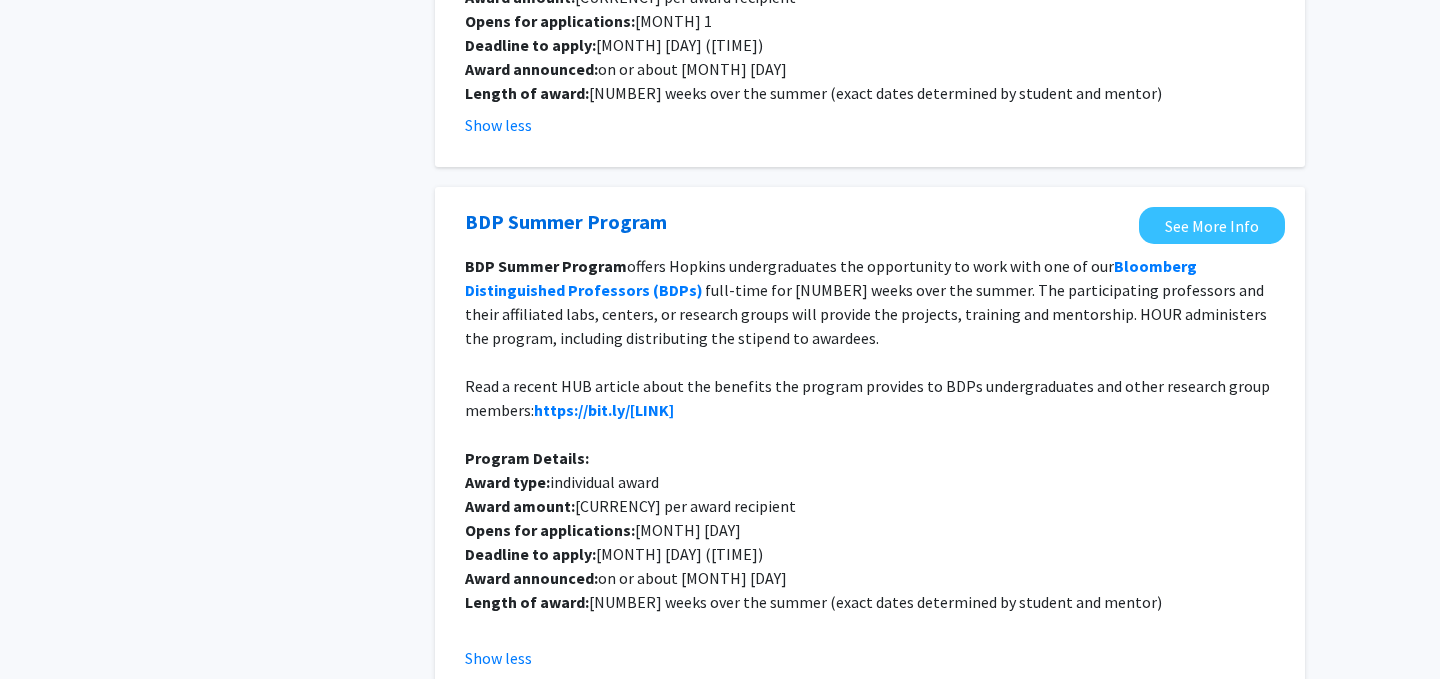 scroll, scrollTop: 434, scrollLeft: 0, axis: vertical 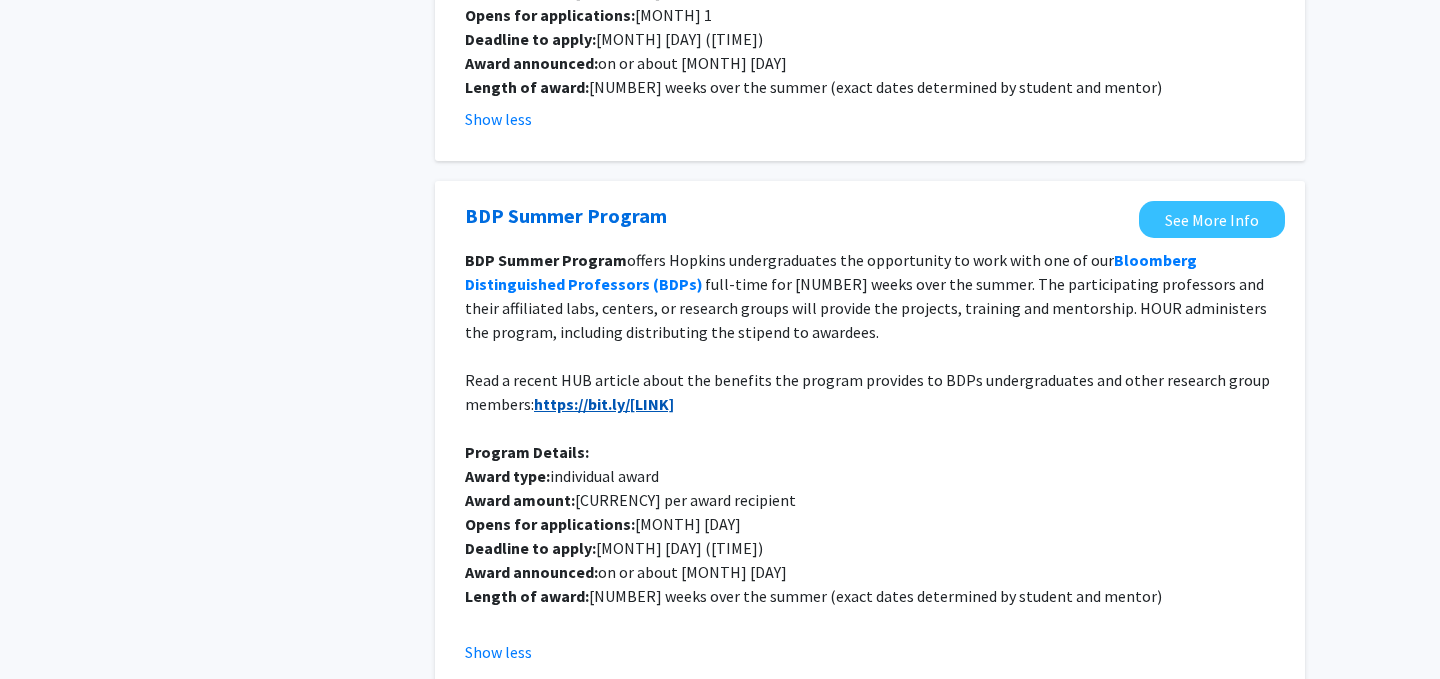 click on "https://bit.ly/[LINK]" 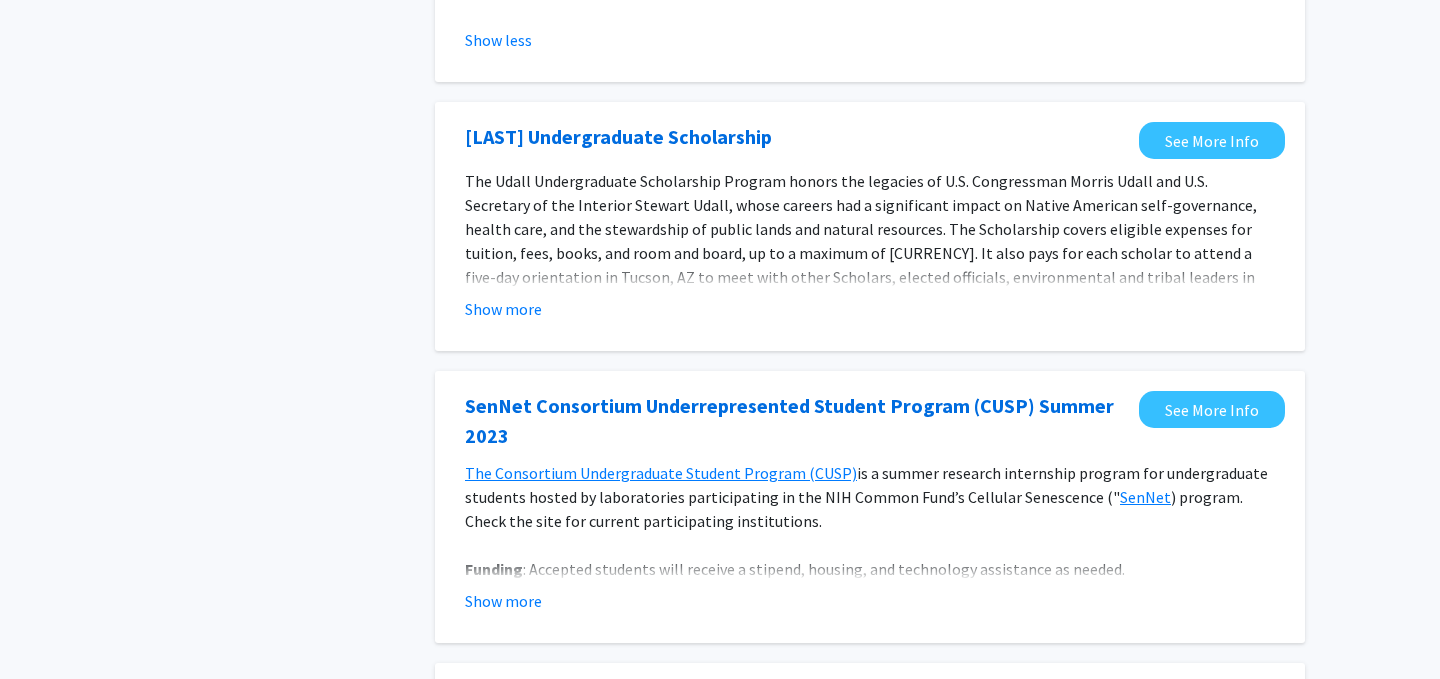 scroll, scrollTop: 0, scrollLeft: 0, axis: both 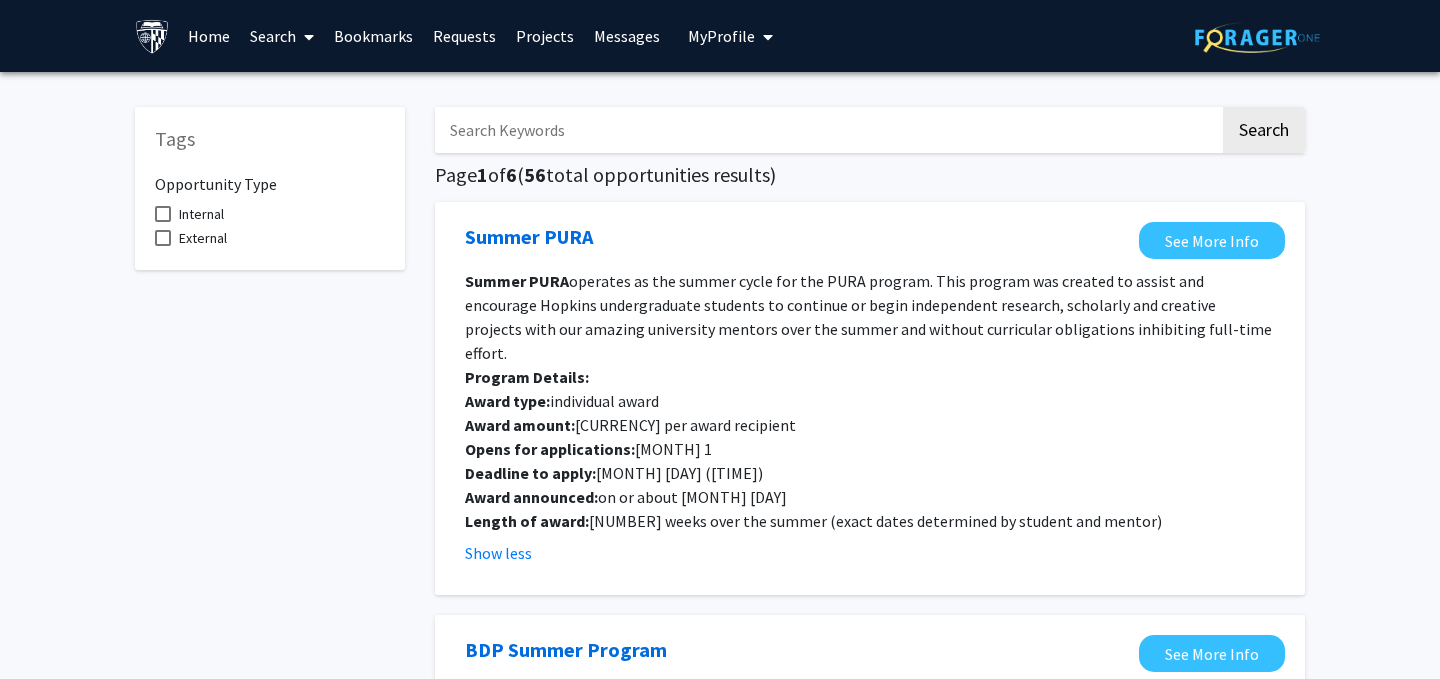 click on "Search" at bounding box center [282, 36] 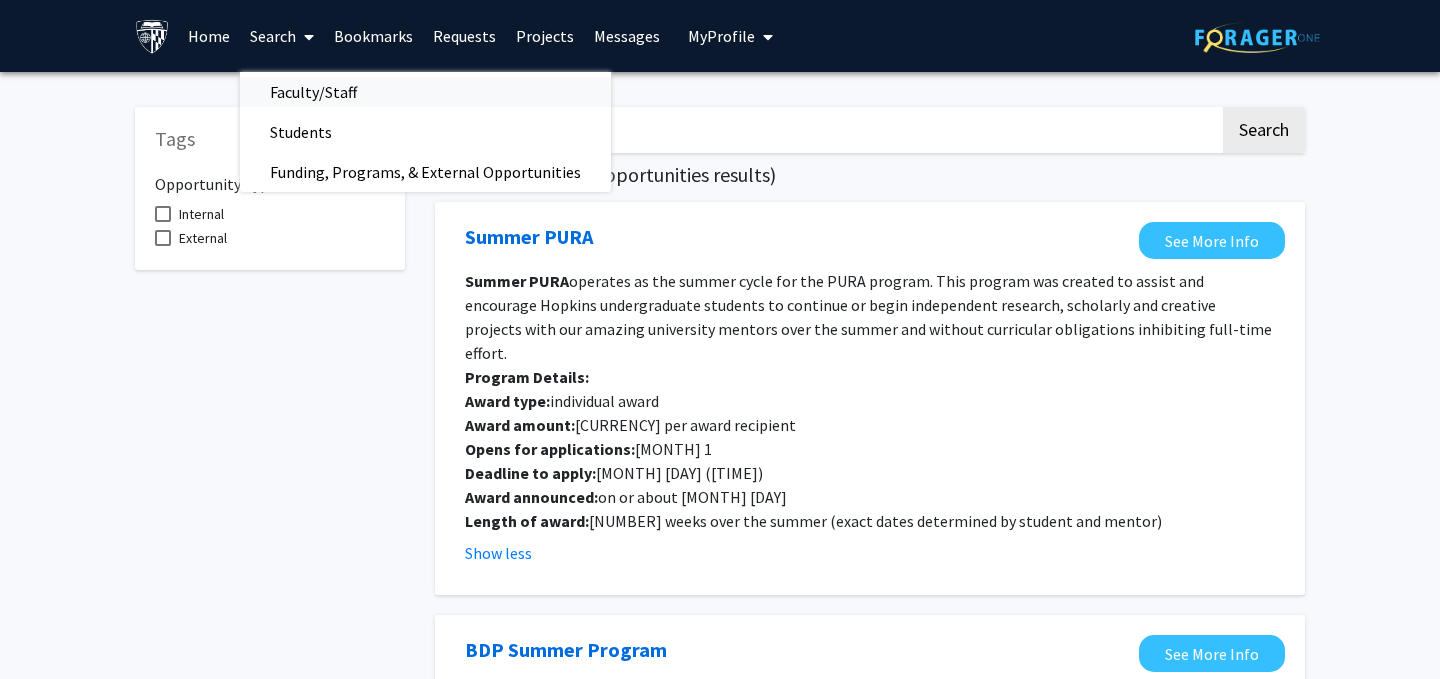 click on "Faculty/Staff" at bounding box center [313, 92] 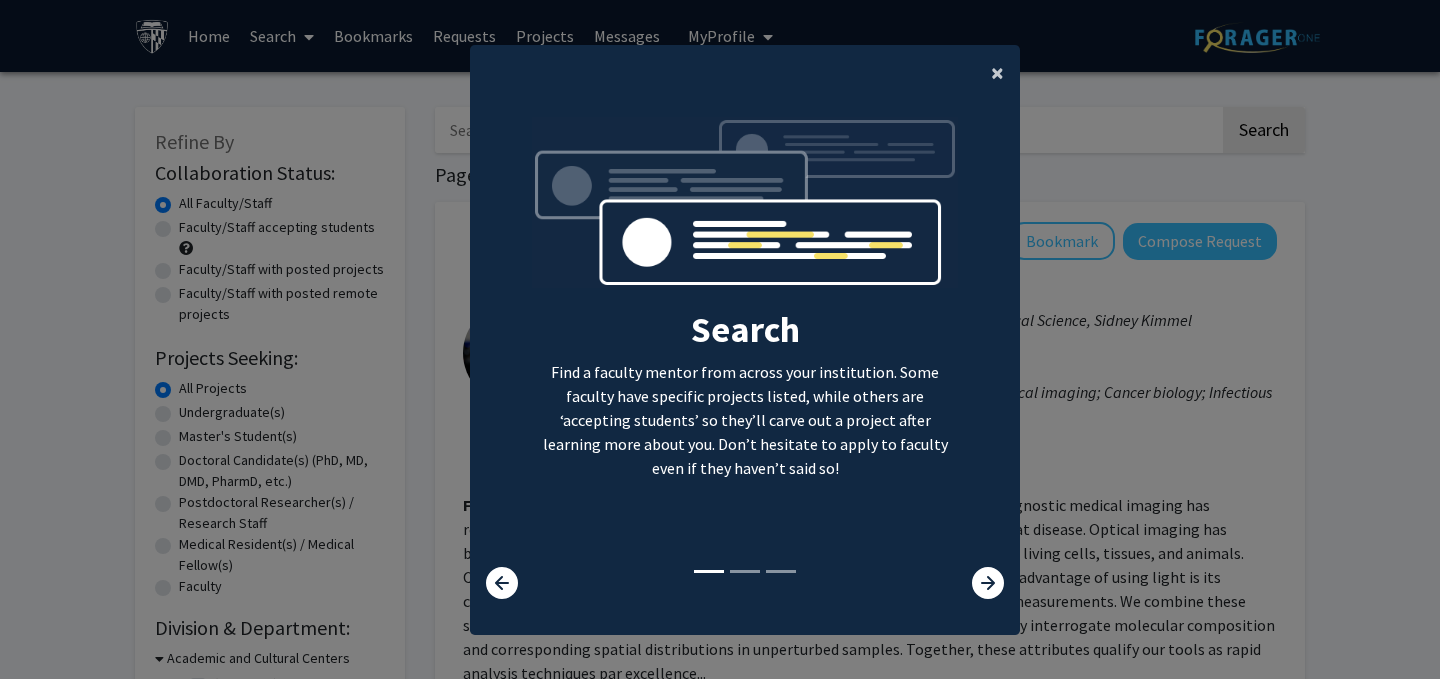 click on "×" 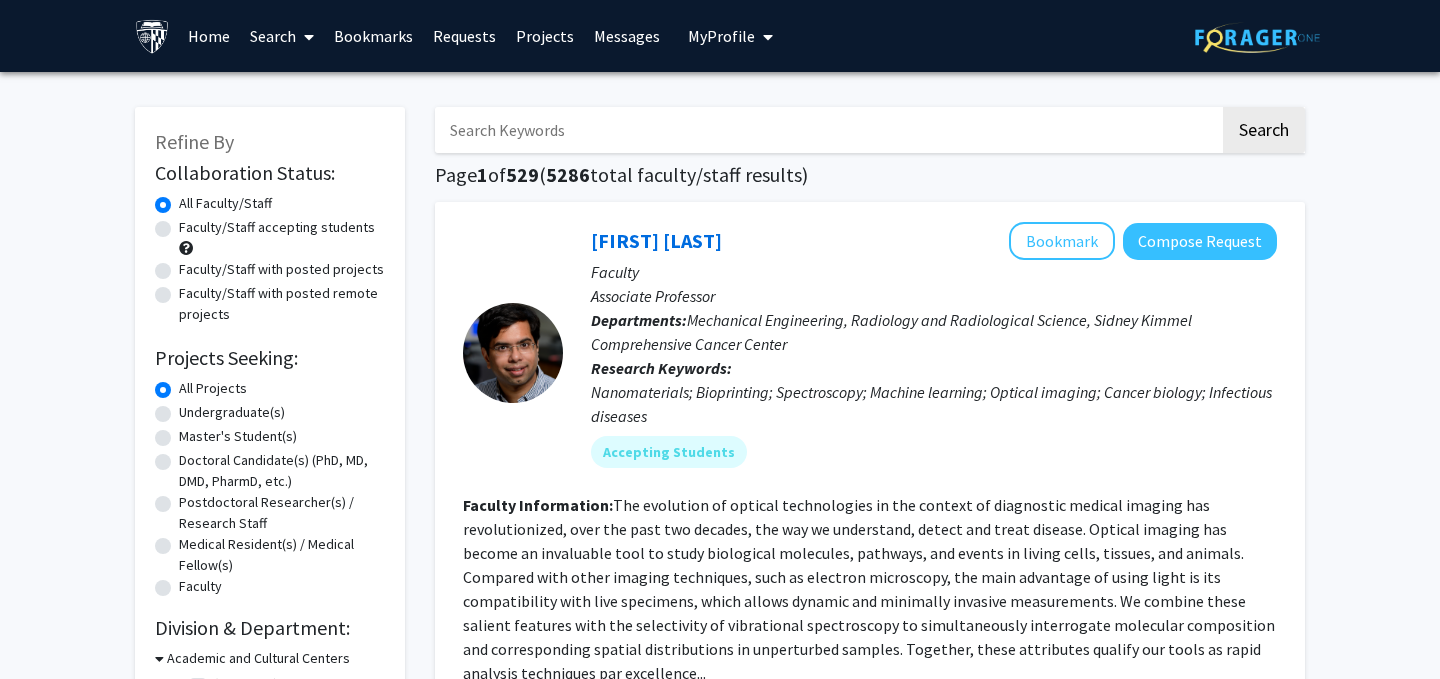 click on "Undergraduate(s)" 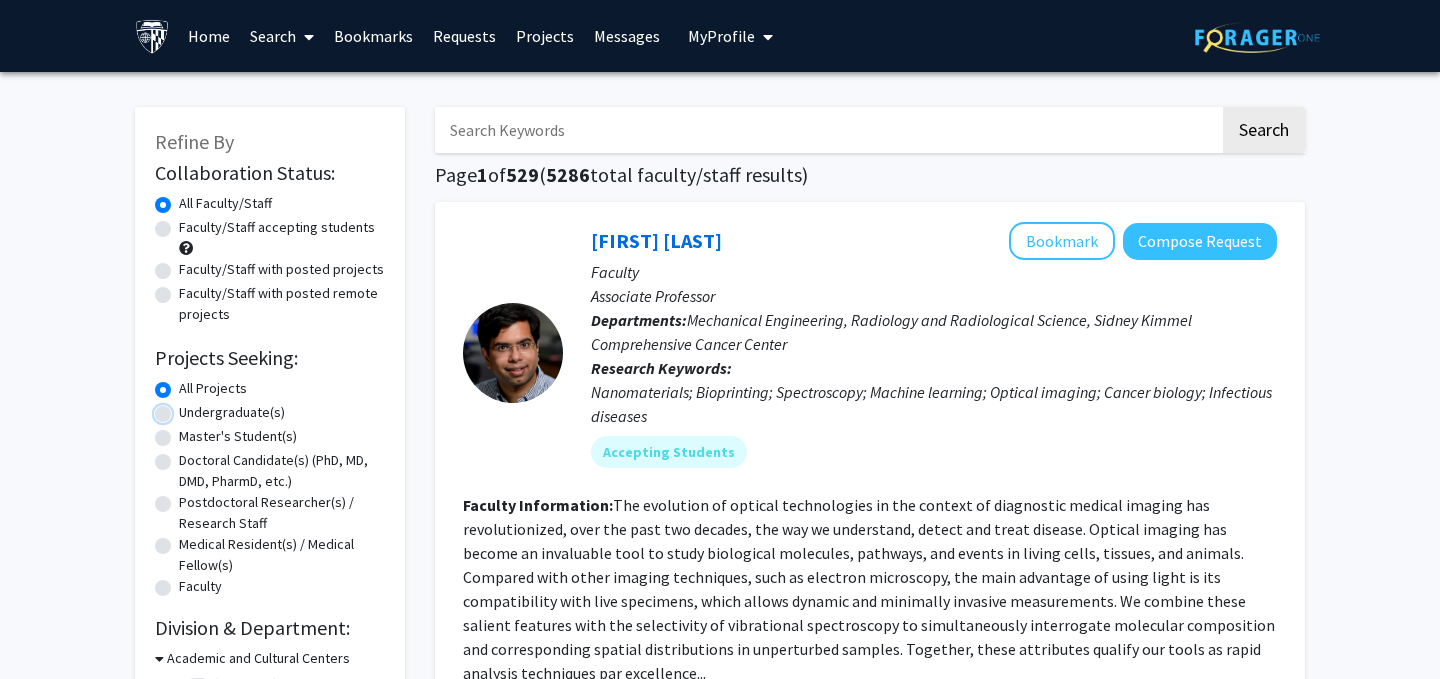 click on "Undergraduate(s)" at bounding box center [185, 408] 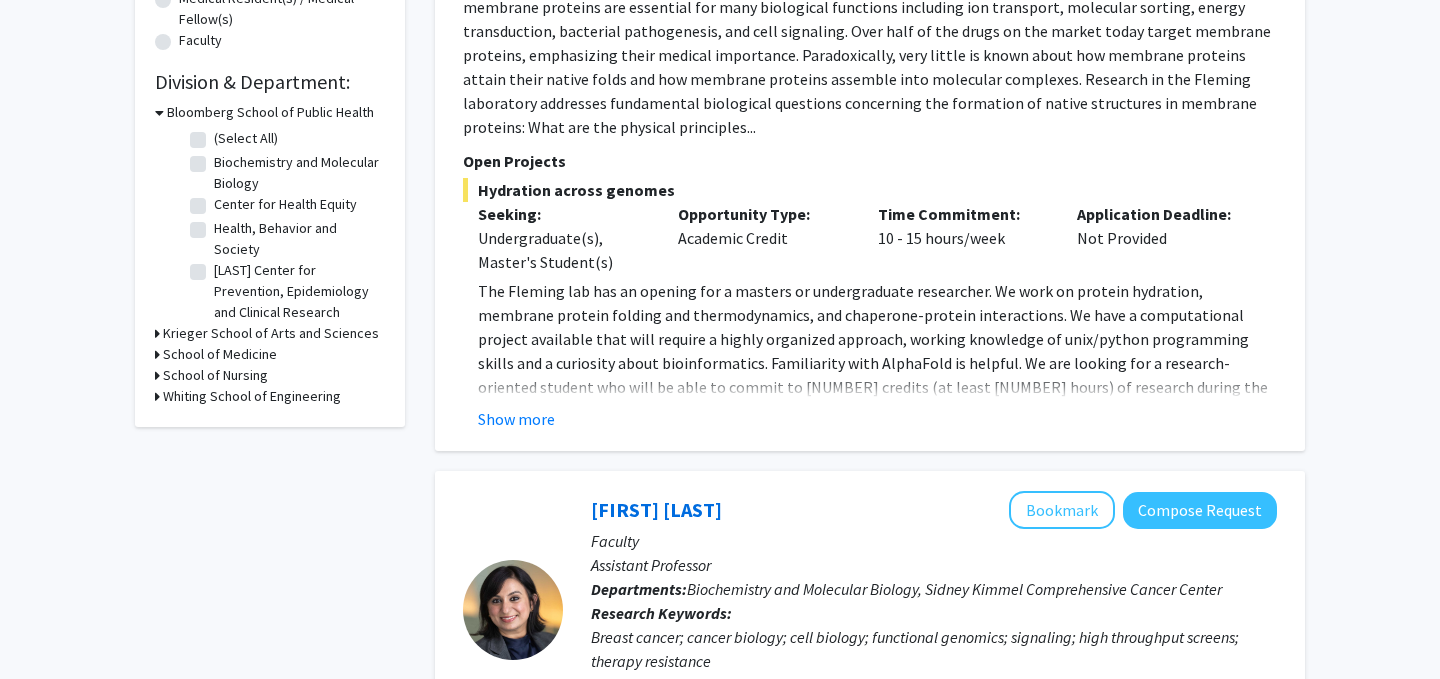 scroll, scrollTop: 547, scrollLeft: 0, axis: vertical 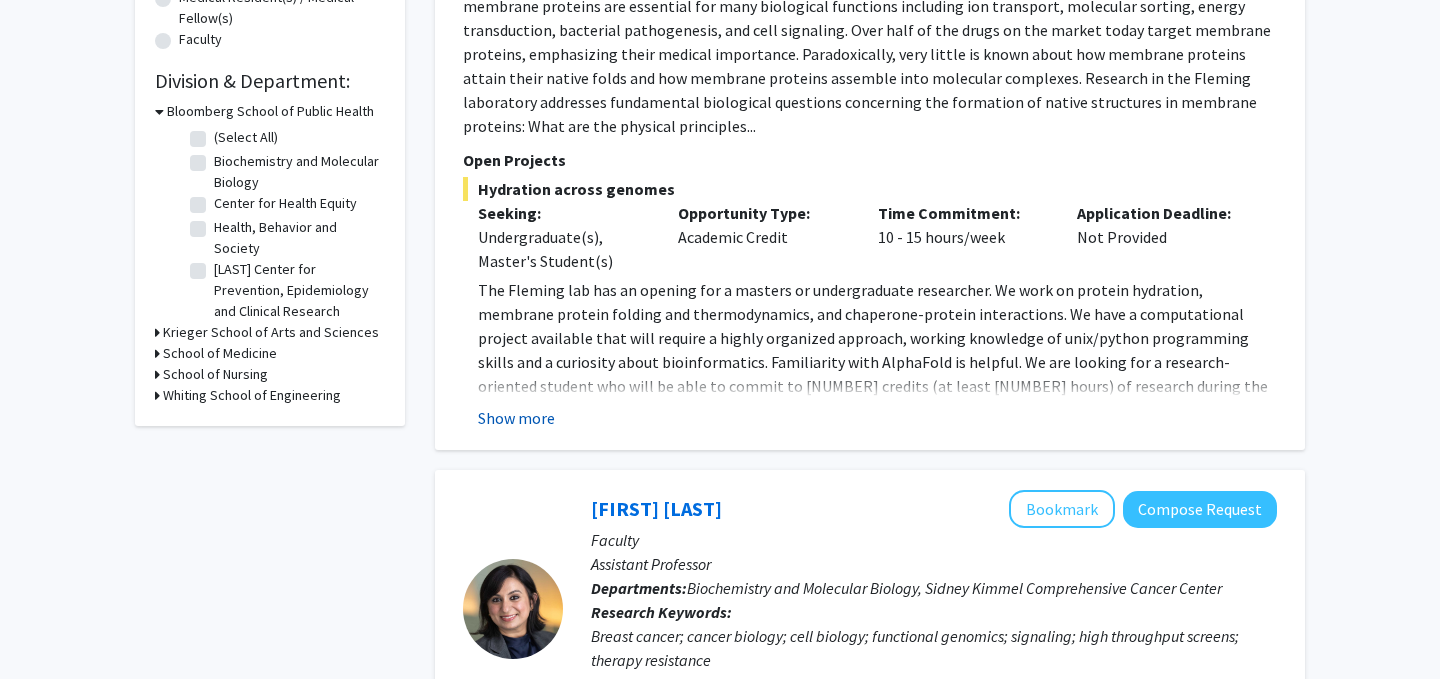 click on "Show more" 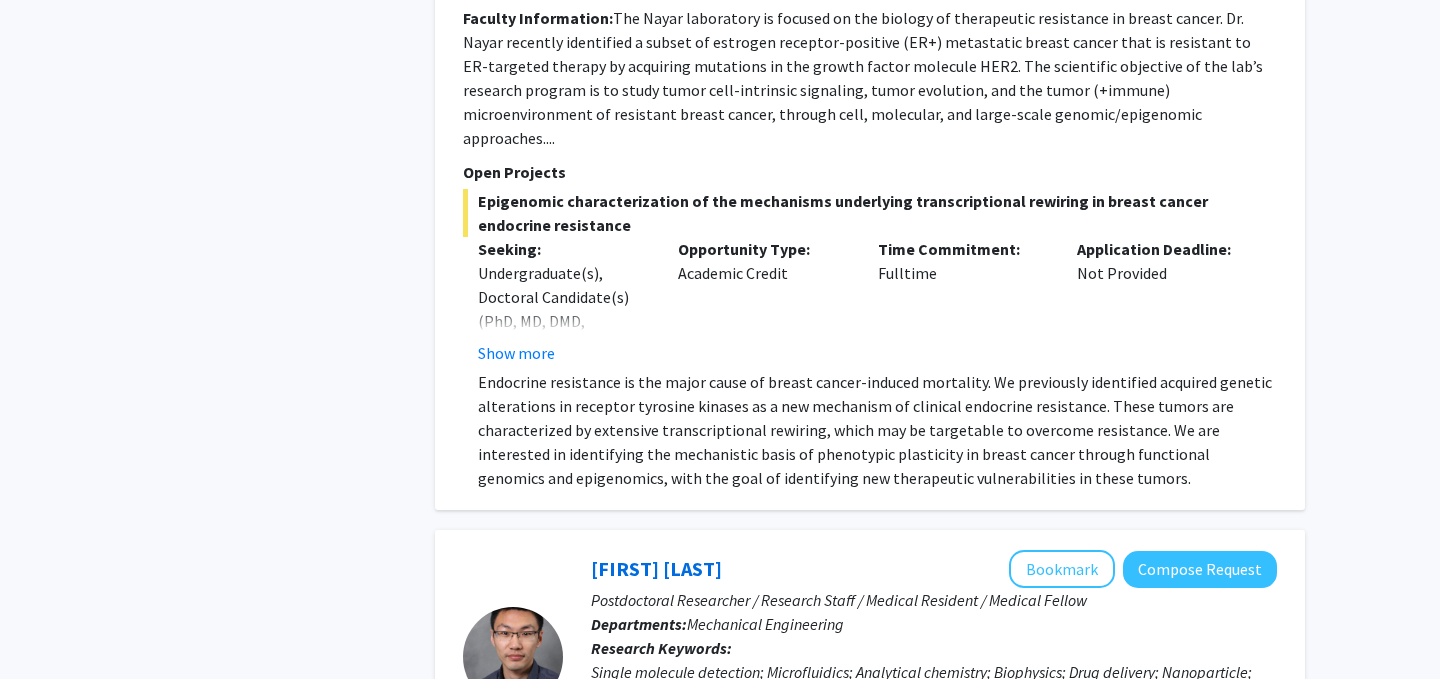 scroll, scrollTop: 1520, scrollLeft: 0, axis: vertical 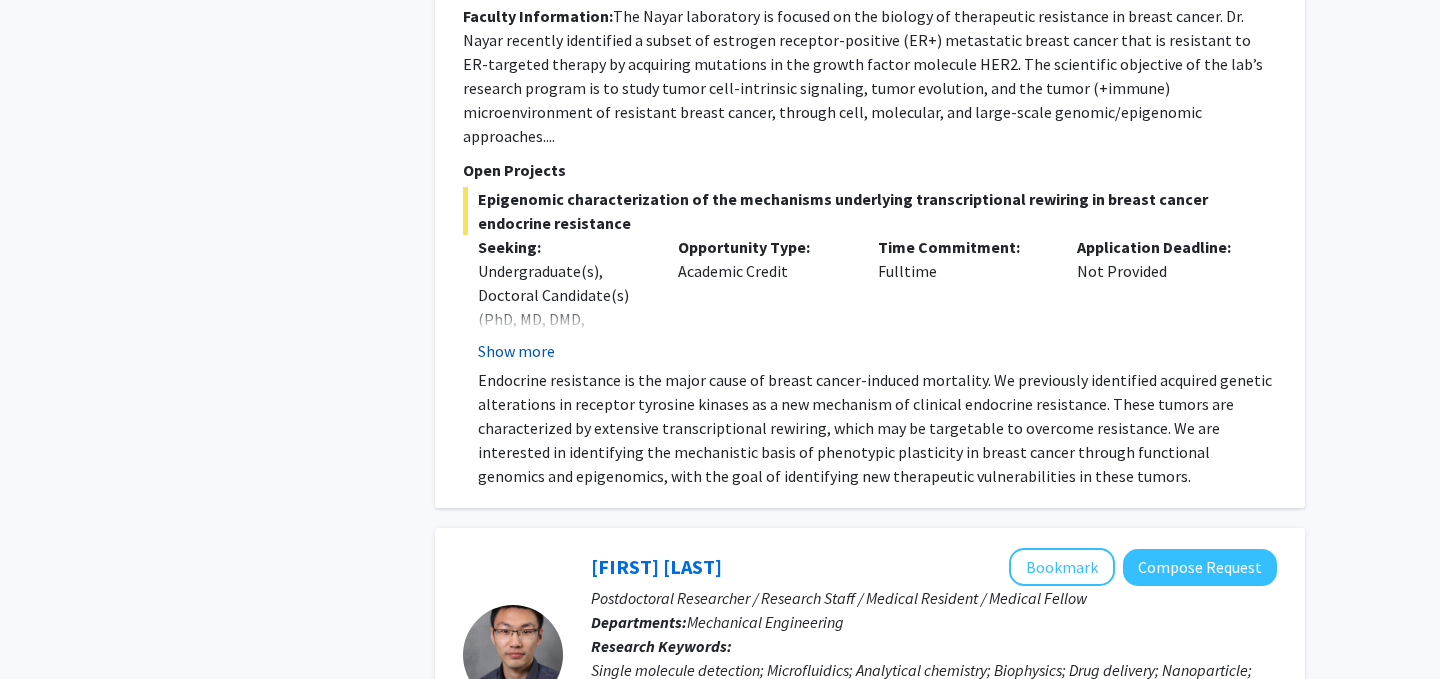 click on "Show more" 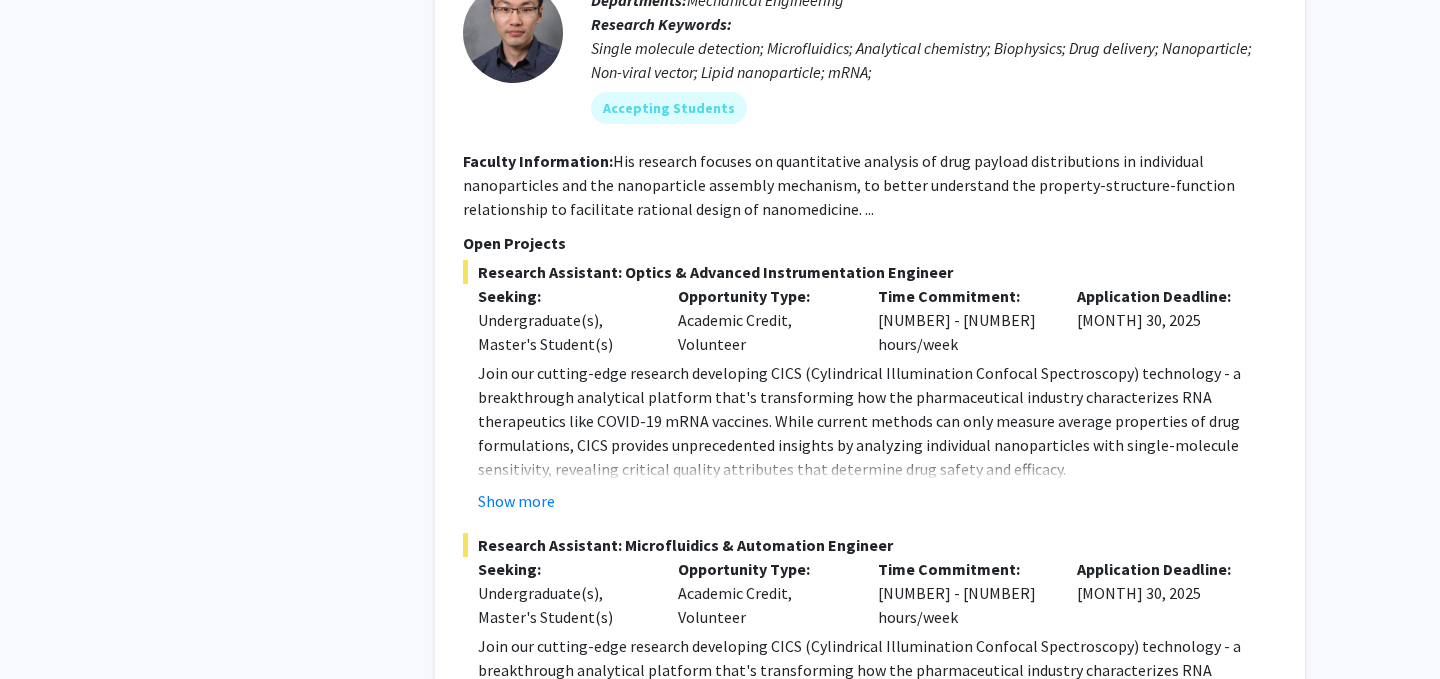 scroll, scrollTop: 2298, scrollLeft: 0, axis: vertical 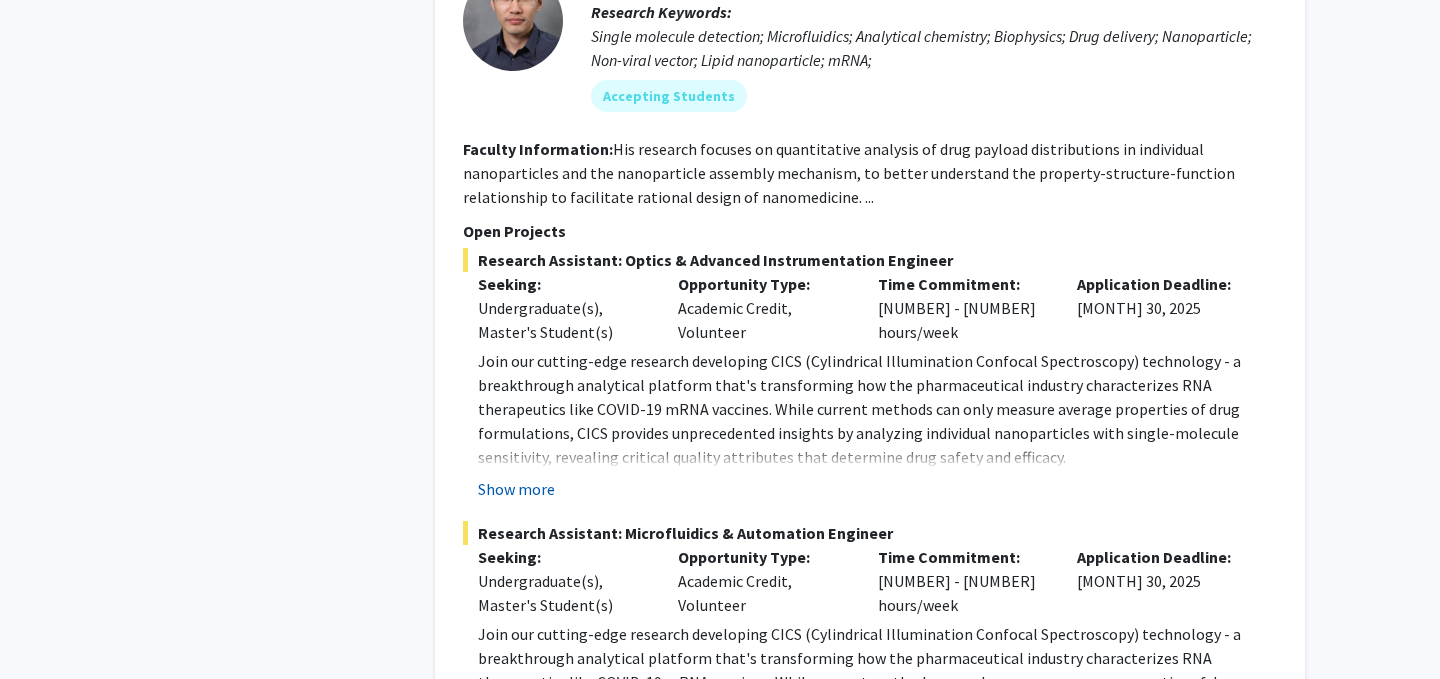 click on "Show more" 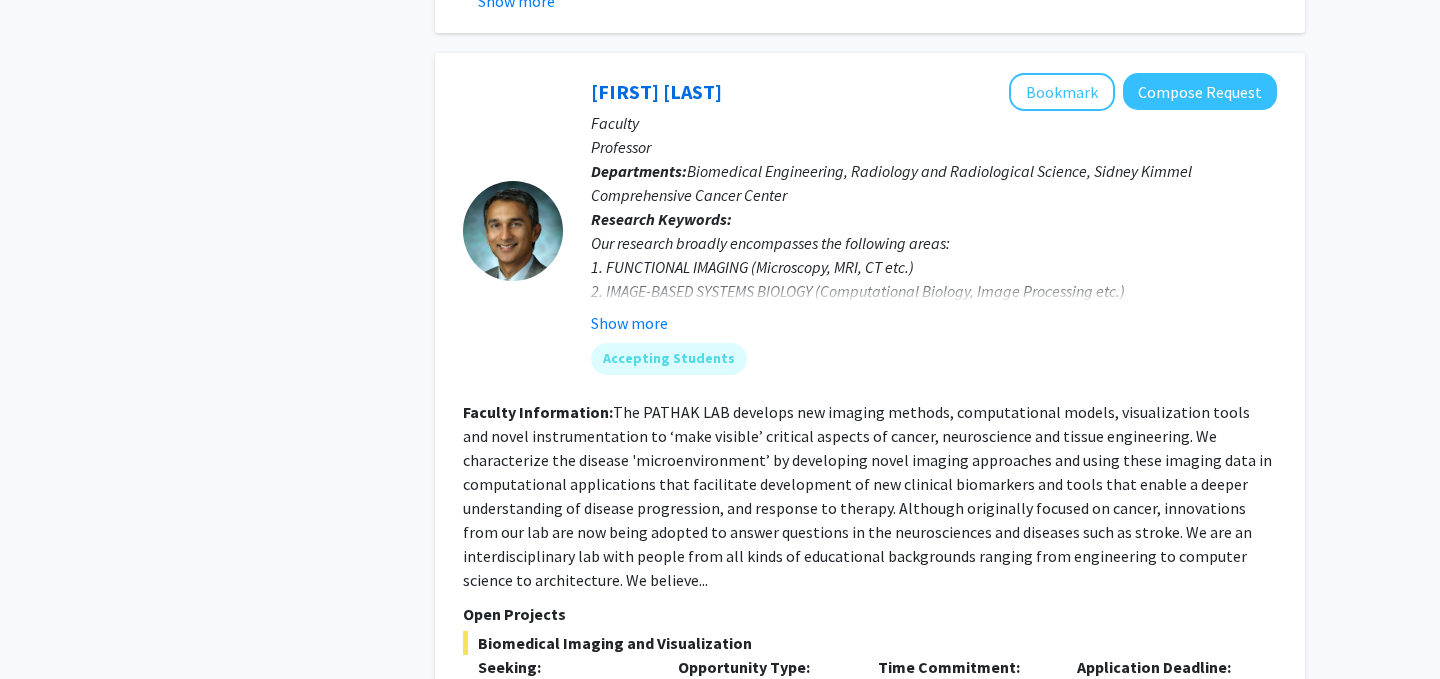 scroll, scrollTop: 4820, scrollLeft: 0, axis: vertical 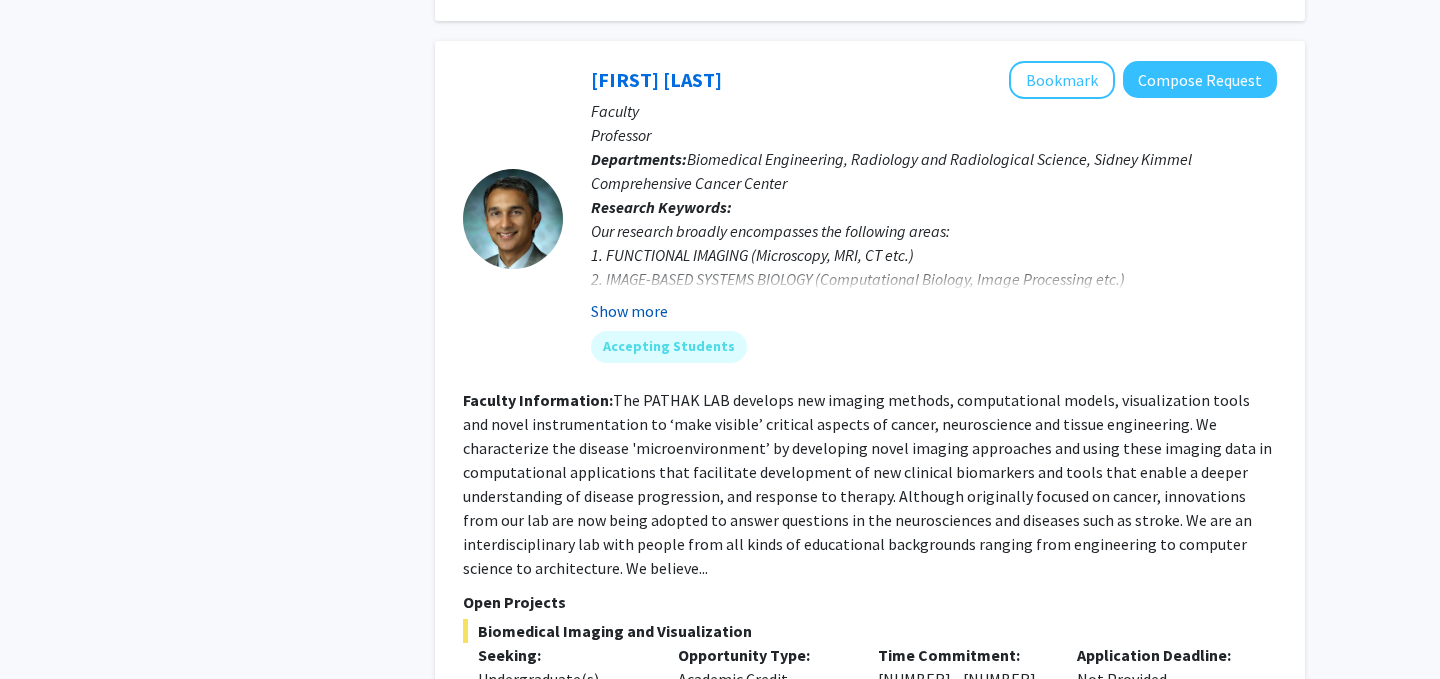 click on "Show more" 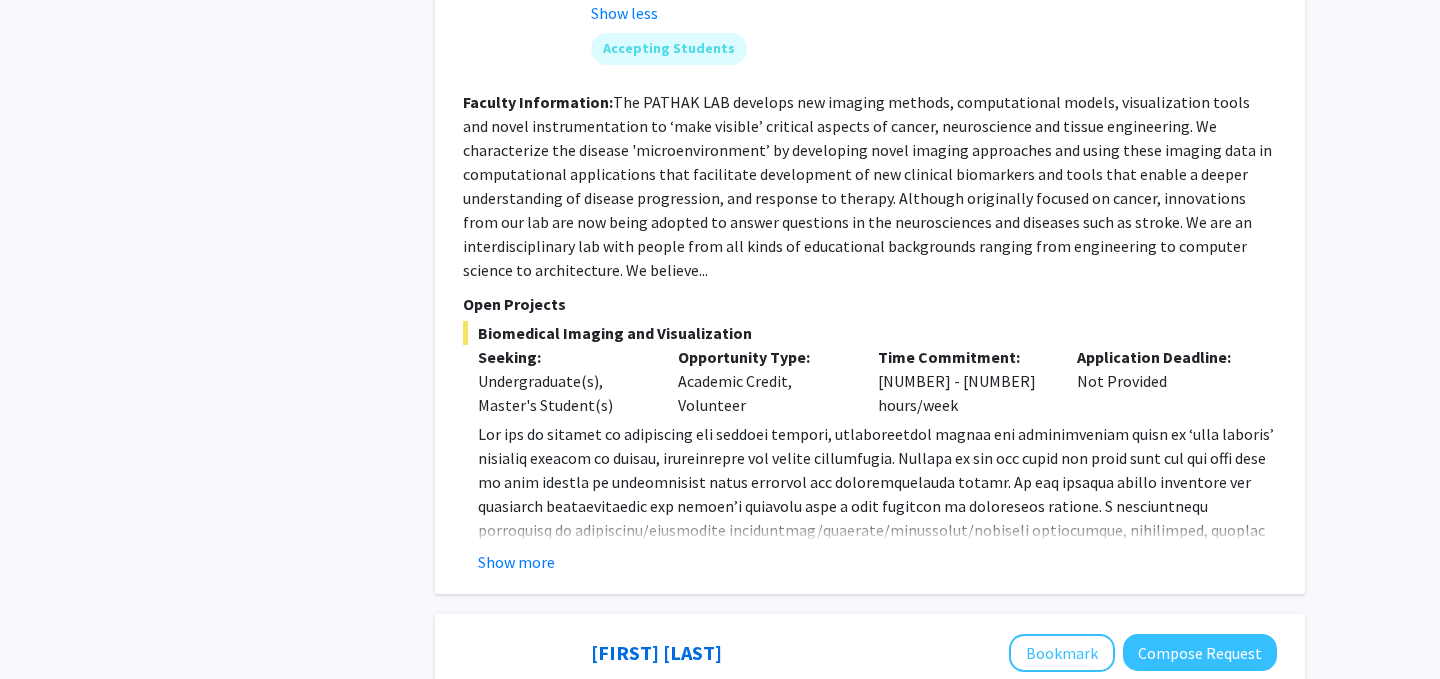 scroll, scrollTop: 5176, scrollLeft: 0, axis: vertical 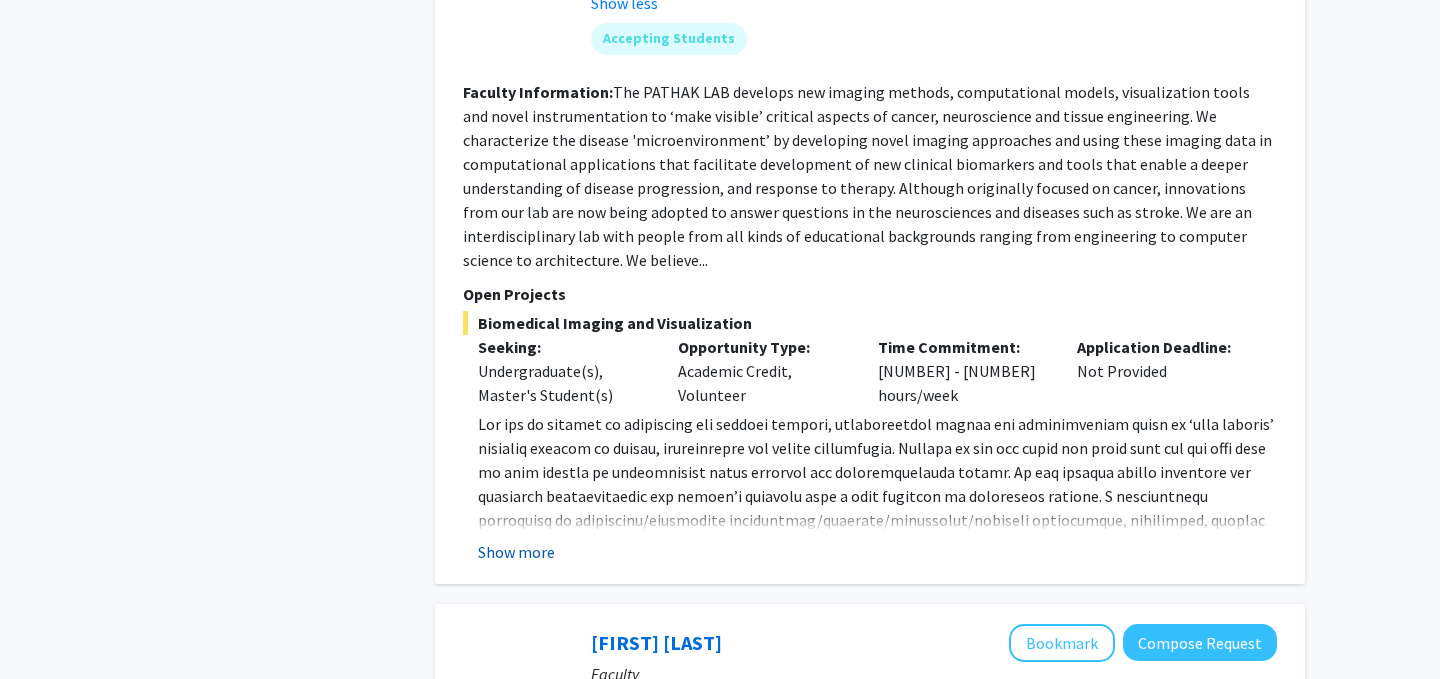 click on "Show more" 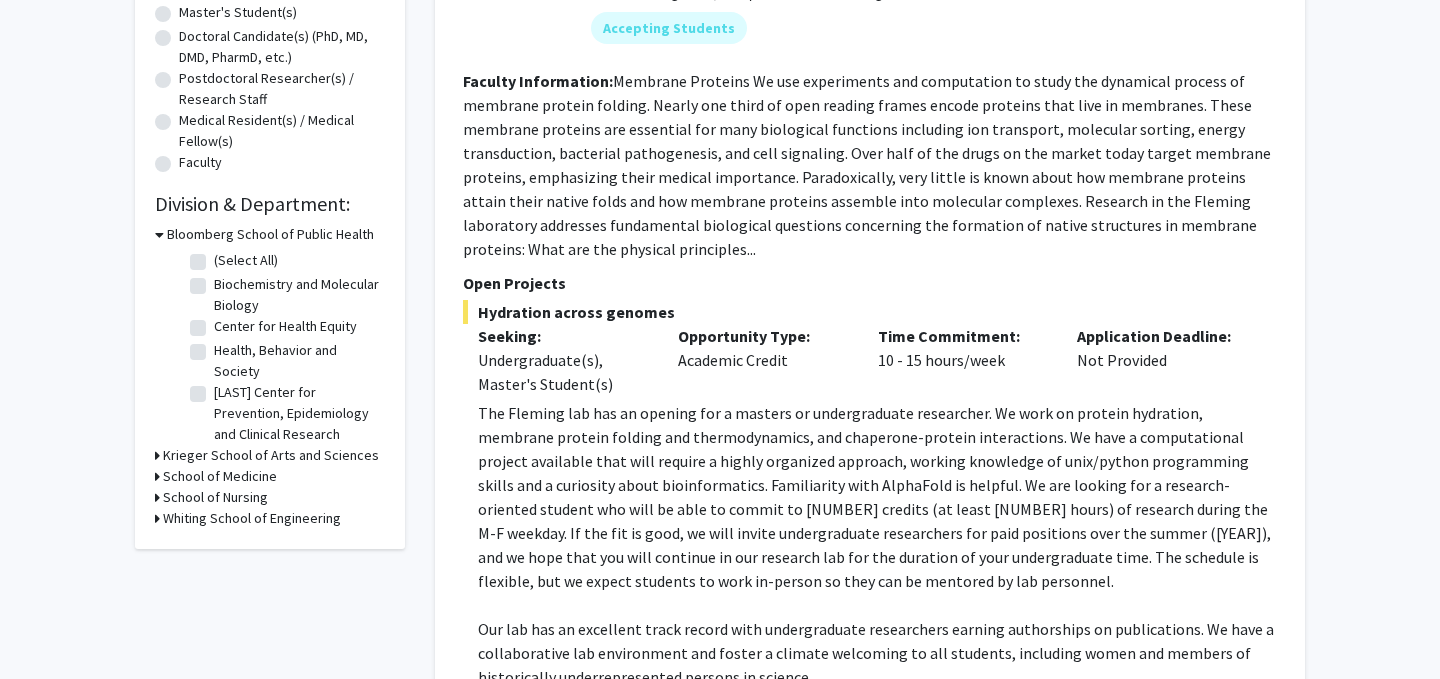 scroll, scrollTop: 501, scrollLeft: 0, axis: vertical 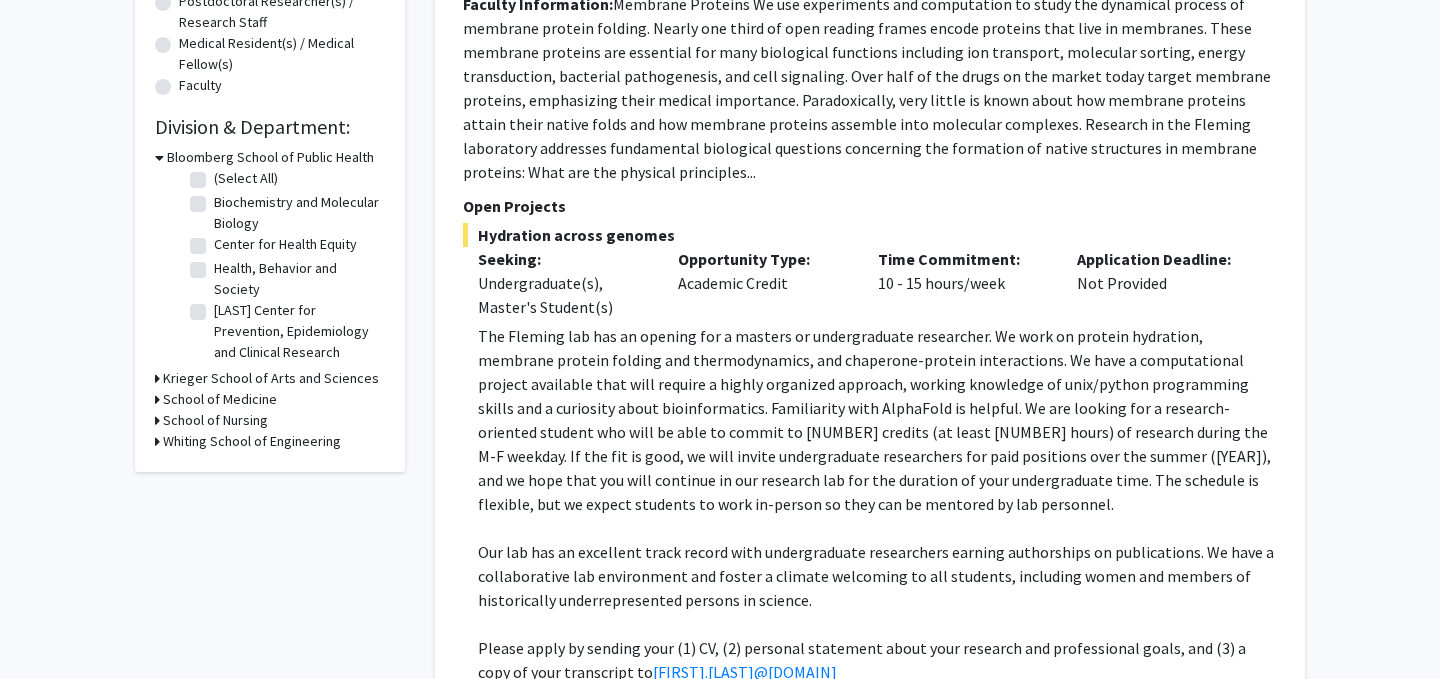 click on "Biochemistry and Molecular Biology" 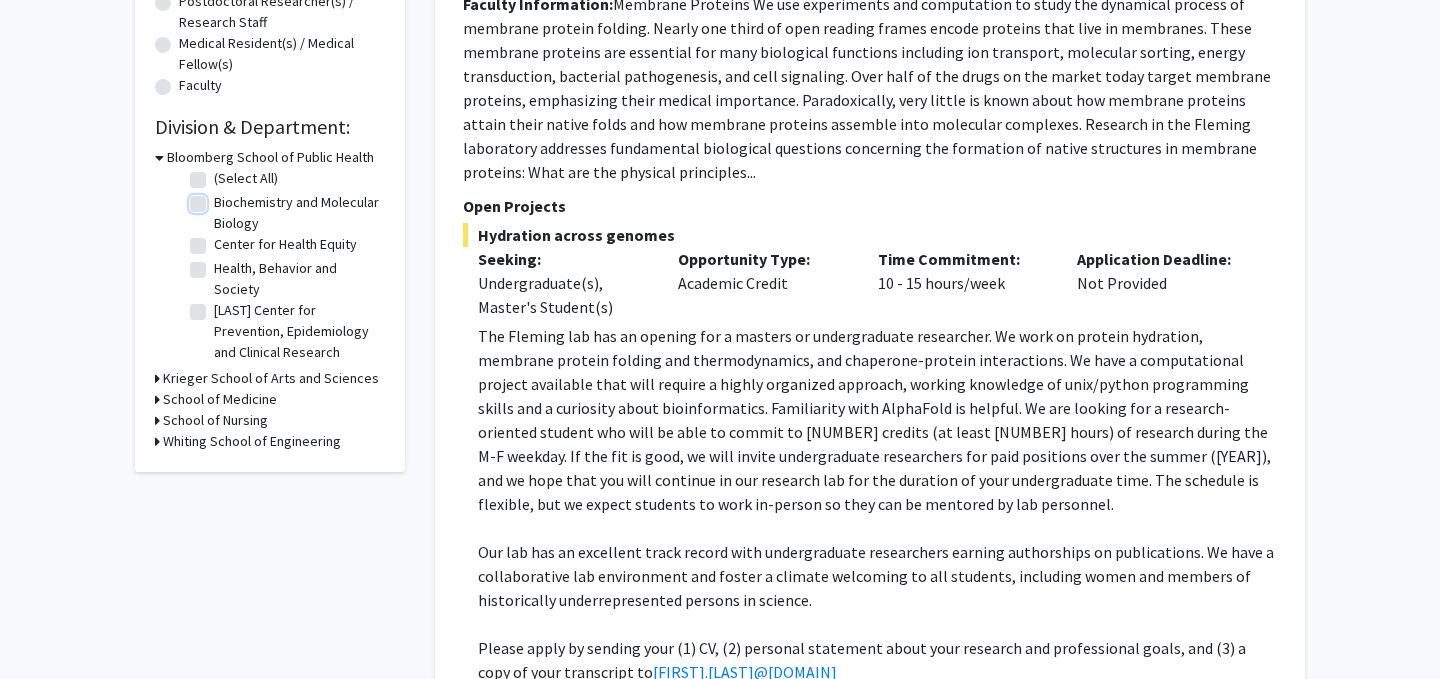 click on "Biochemistry and Molecular Biology" at bounding box center [220, 198] 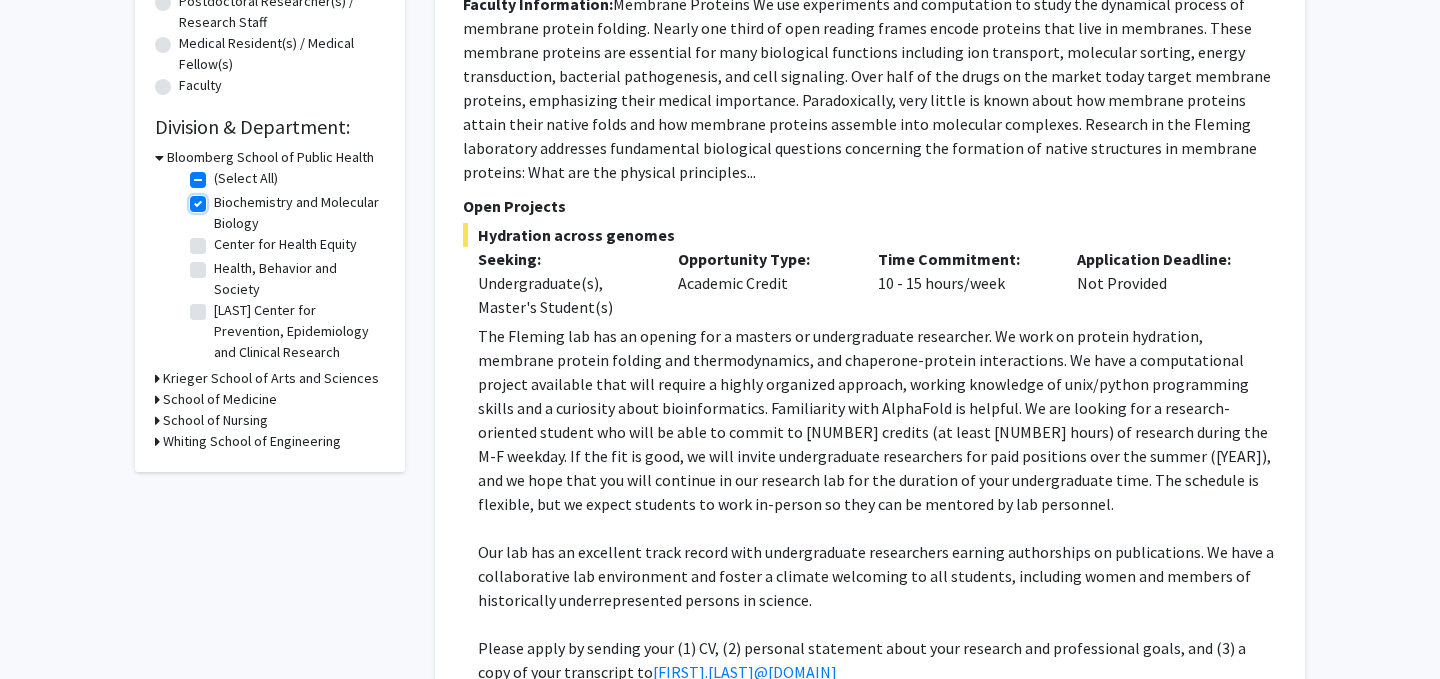checkbox on "true" 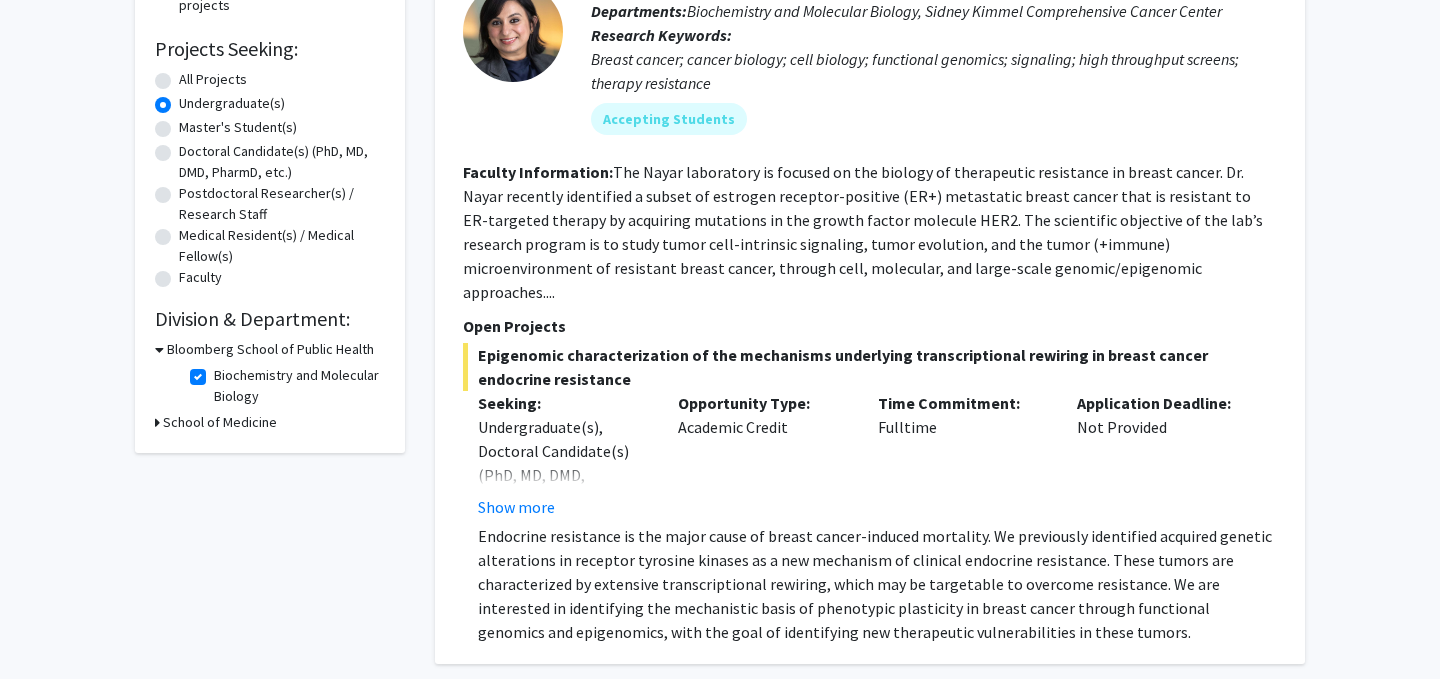 scroll, scrollTop: 344, scrollLeft: 0, axis: vertical 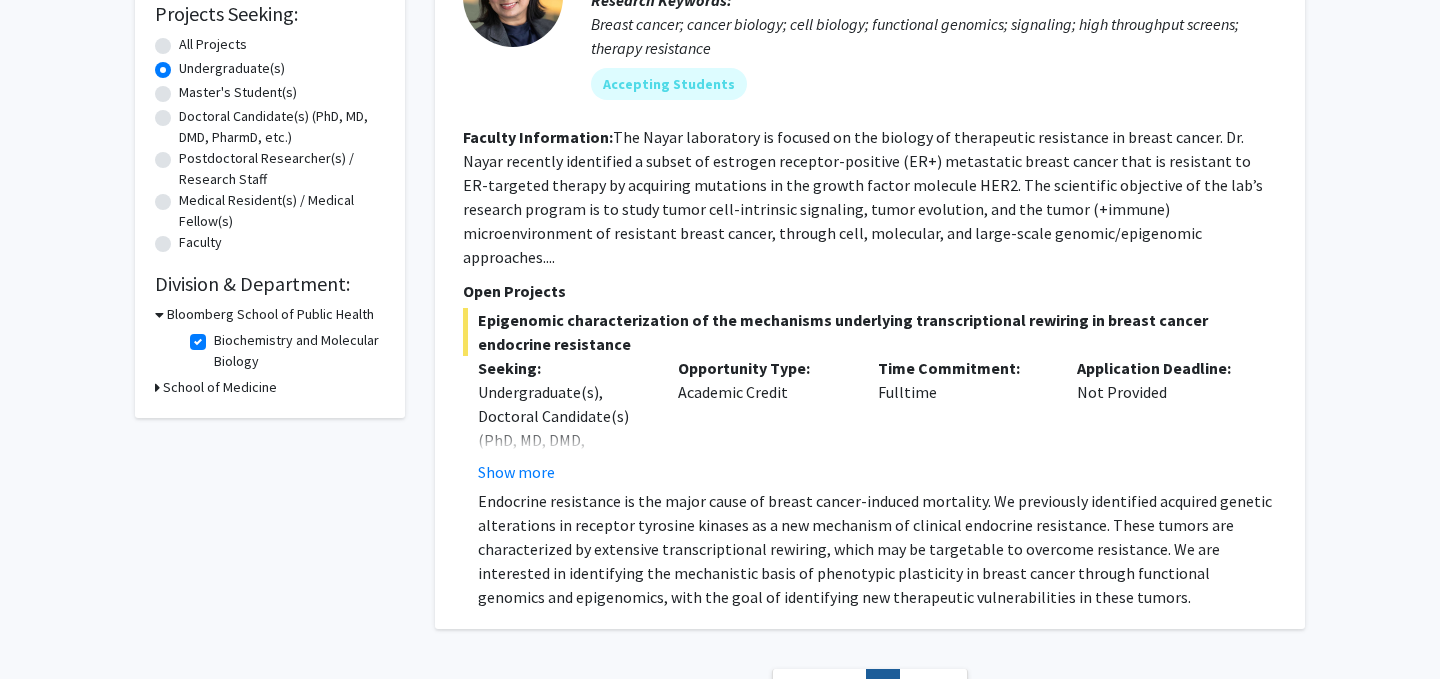 click on "School of Medicine" at bounding box center (220, 387) 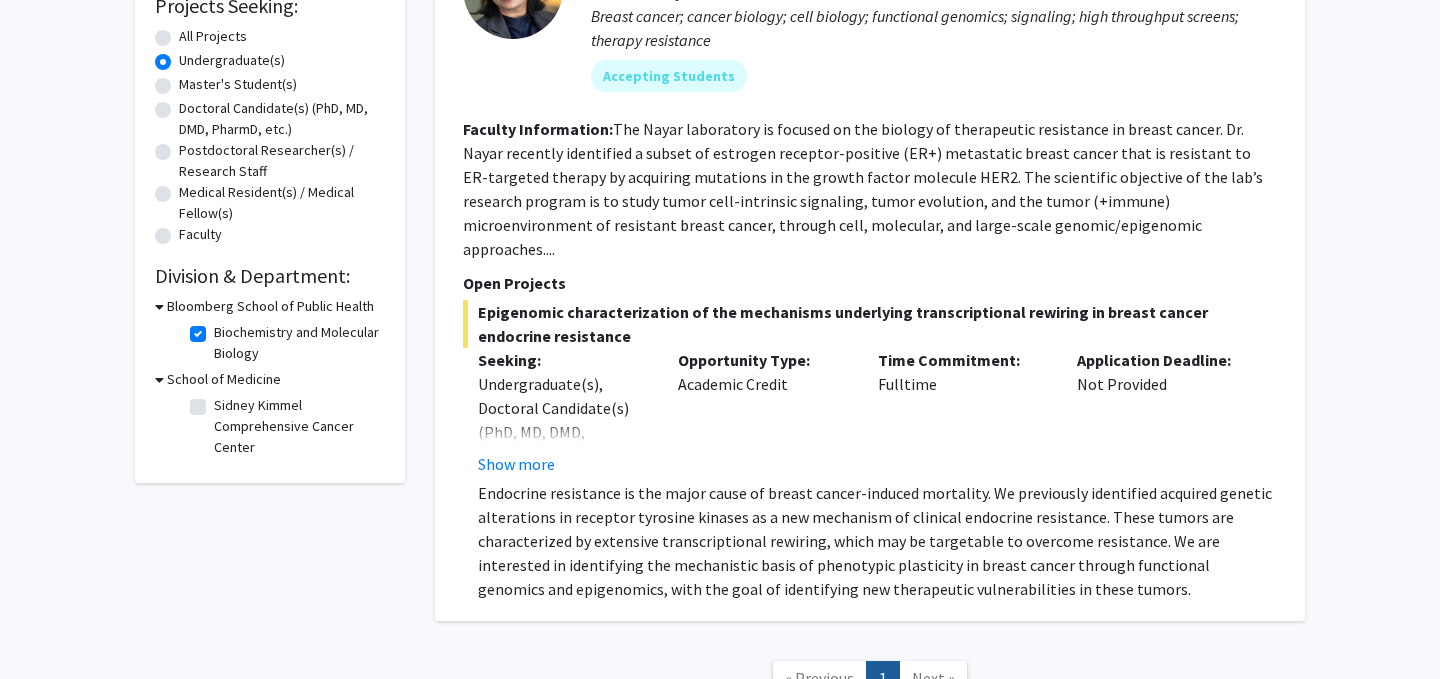 scroll, scrollTop: 350, scrollLeft: 0, axis: vertical 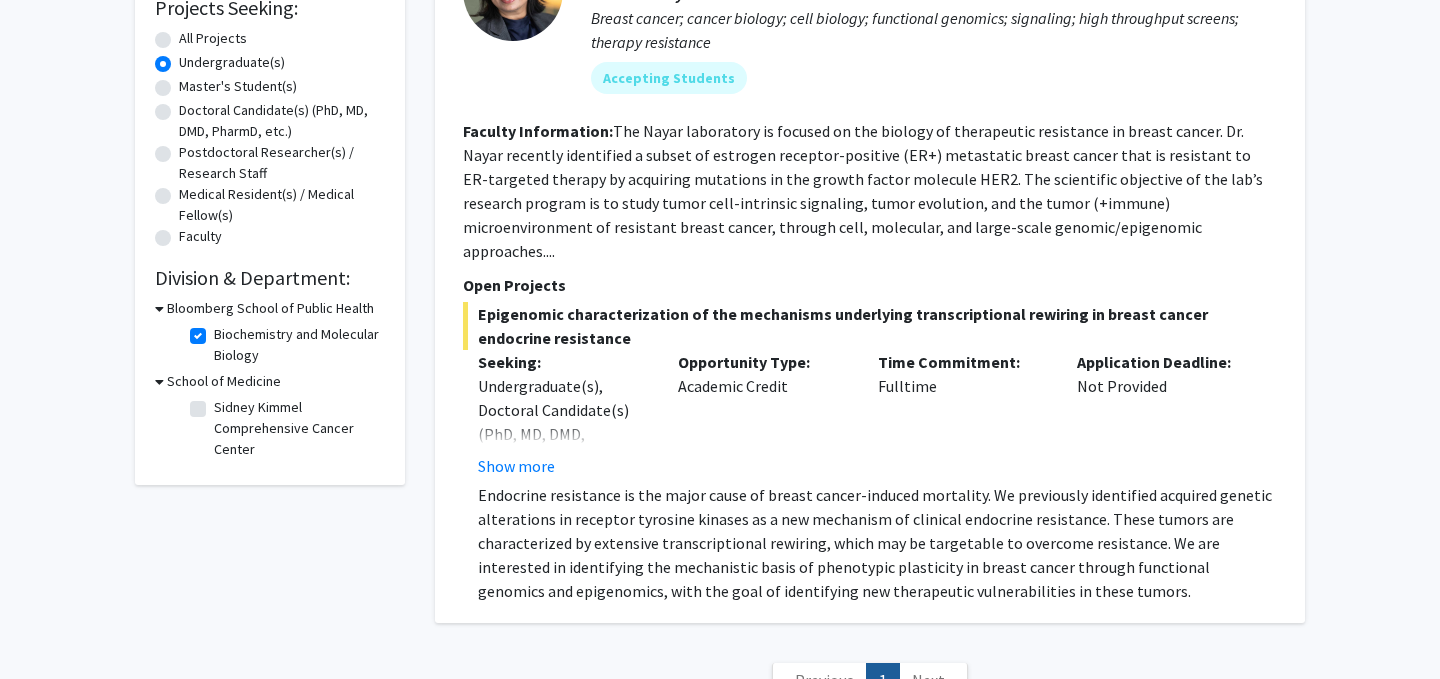click on "Bloomberg School of Public Health" at bounding box center [270, 308] 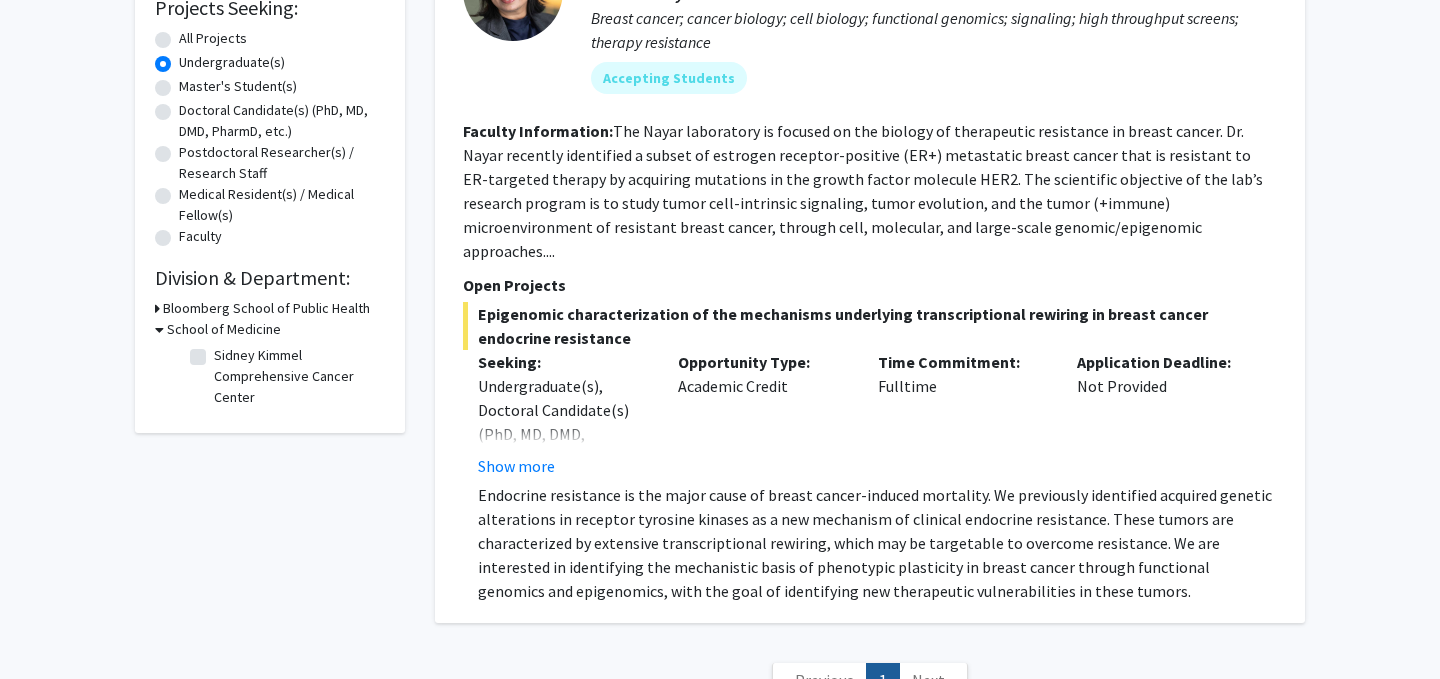 click on "Bloomberg School of Public Health" at bounding box center [266, 308] 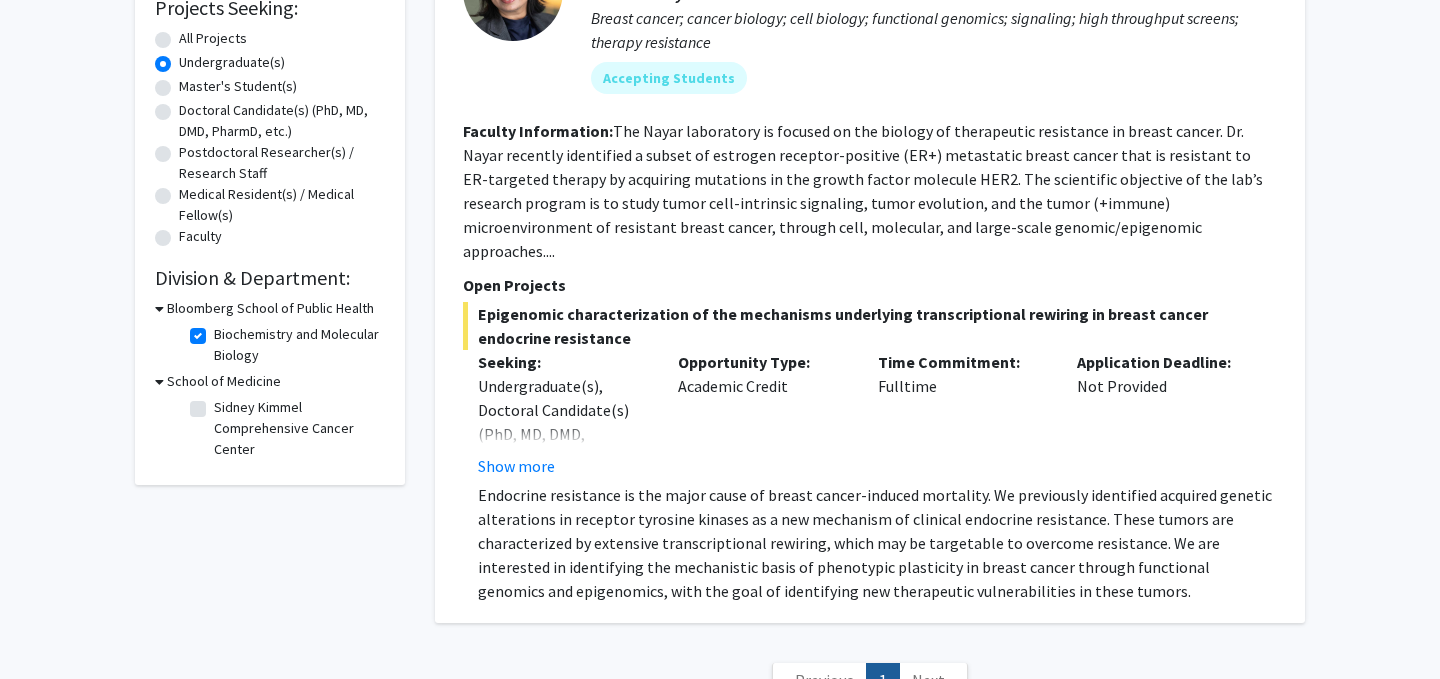 scroll, scrollTop: 292, scrollLeft: 0, axis: vertical 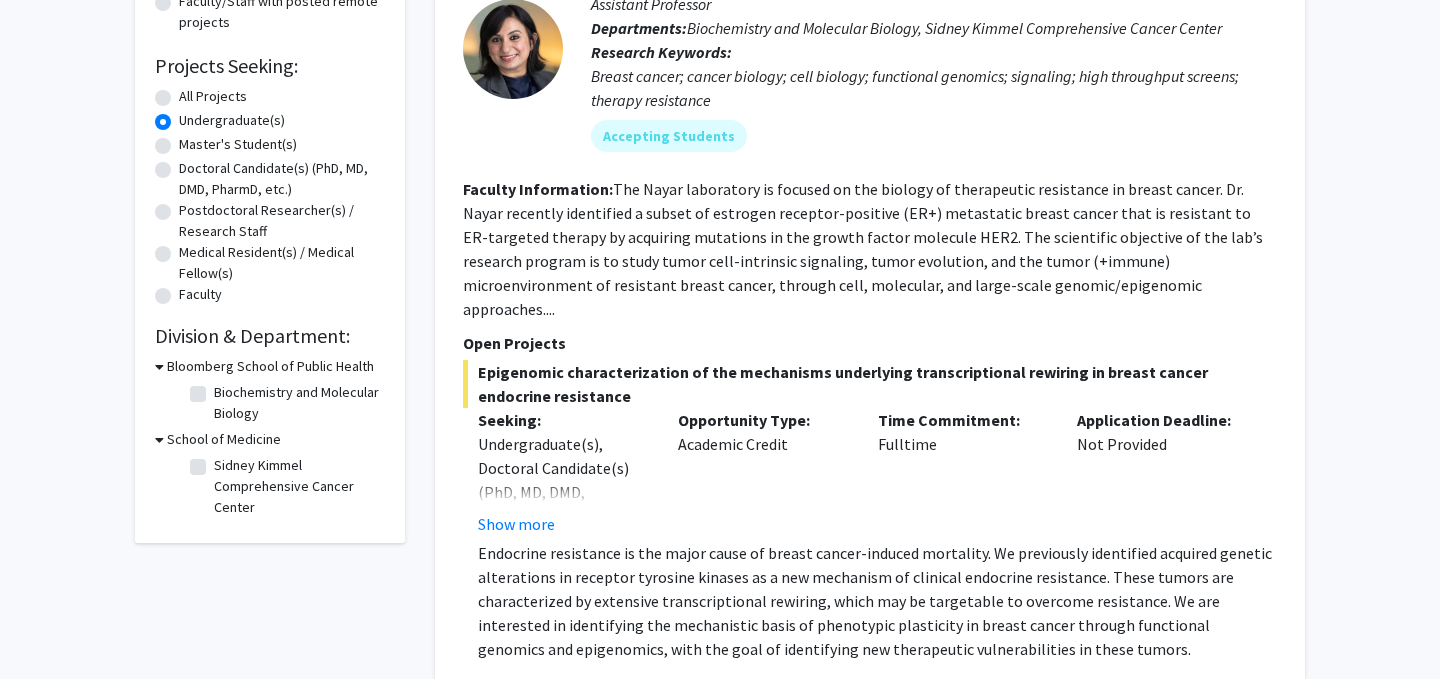 checkbox on "false" 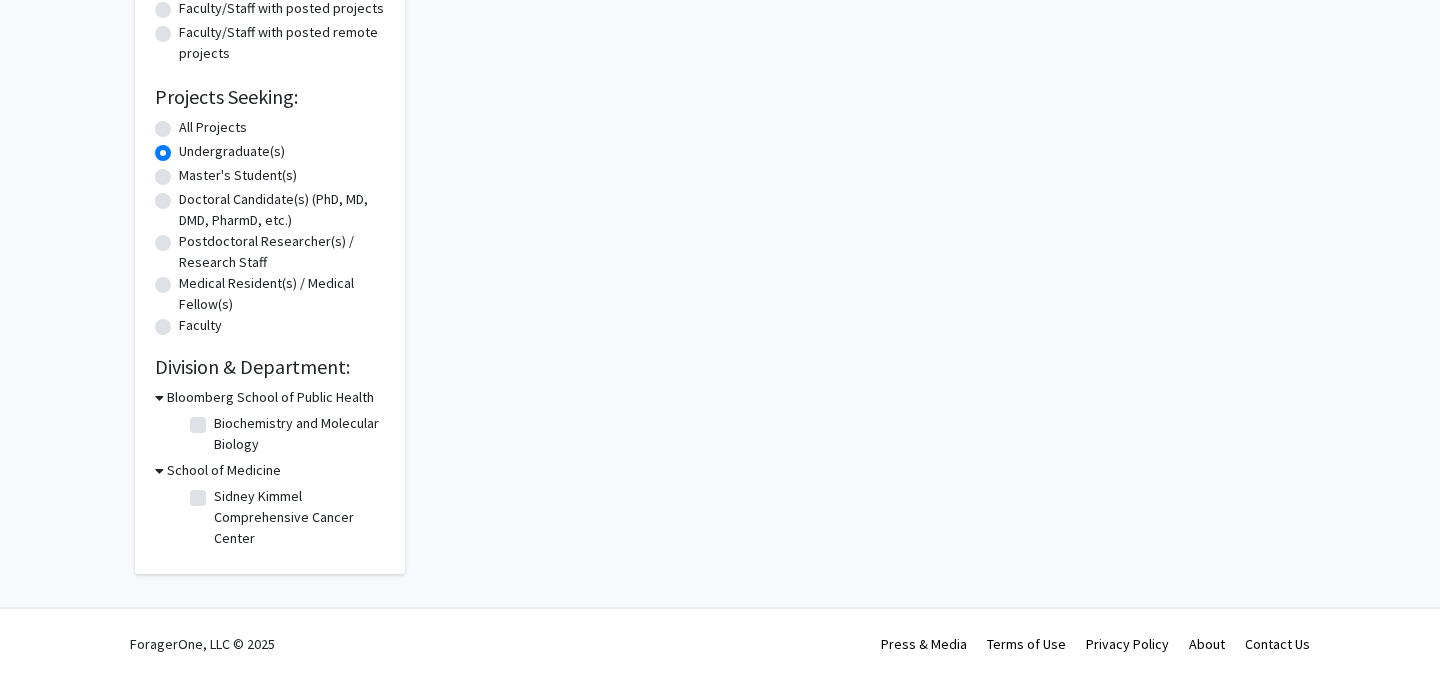 scroll, scrollTop: 276, scrollLeft: 0, axis: vertical 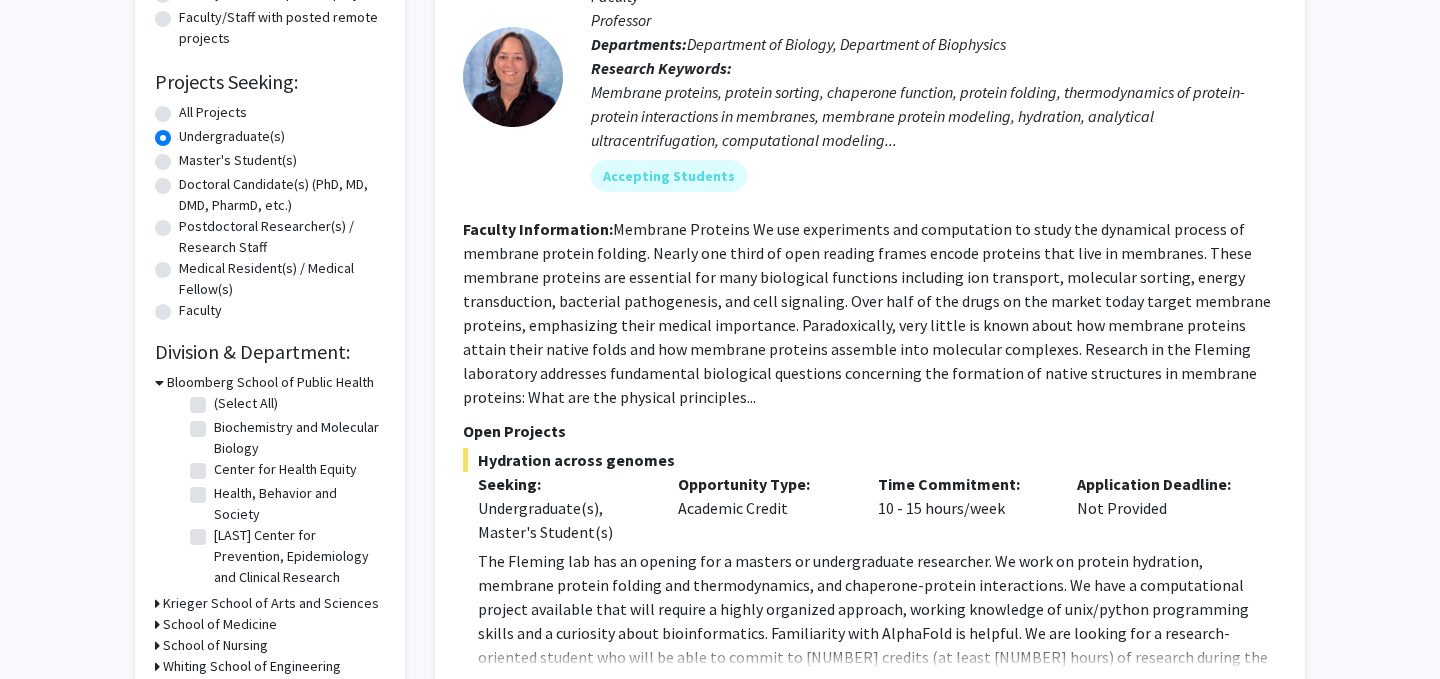 click on "(Select All)" 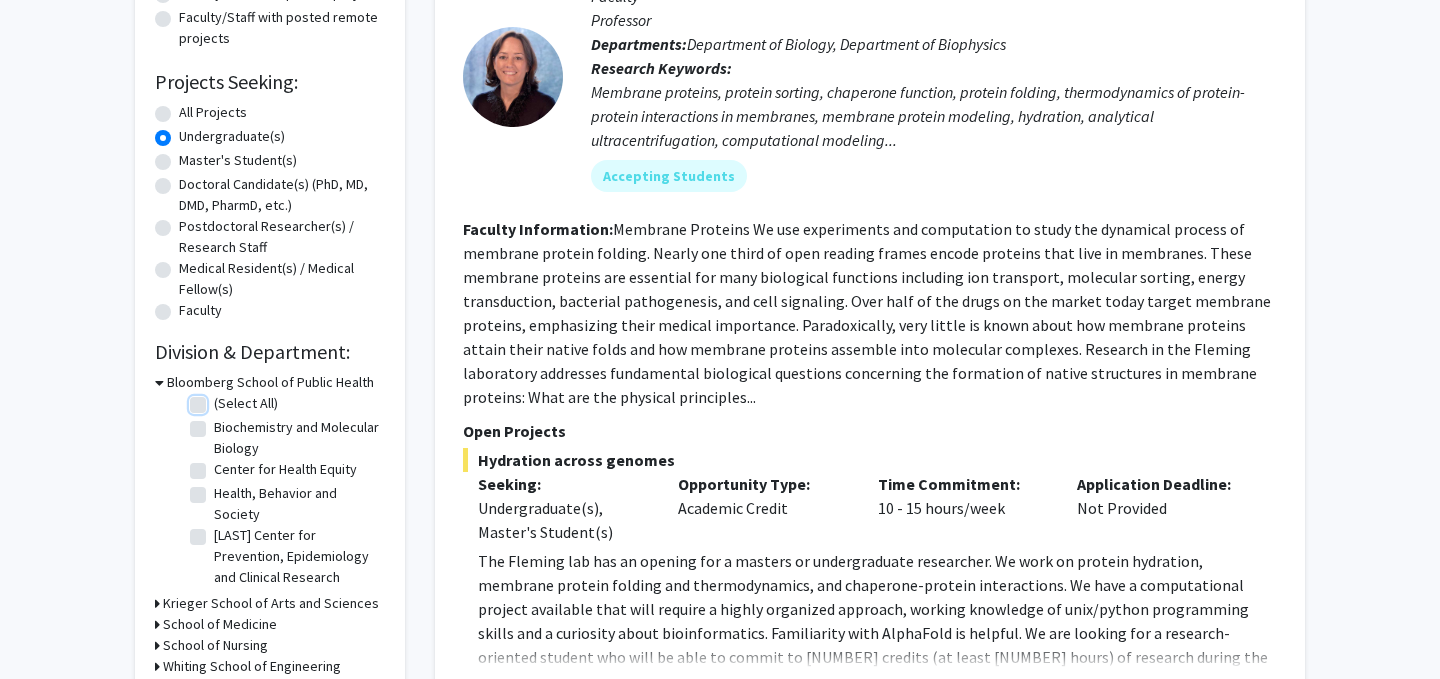click on "(Select All)" at bounding box center (220, 399) 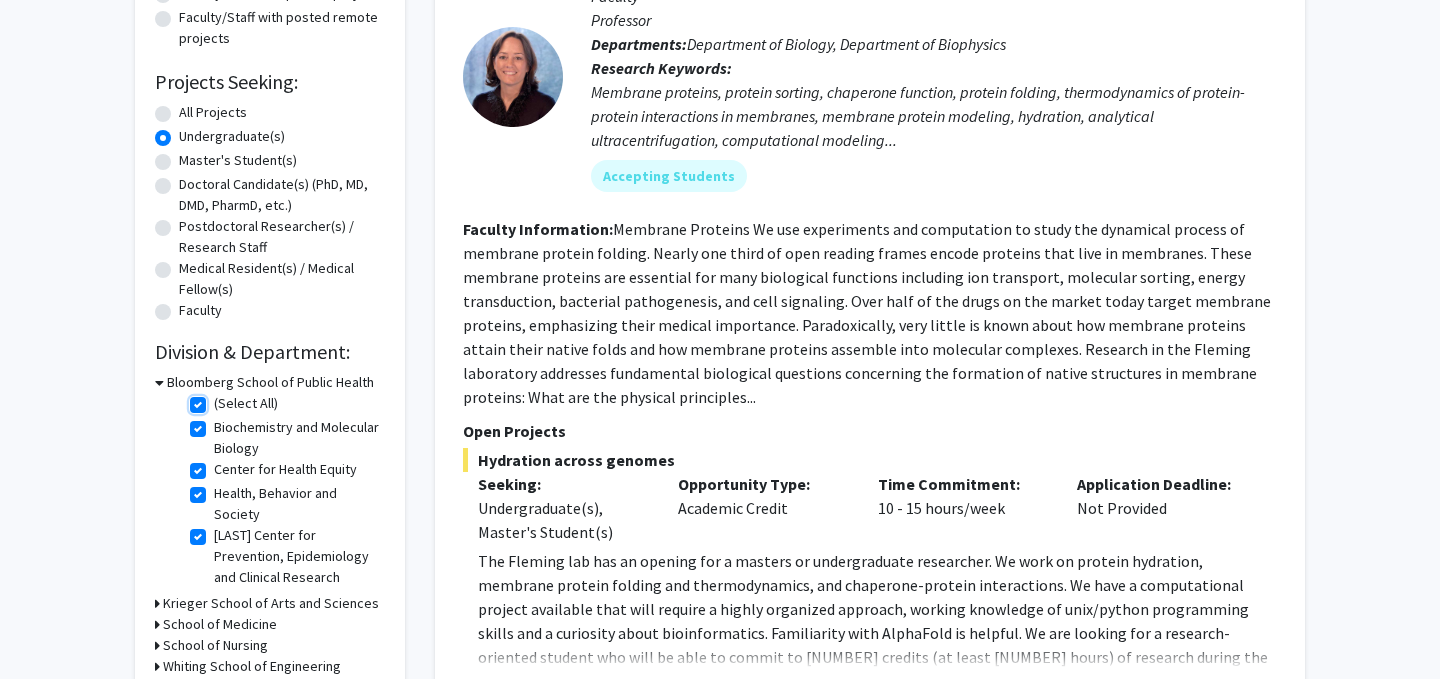 checkbox on "true" 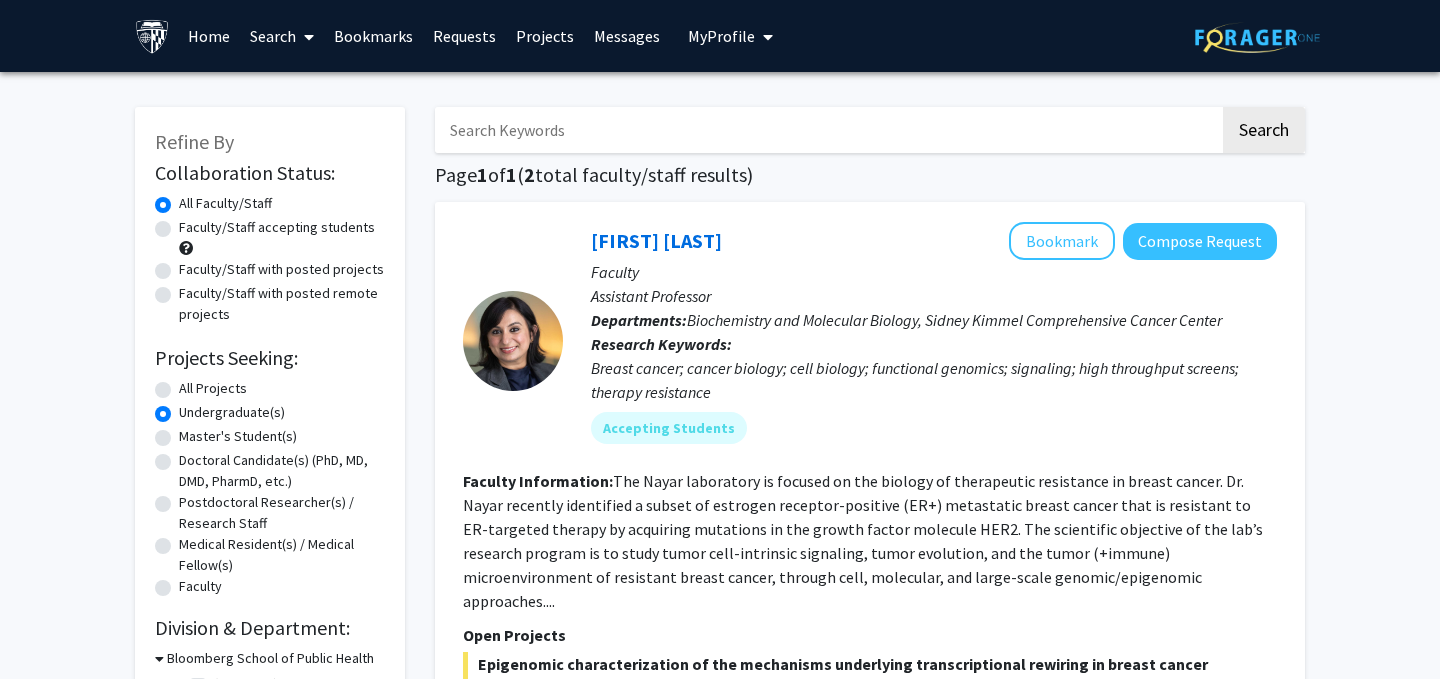 checkbox on "false" 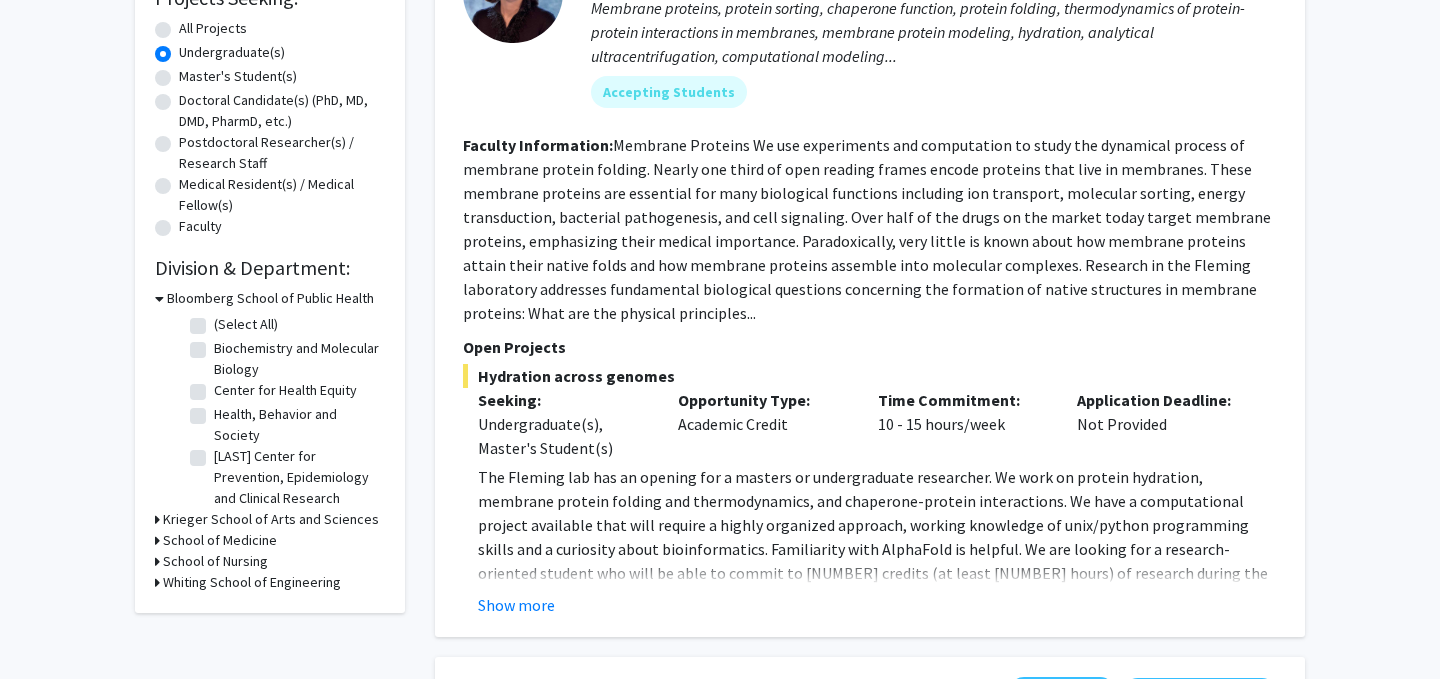 scroll, scrollTop: 361, scrollLeft: 0, axis: vertical 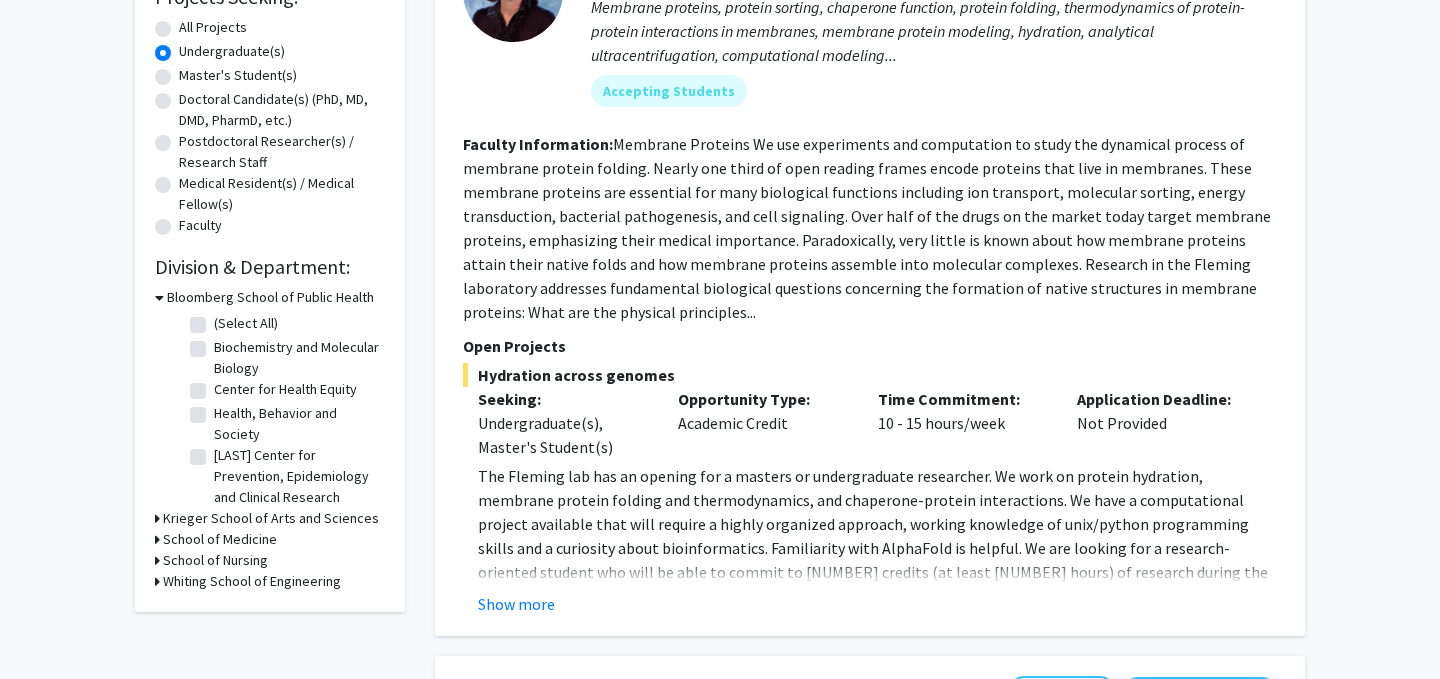 click on "Biochemistry and Molecular Biology" 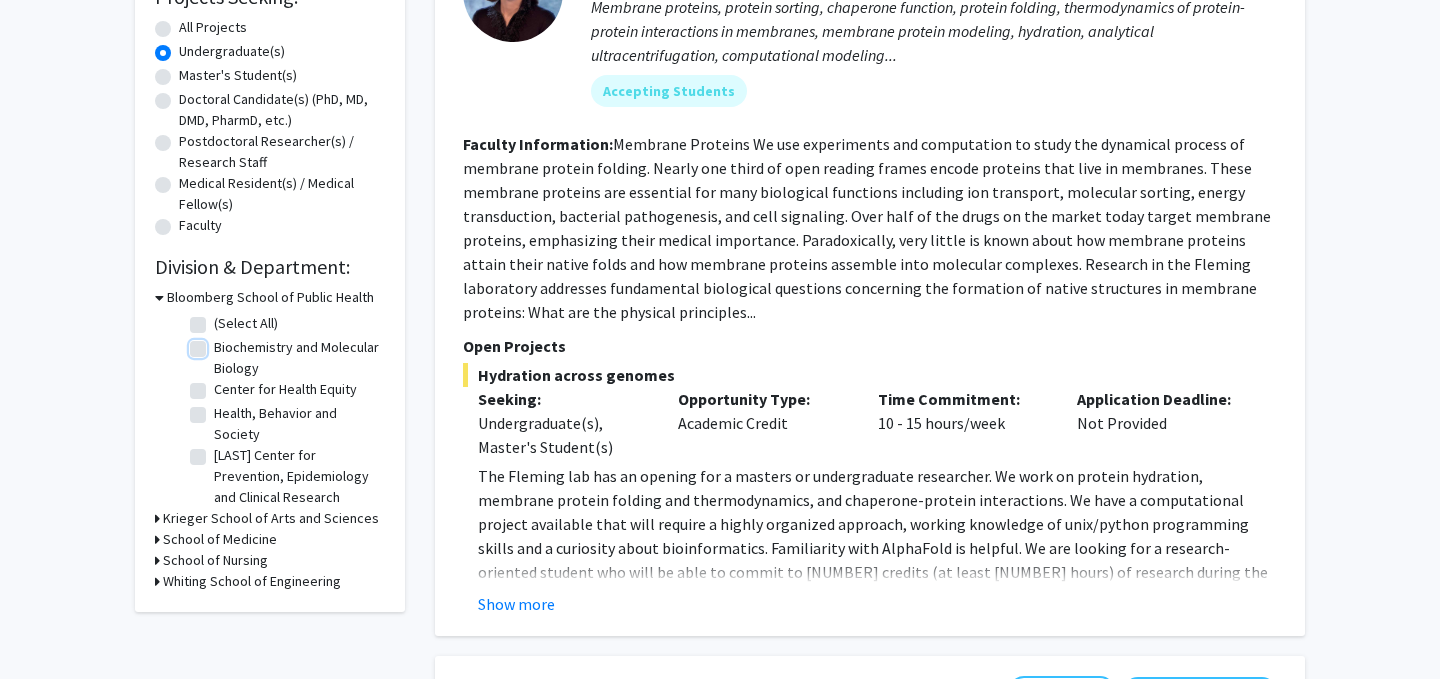 click on "Biochemistry and Molecular Biology" at bounding box center [220, 343] 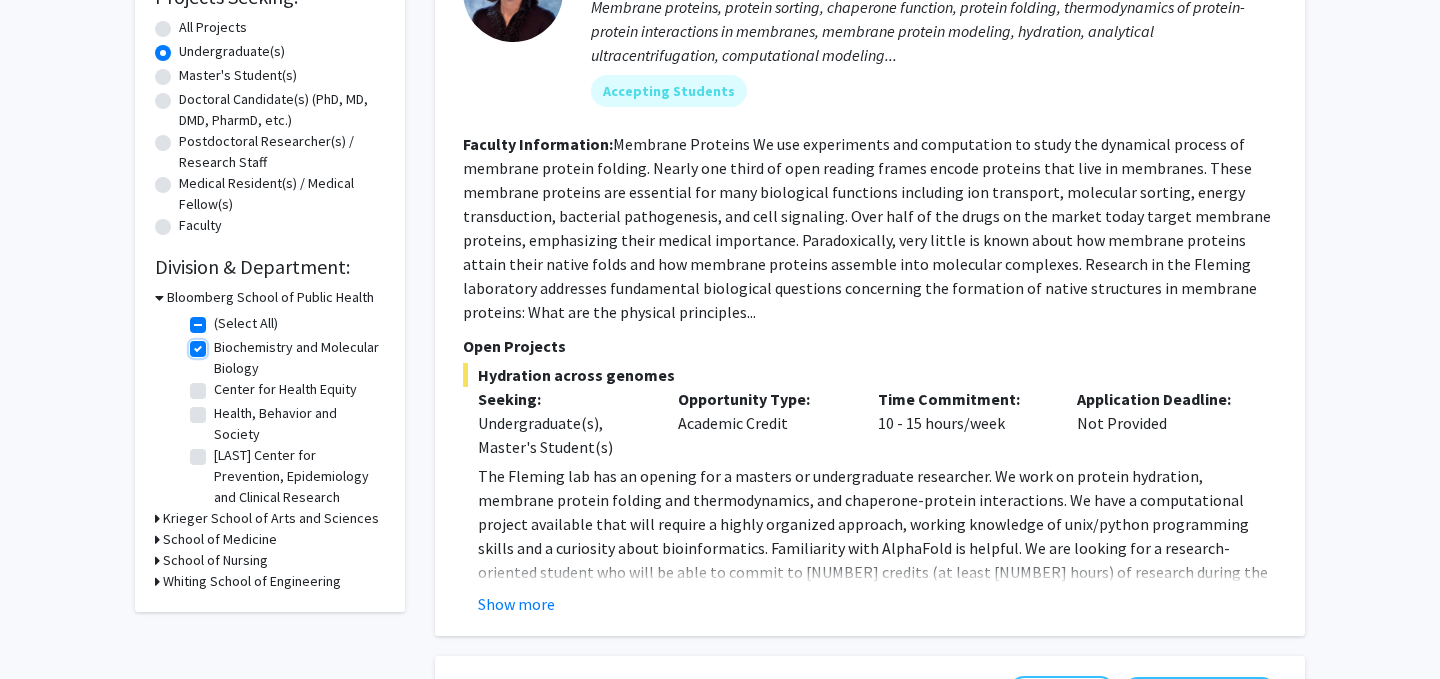 checkbox on "true" 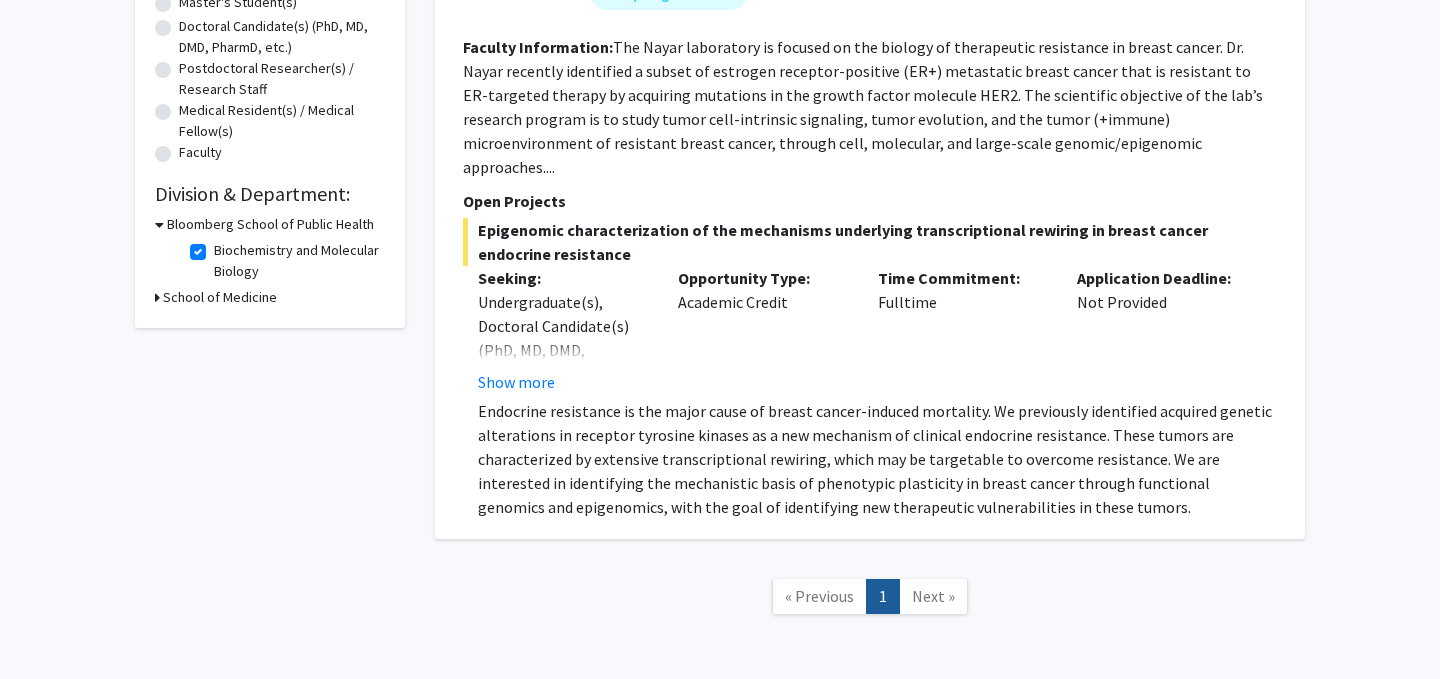 scroll, scrollTop: 491, scrollLeft: 0, axis: vertical 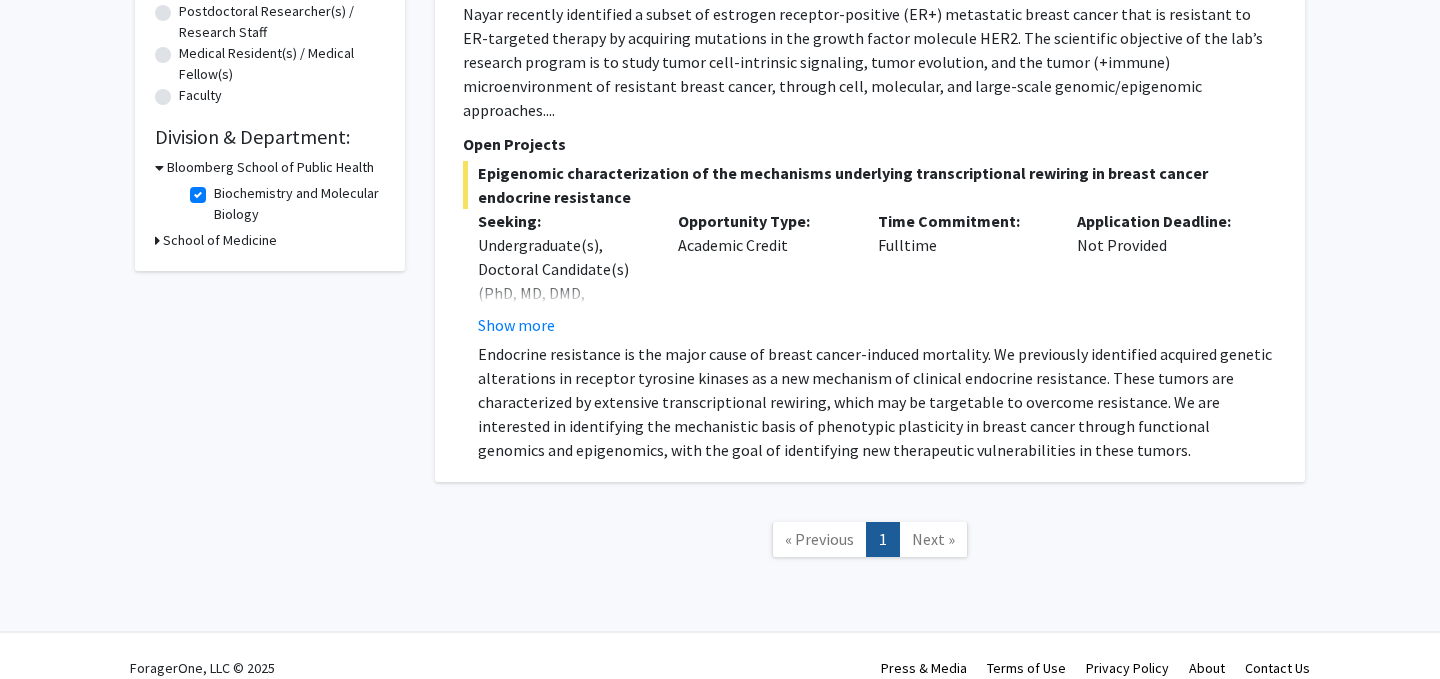 click on "Next »" 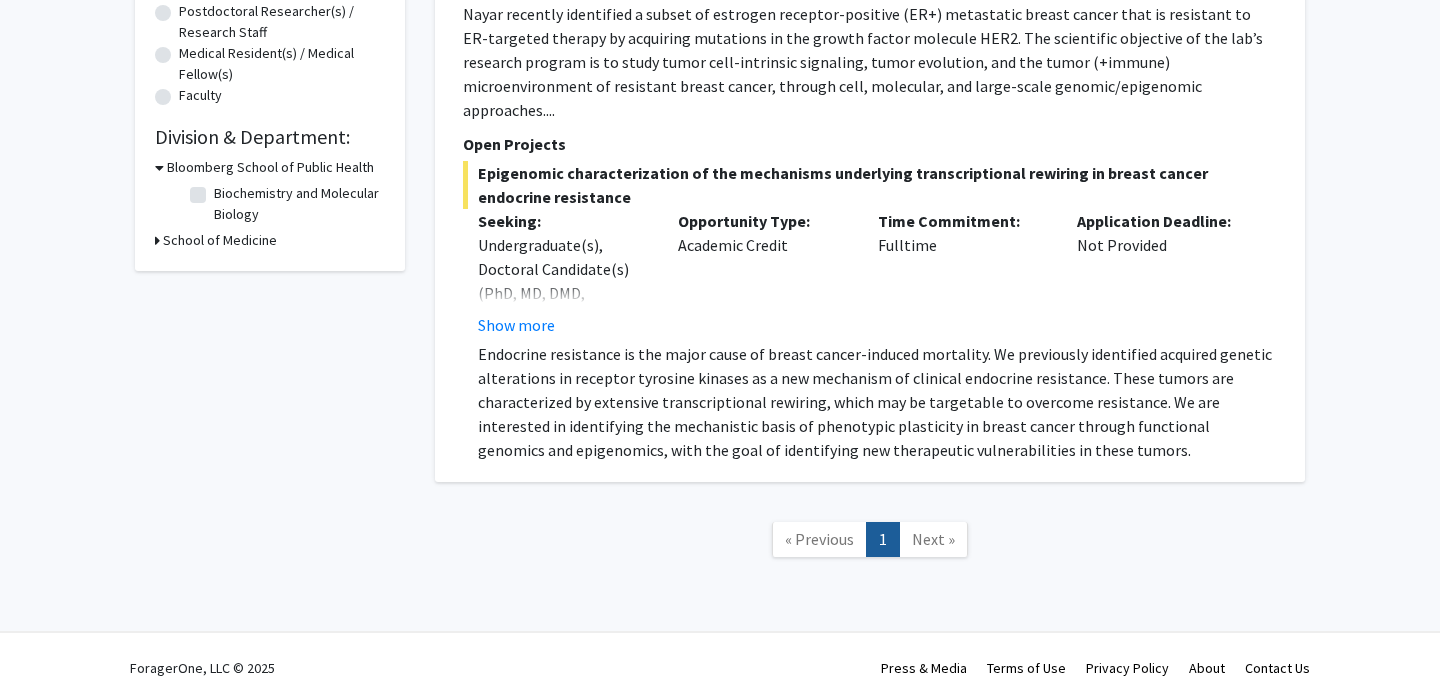 checkbox on "false" 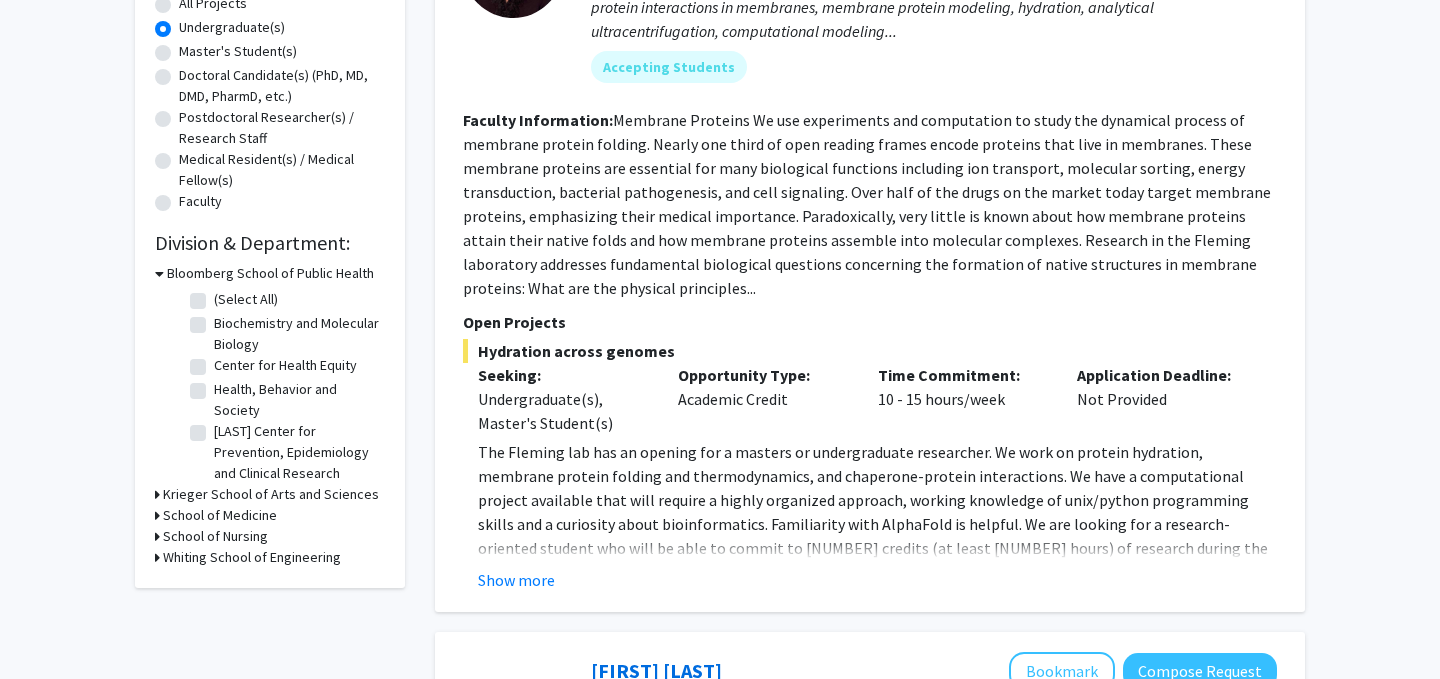 scroll, scrollTop: 388, scrollLeft: 0, axis: vertical 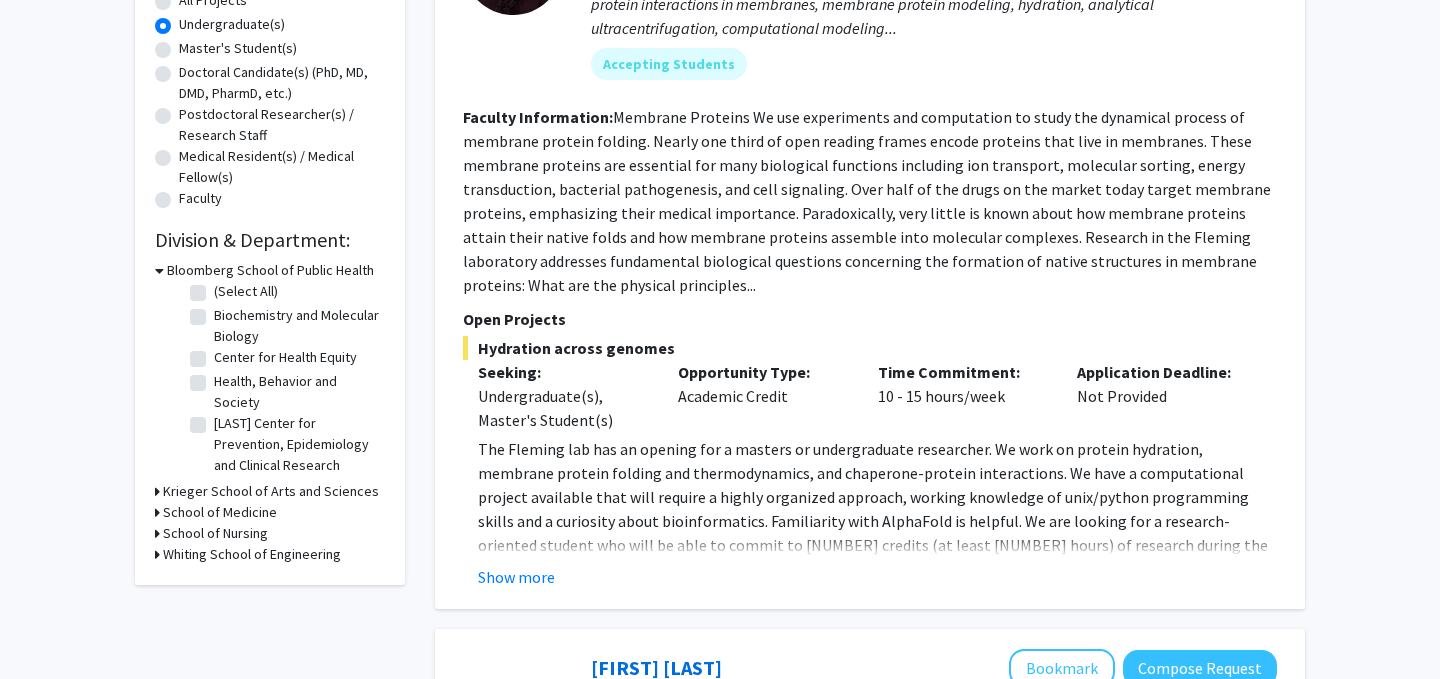 click on "Krieger School of Arts and Sciences" at bounding box center (271, 491) 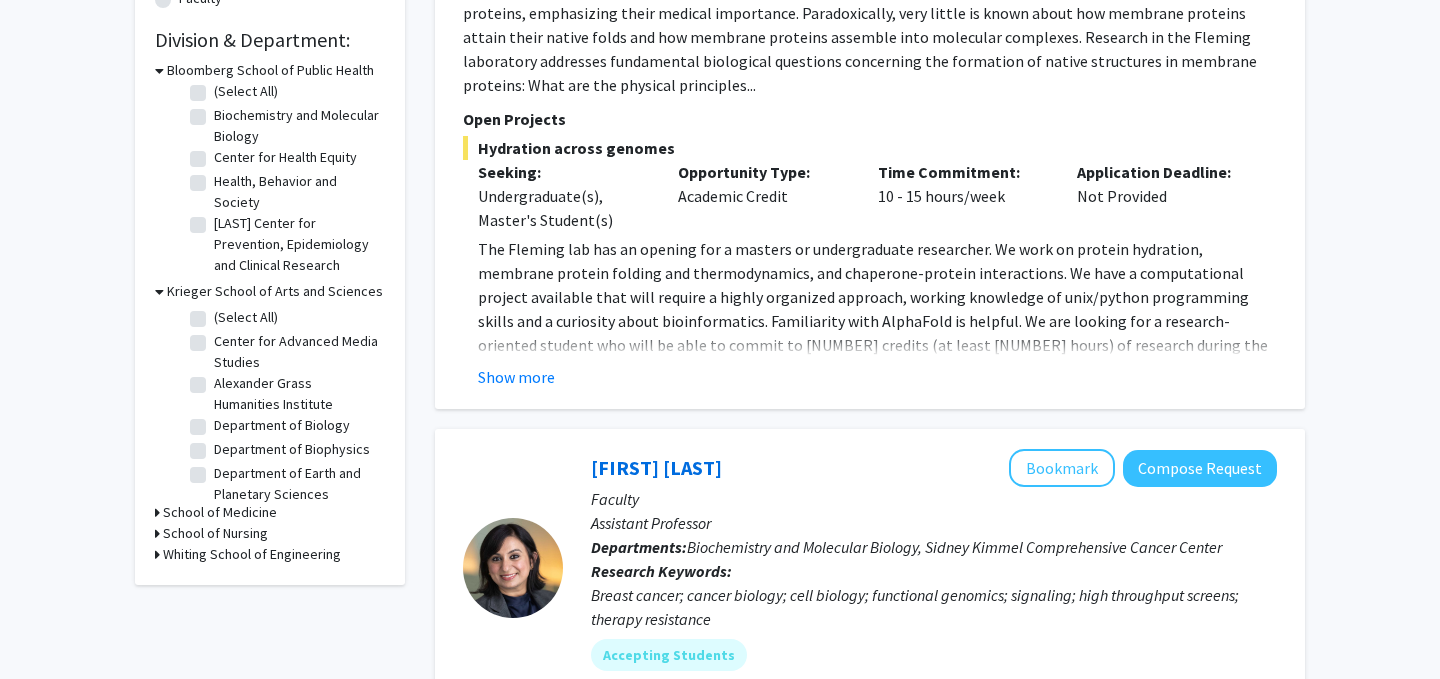 scroll, scrollTop: 591, scrollLeft: 0, axis: vertical 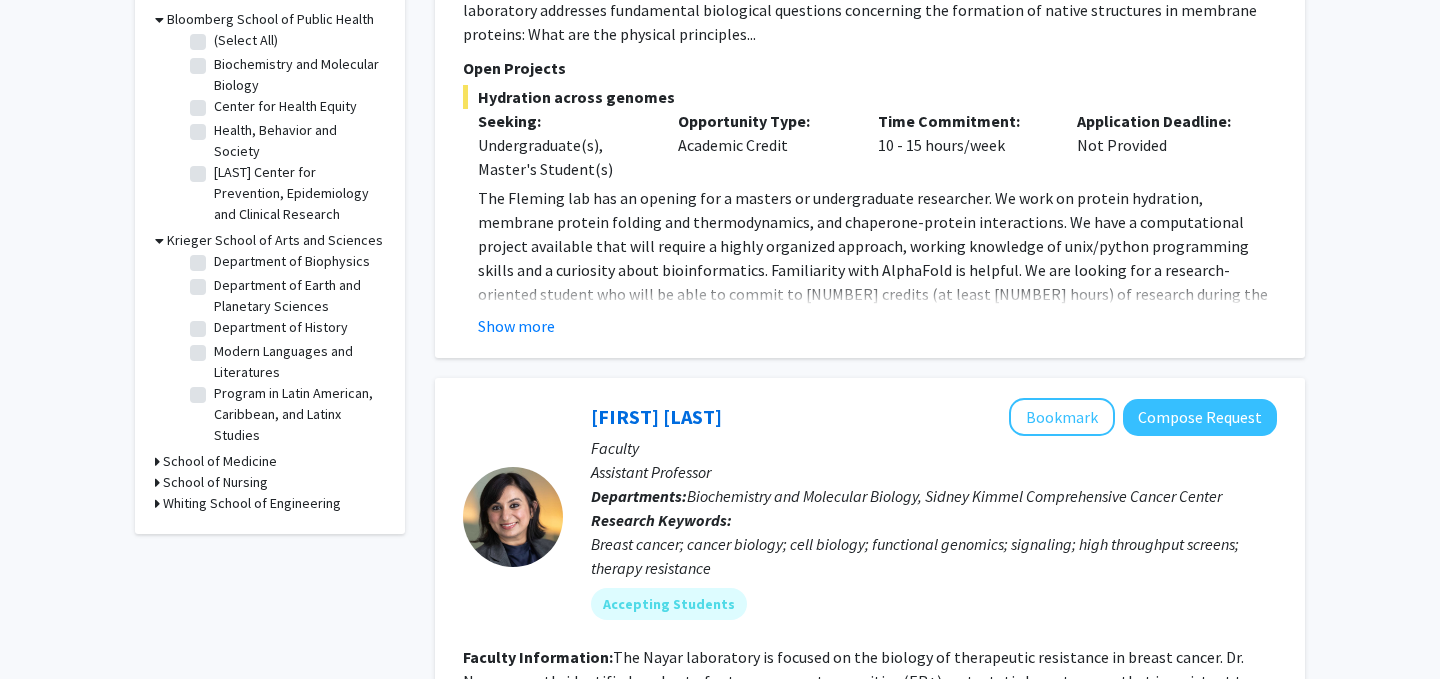click on "School of Medicine" at bounding box center [220, 461] 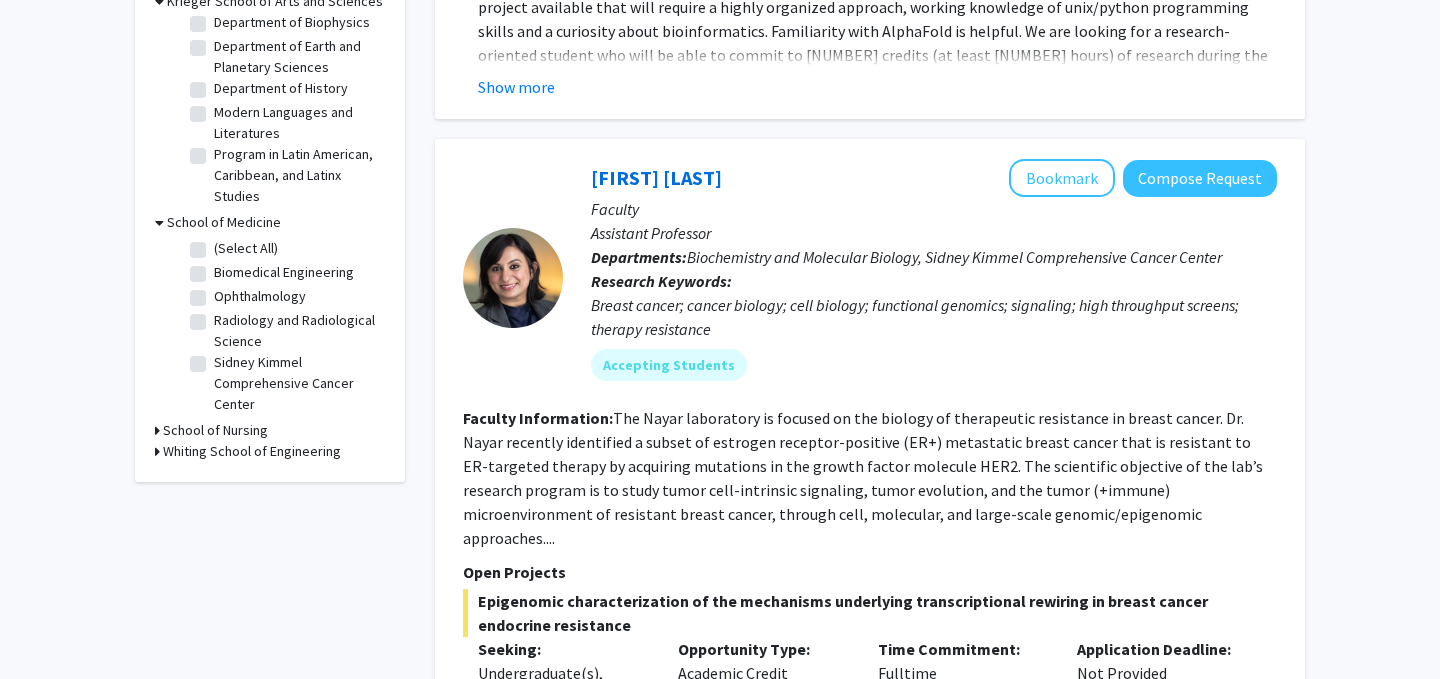 scroll, scrollTop: 879, scrollLeft: 0, axis: vertical 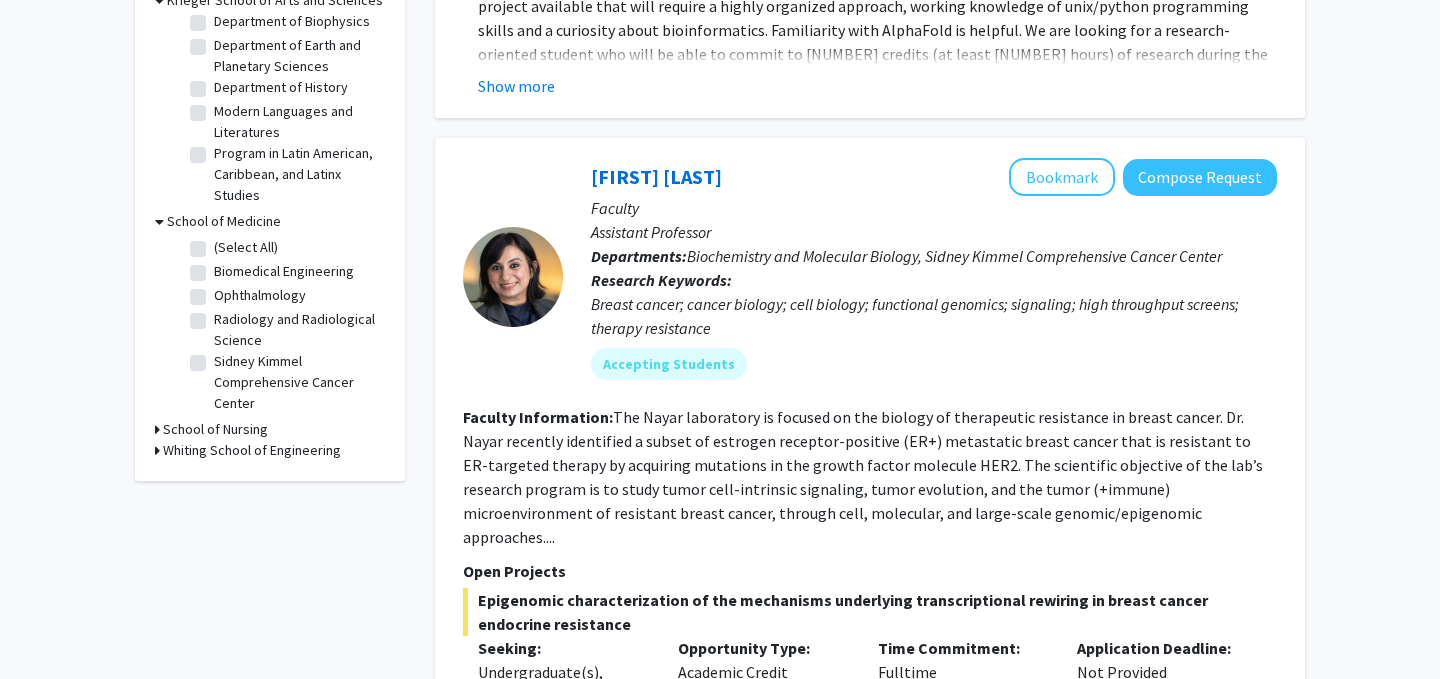 click on "Sidney Kimmel Comprehensive Cancer Center" 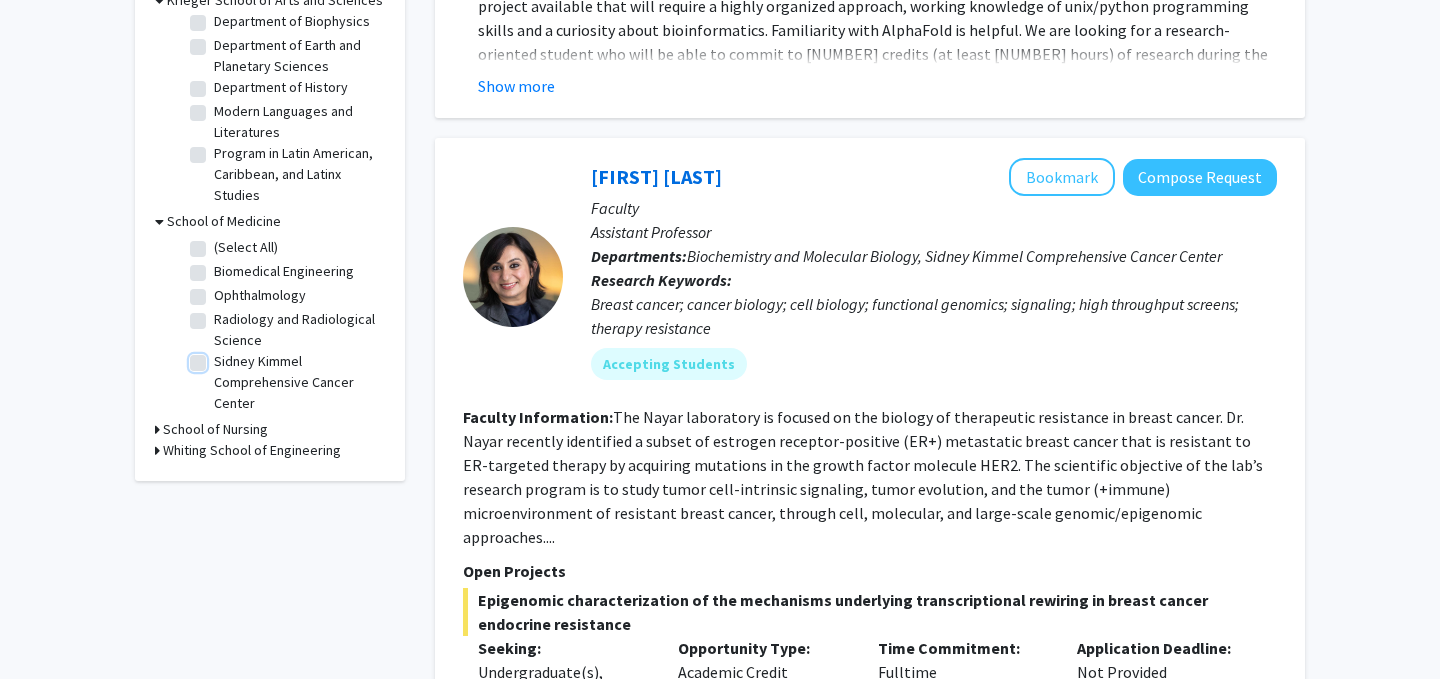 click on "Sidney Kimmel Comprehensive Cancer Center" at bounding box center [220, 357] 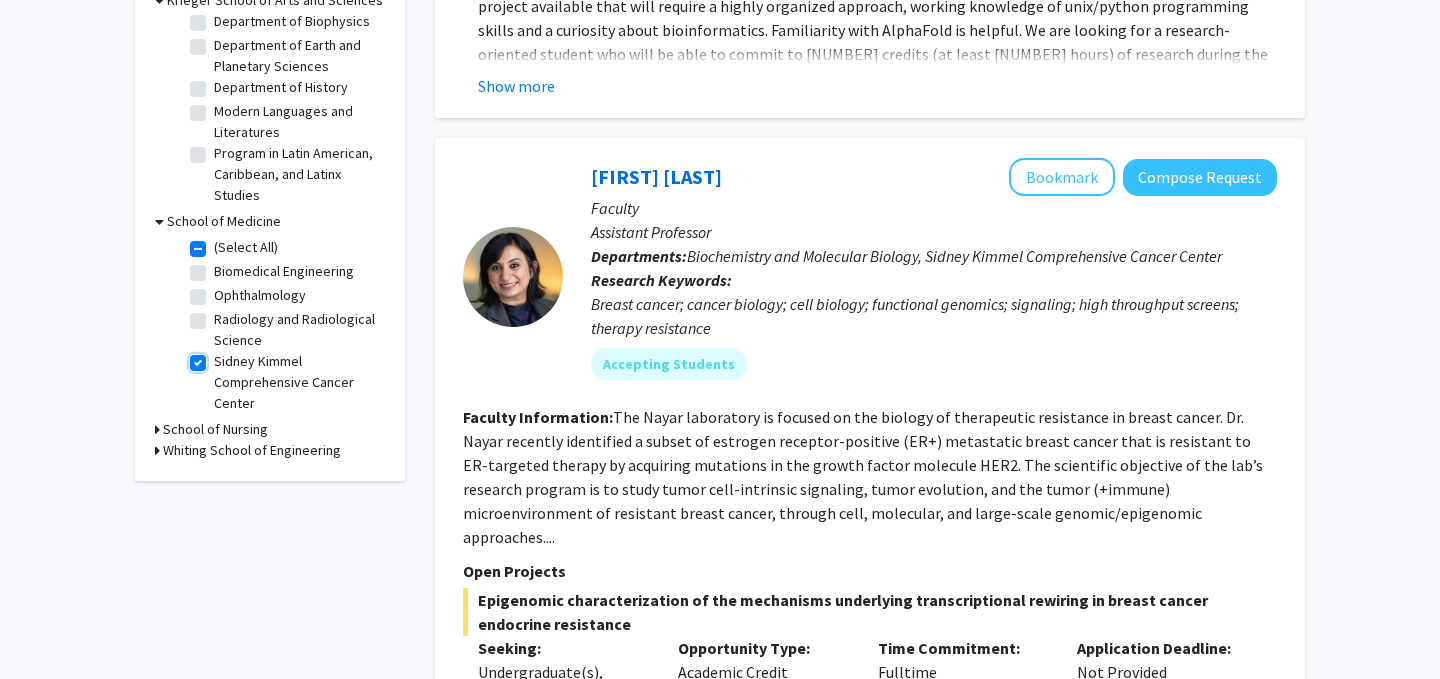 checkbox on "true" 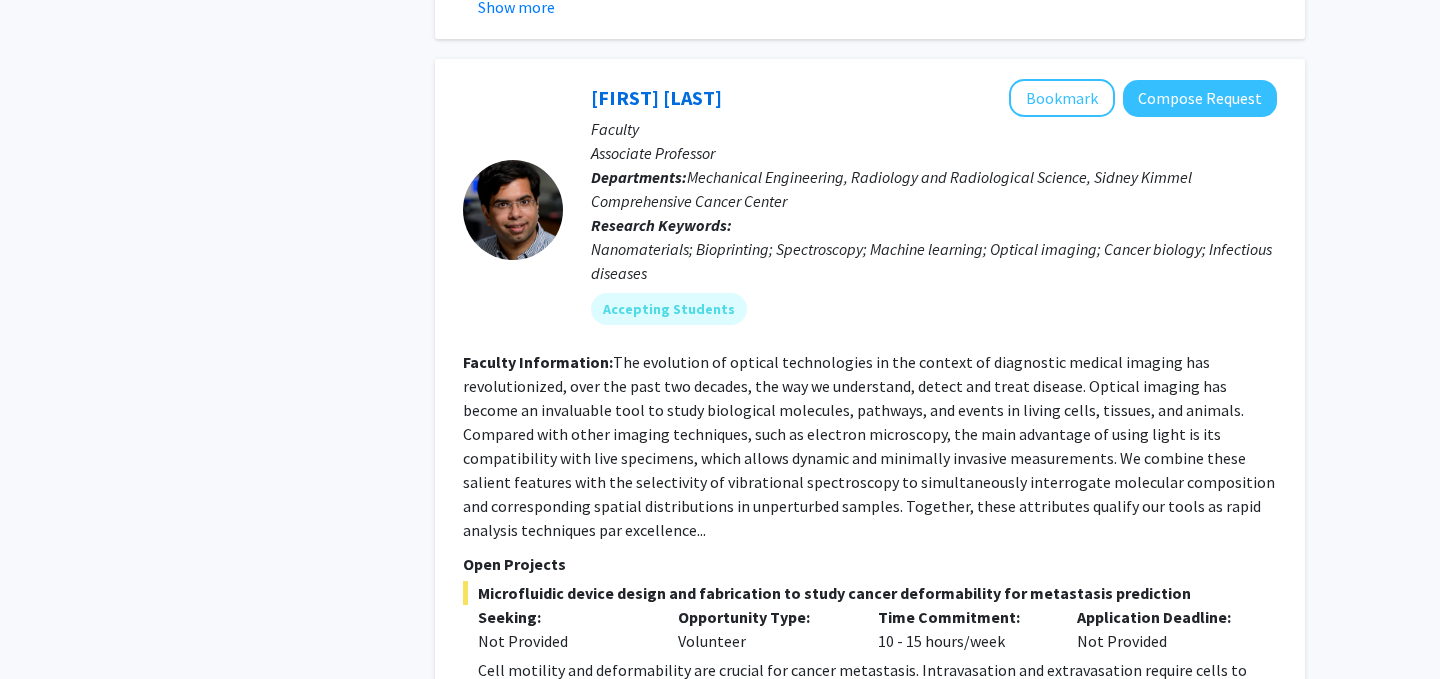 scroll, scrollTop: 0, scrollLeft: 0, axis: both 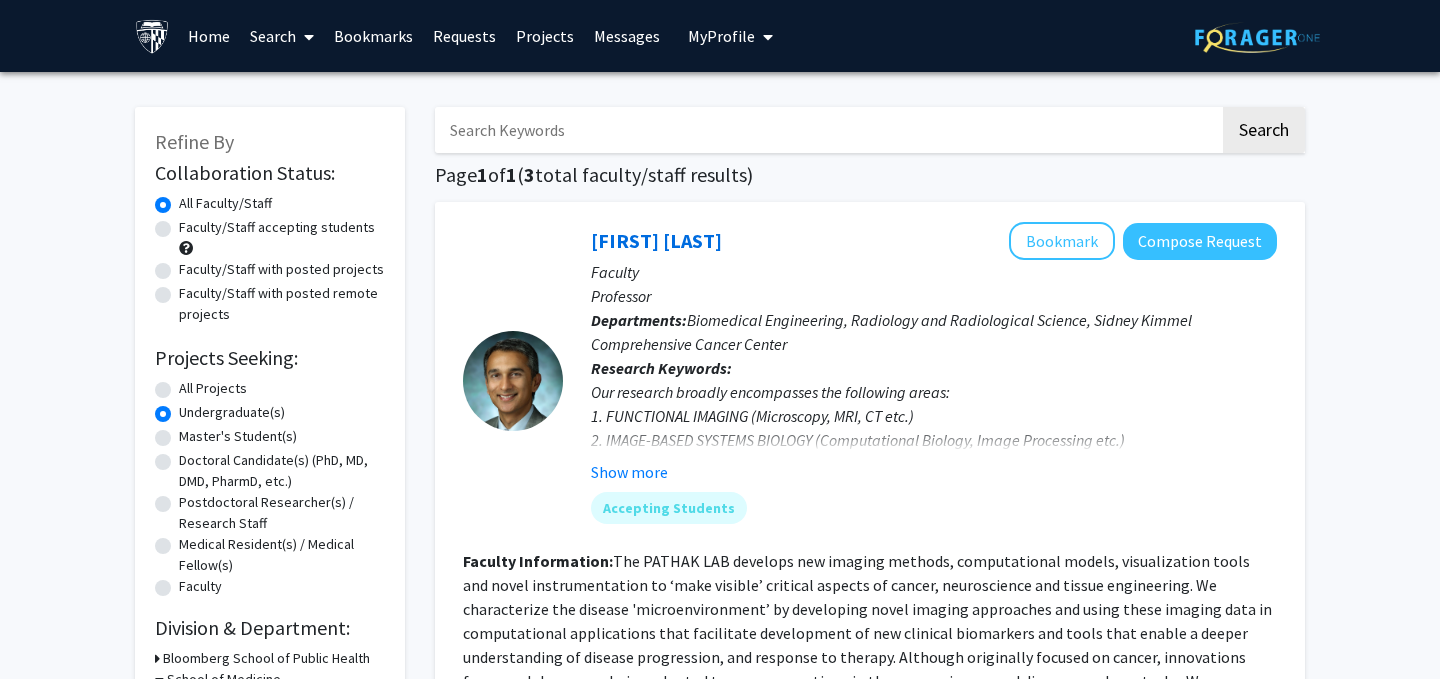 checkbox on "false" 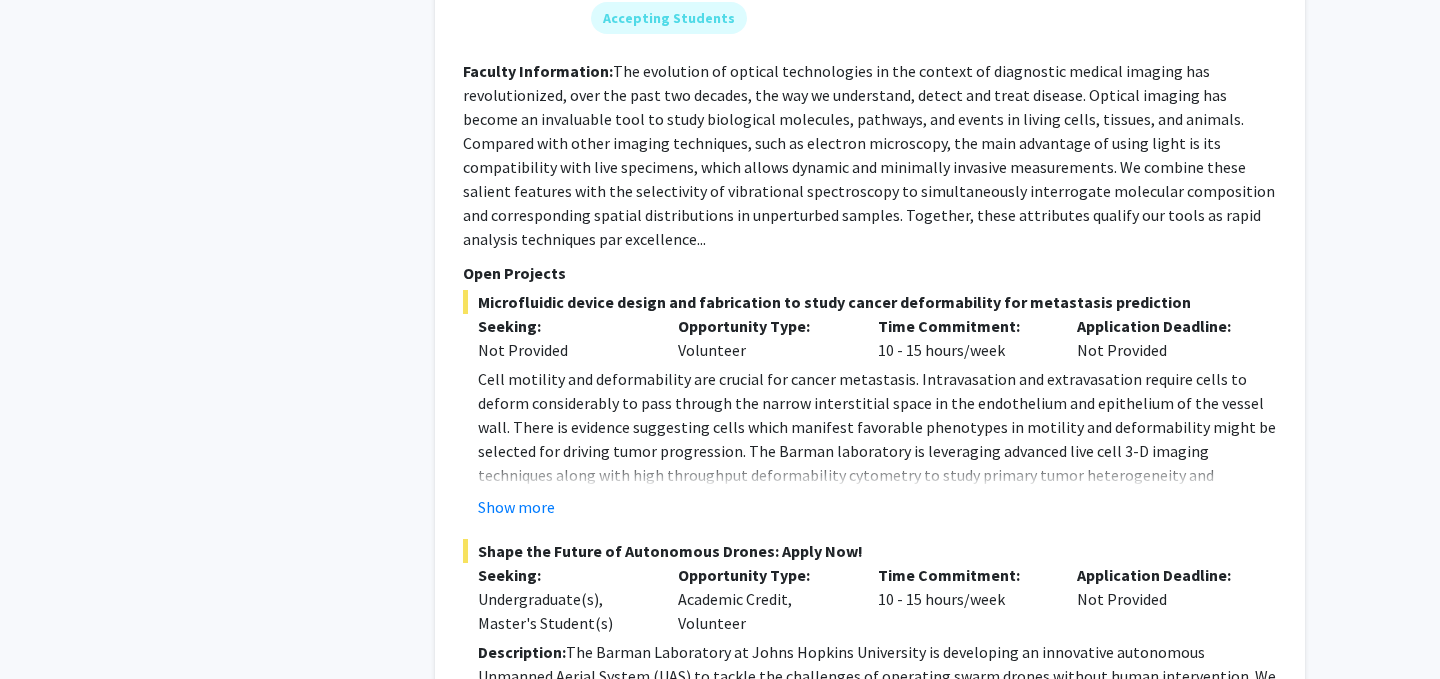 scroll, scrollTop: 7364, scrollLeft: 0, axis: vertical 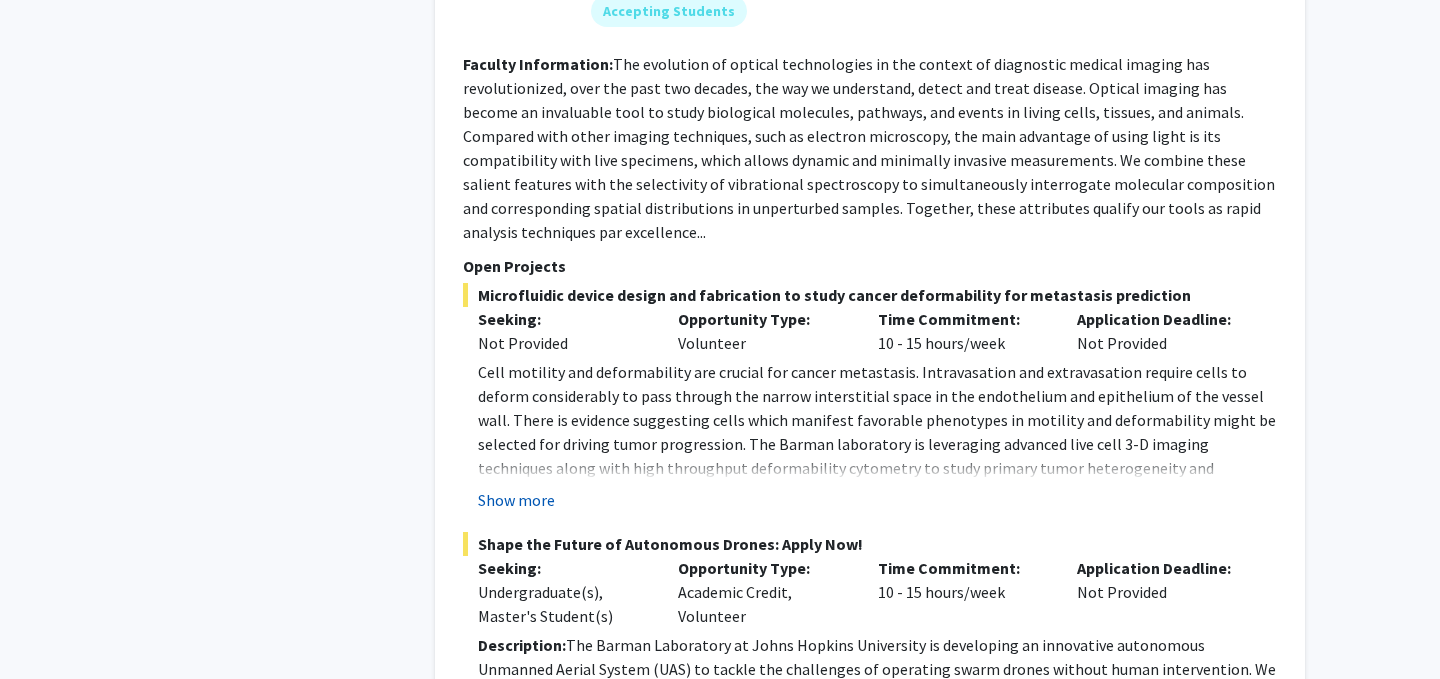 click on "Show more" 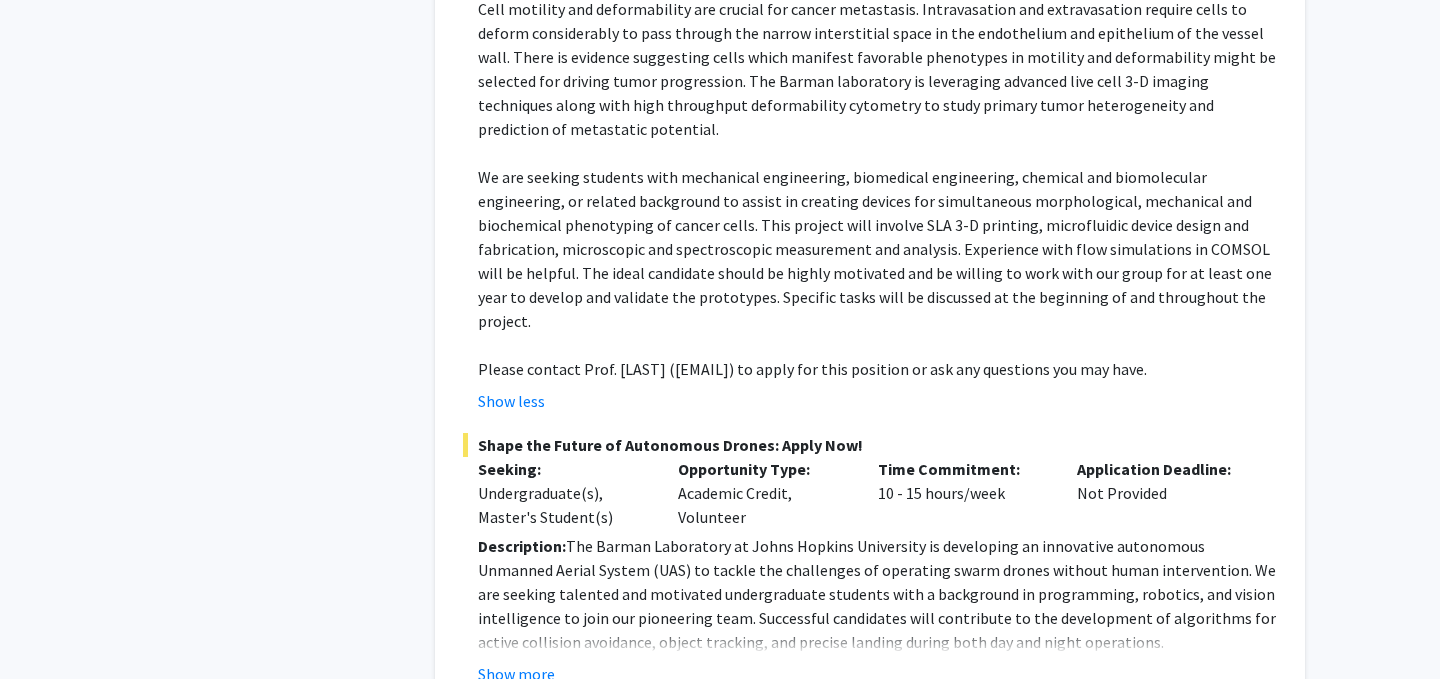 scroll, scrollTop: 7797, scrollLeft: 0, axis: vertical 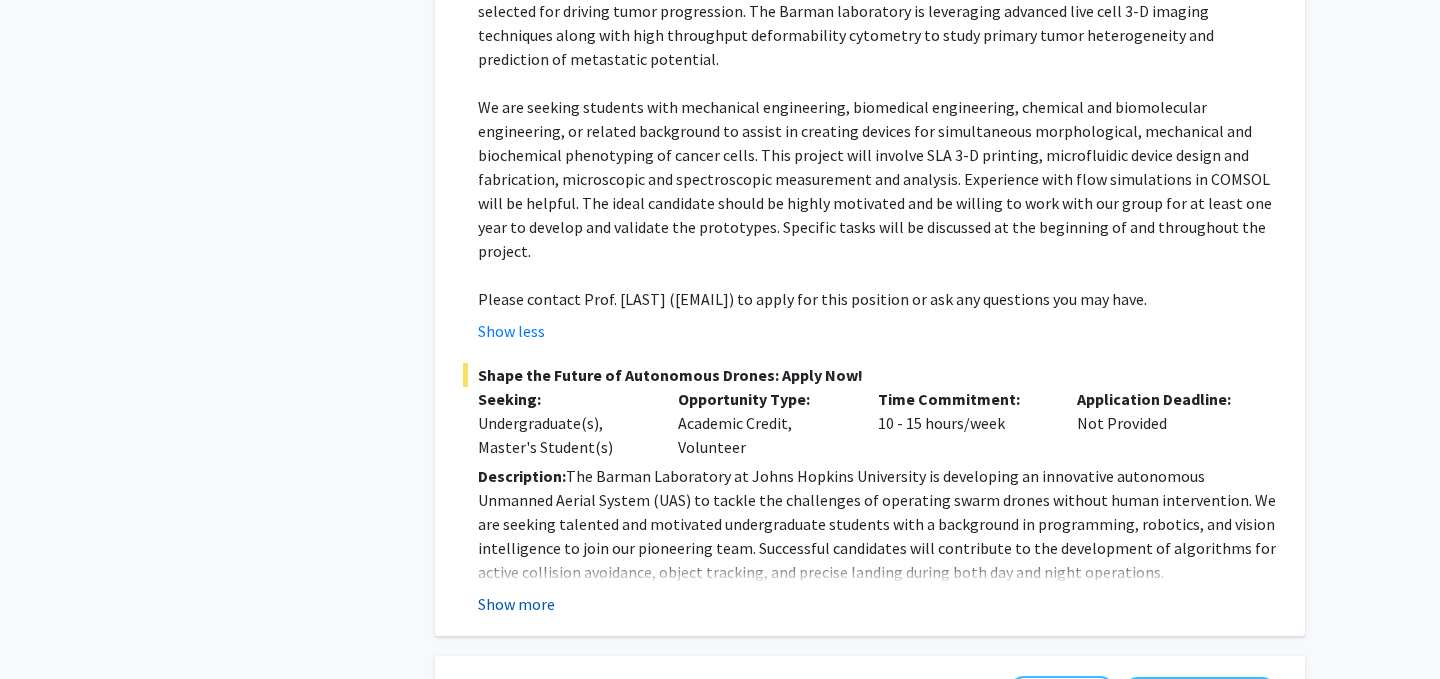 click on "Show more" 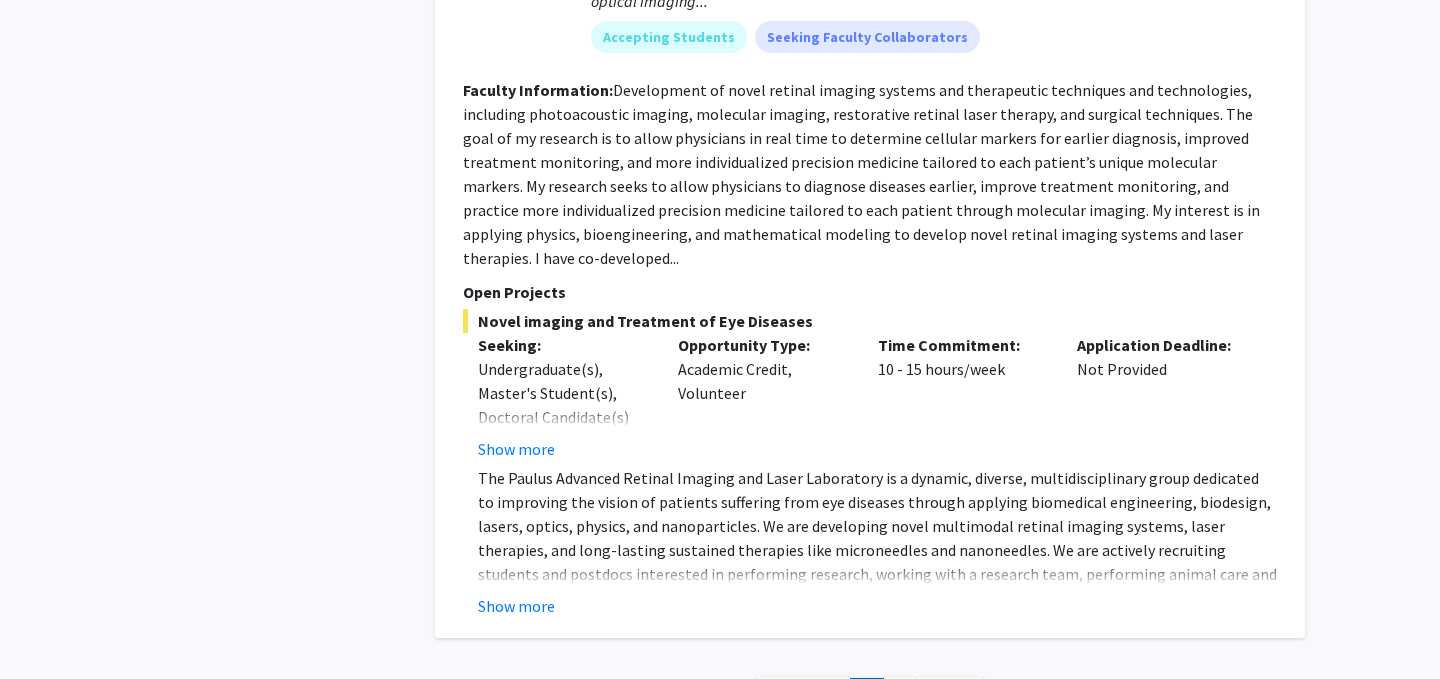 scroll, scrollTop: 9326, scrollLeft: 0, axis: vertical 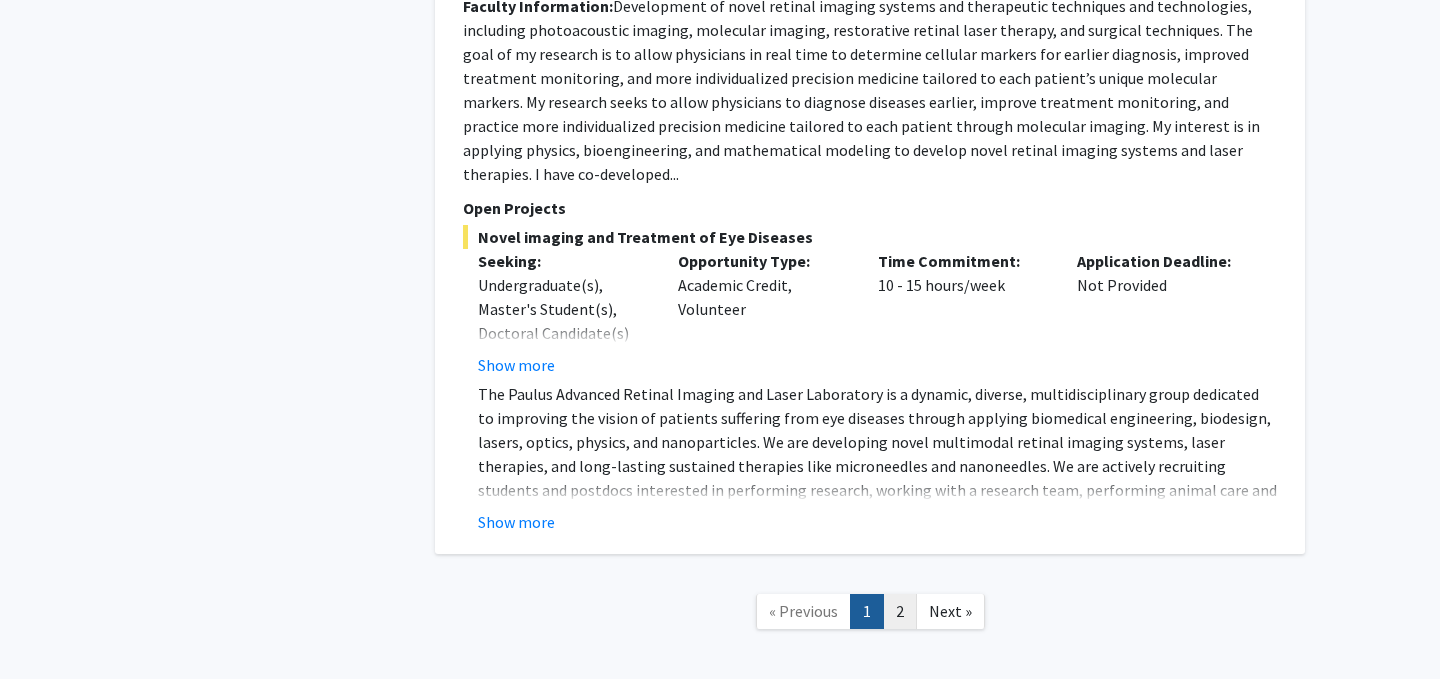 click on "2" 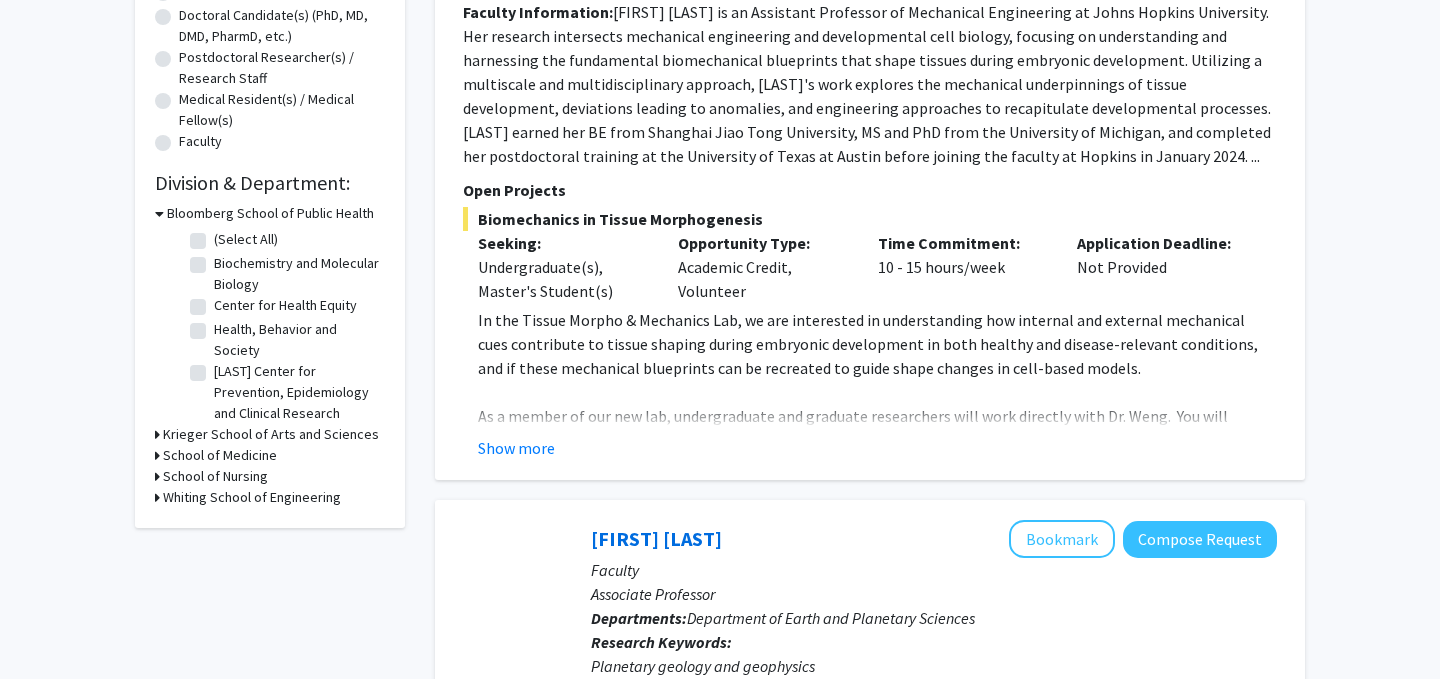 scroll, scrollTop: 449, scrollLeft: 0, axis: vertical 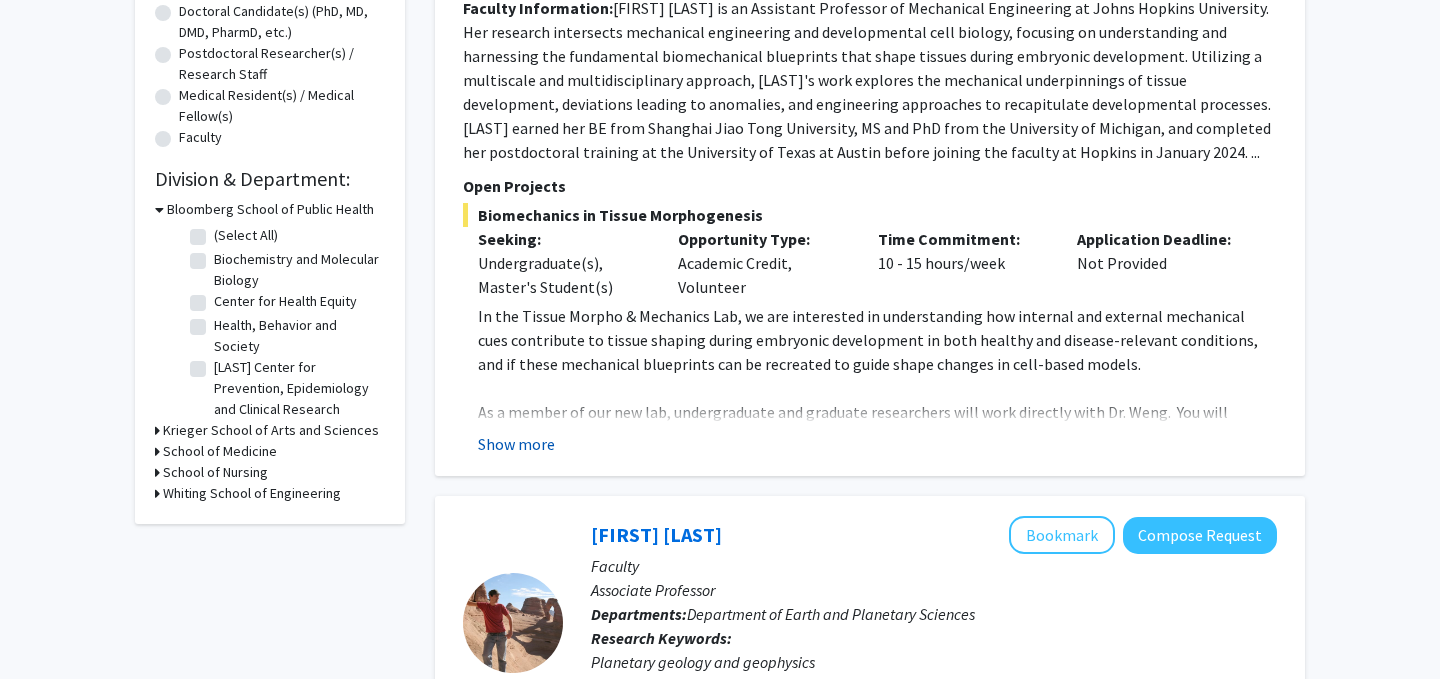 click on "Show more" 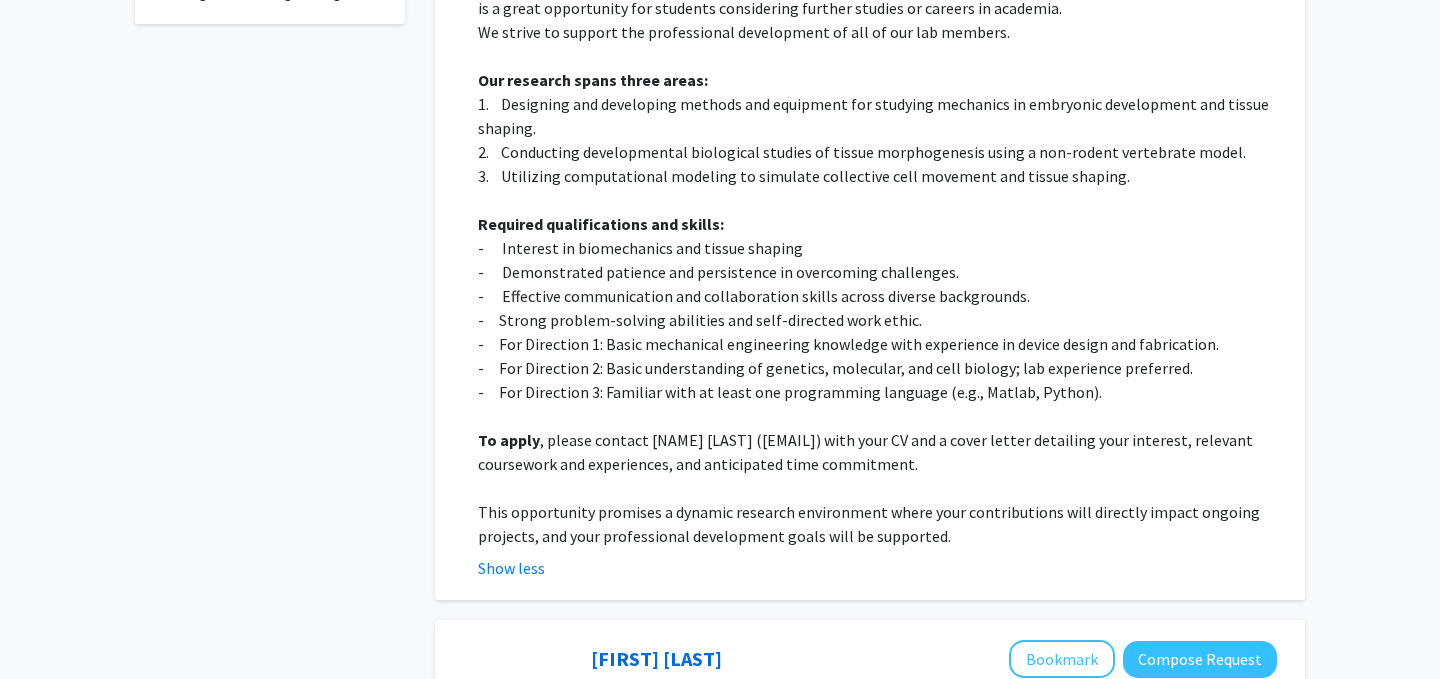 scroll, scrollTop: 967, scrollLeft: 0, axis: vertical 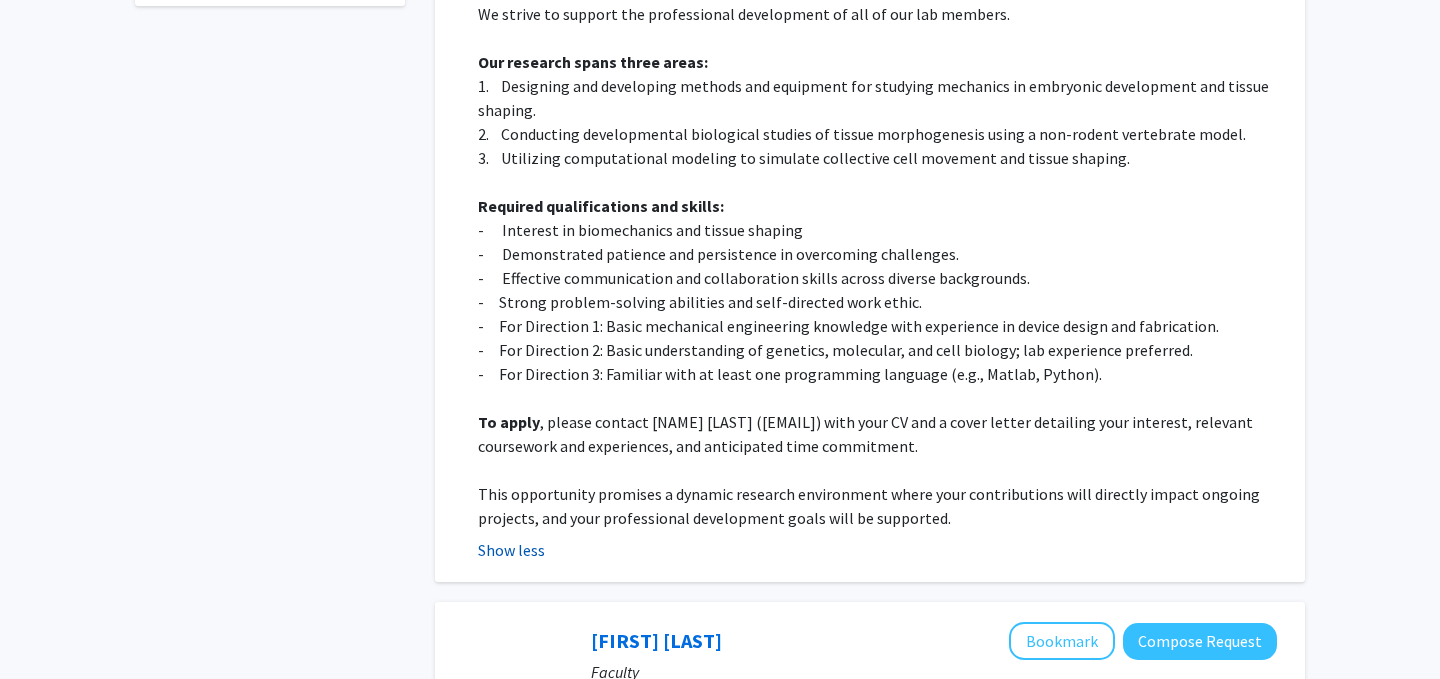 click on "Show less" 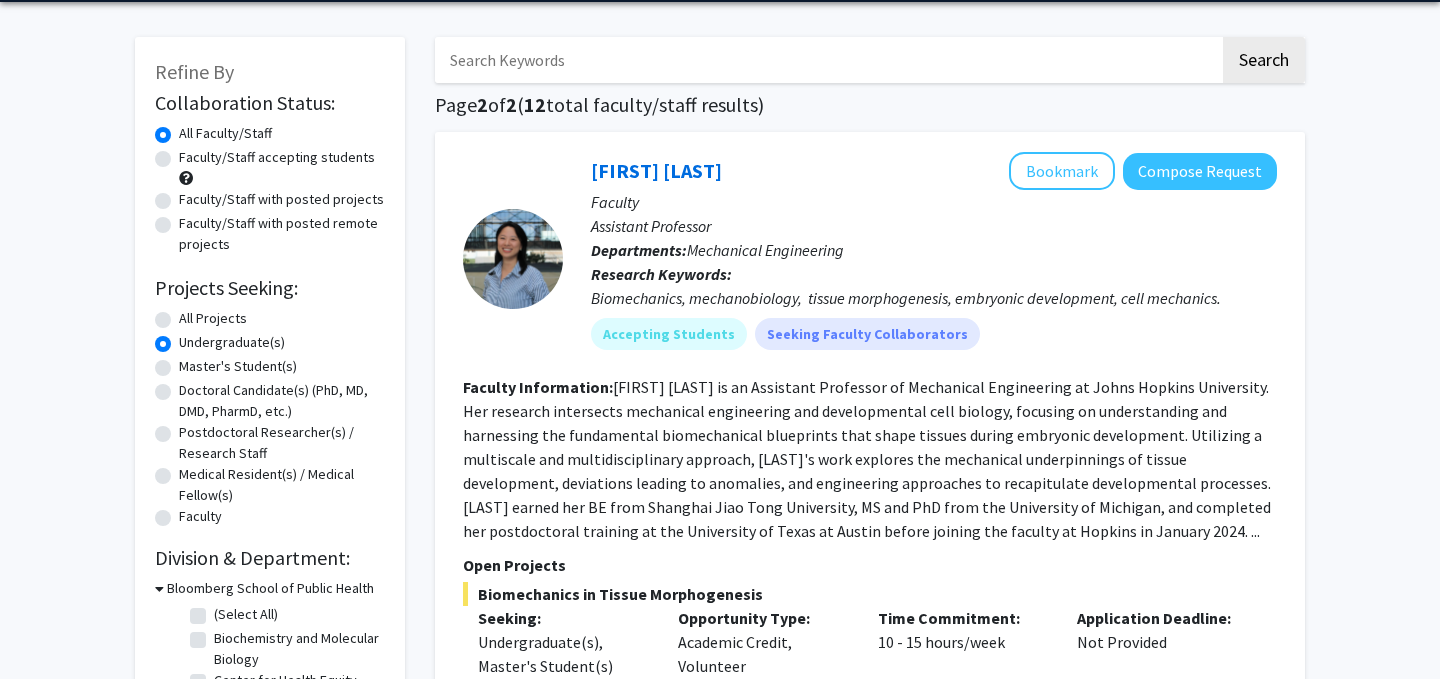 scroll, scrollTop: 71, scrollLeft: 0, axis: vertical 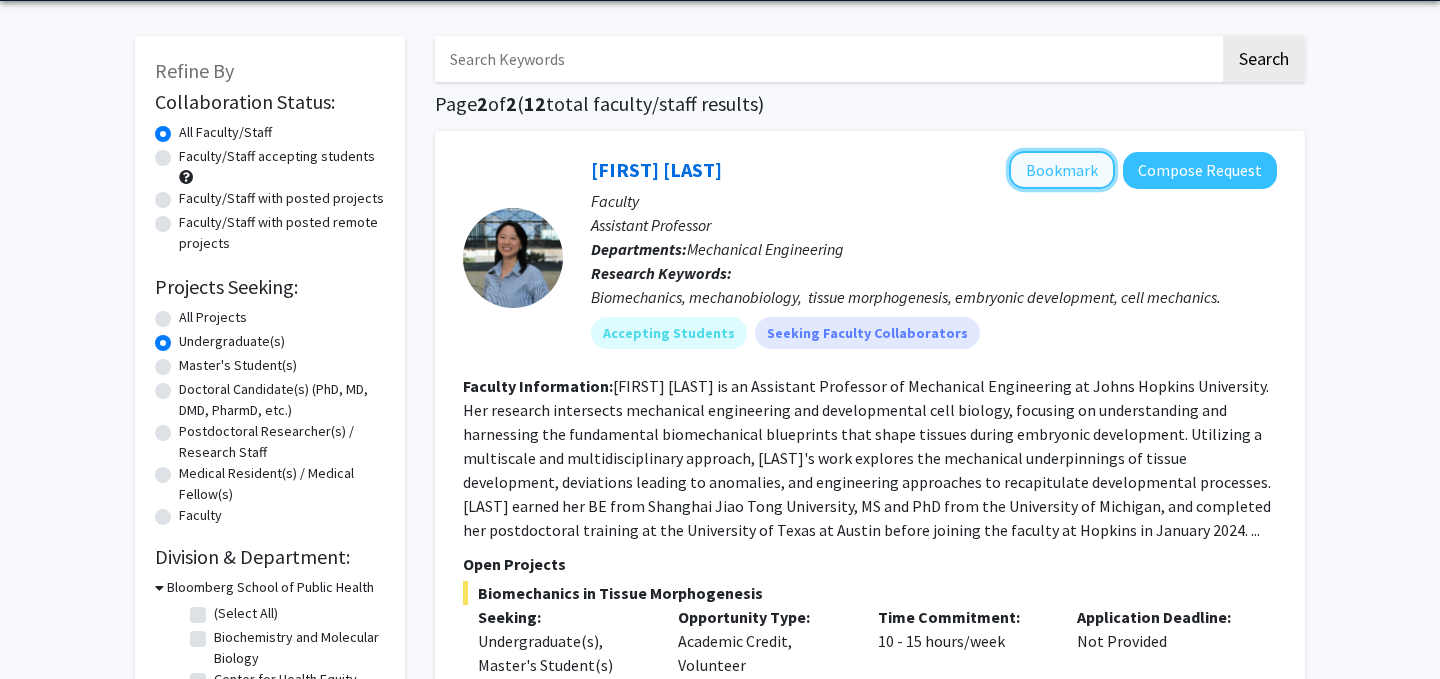 click on "Bookmark" 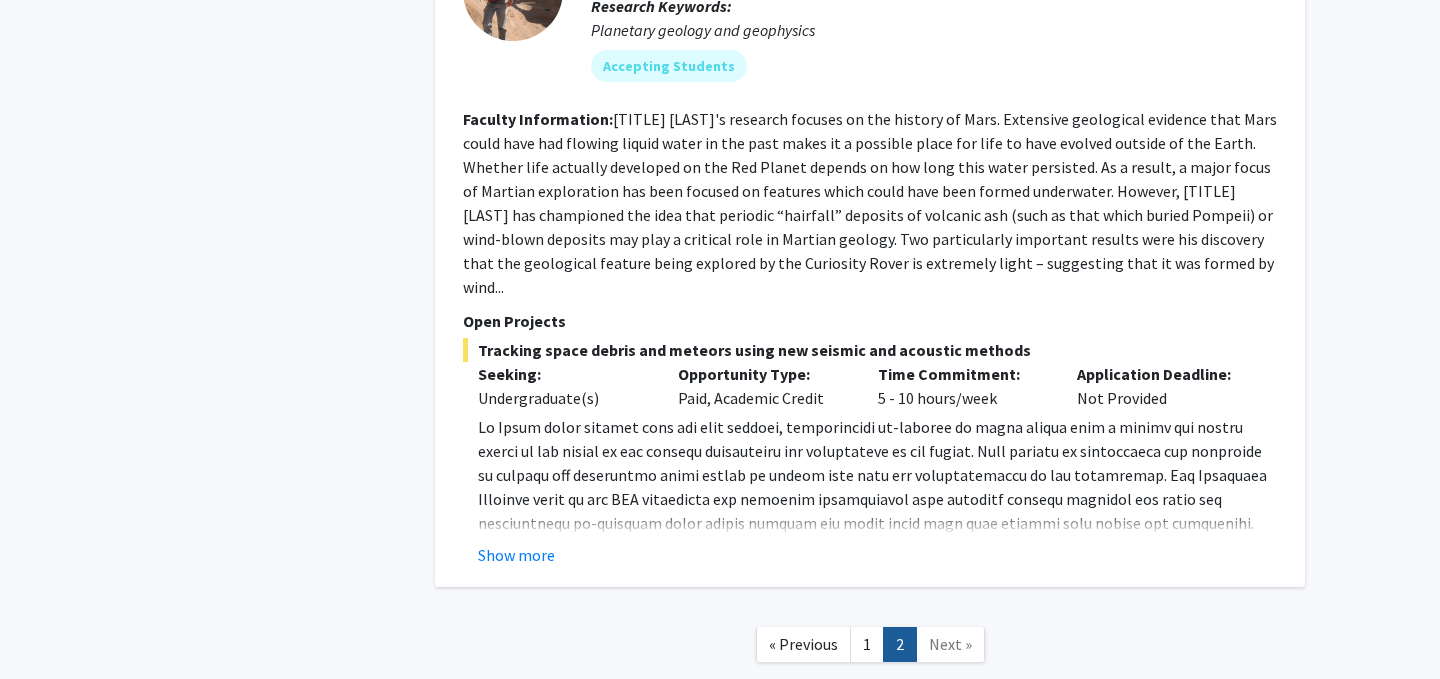 scroll, scrollTop: 1186, scrollLeft: 0, axis: vertical 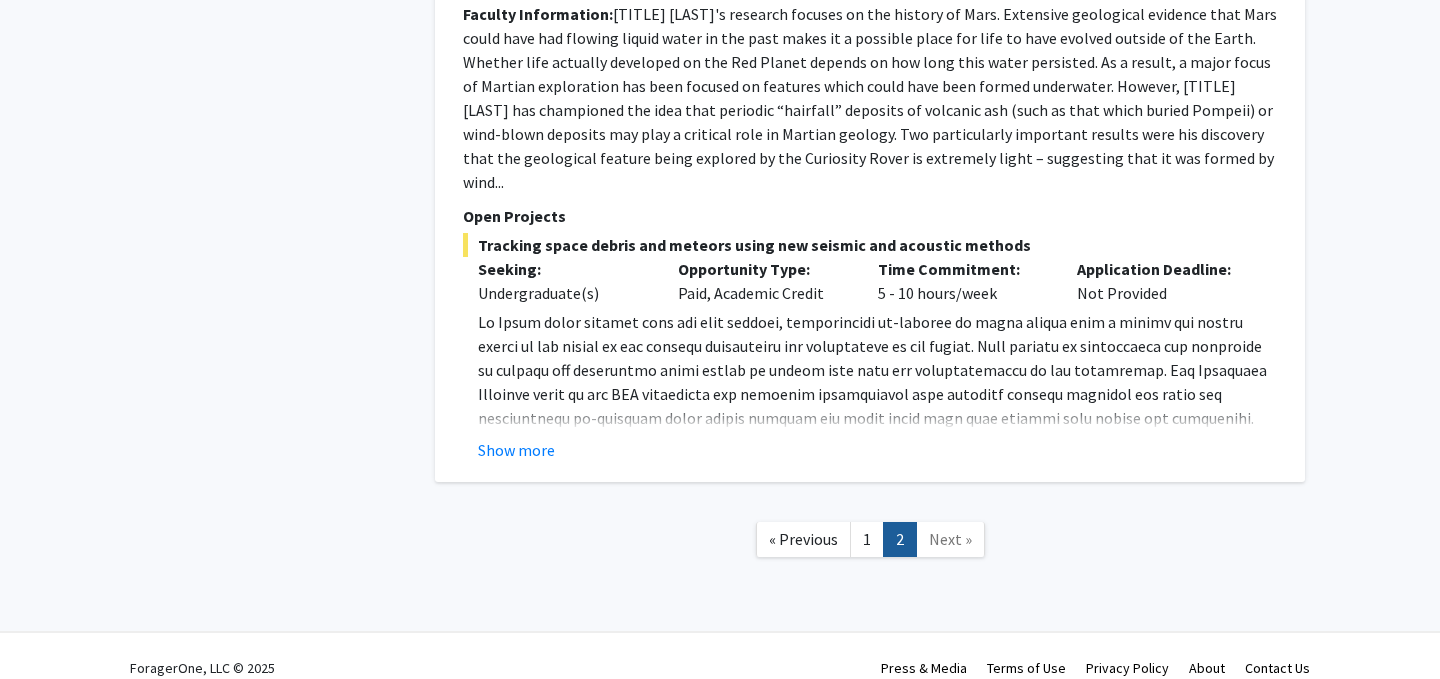 click on "Next »" 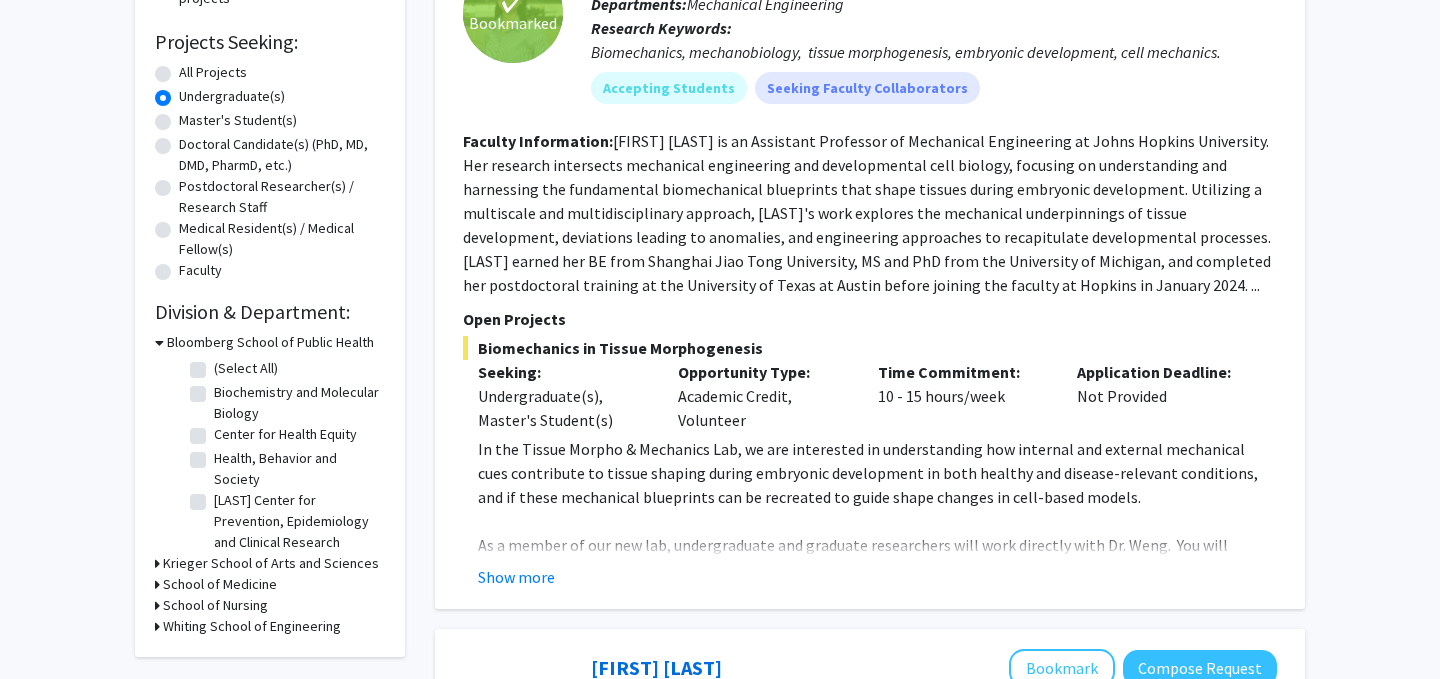 scroll, scrollTop: 0, scrollLeft: 0, axis: both 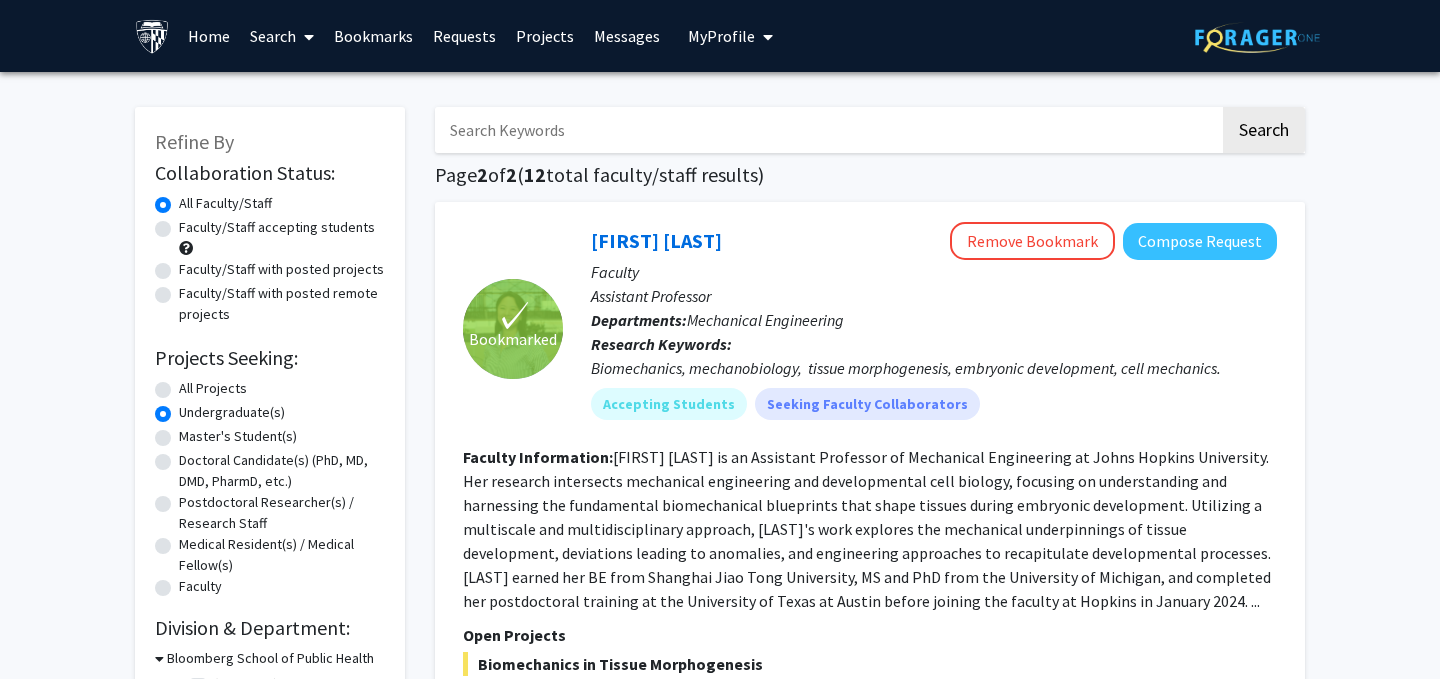 click on "Projects" at bounding box center [545, 36] 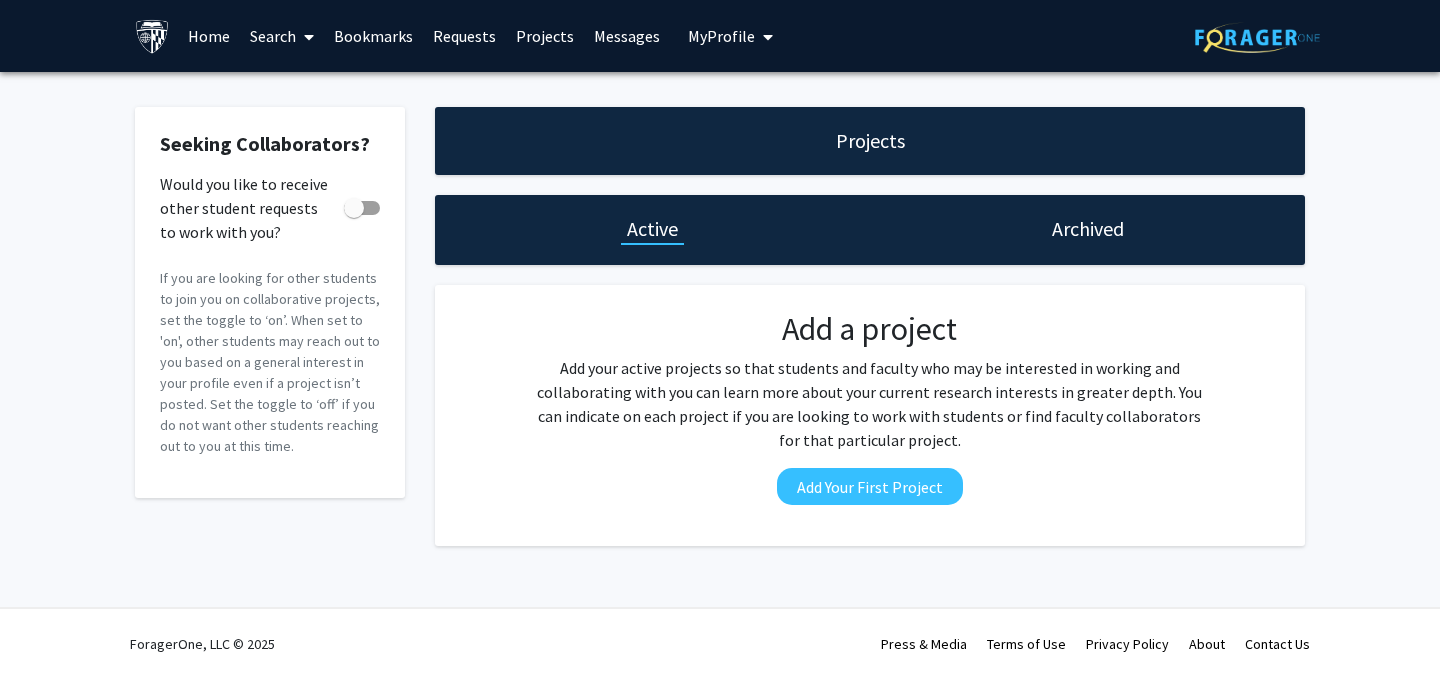 click on "Search" at bounding box center [282, 36] 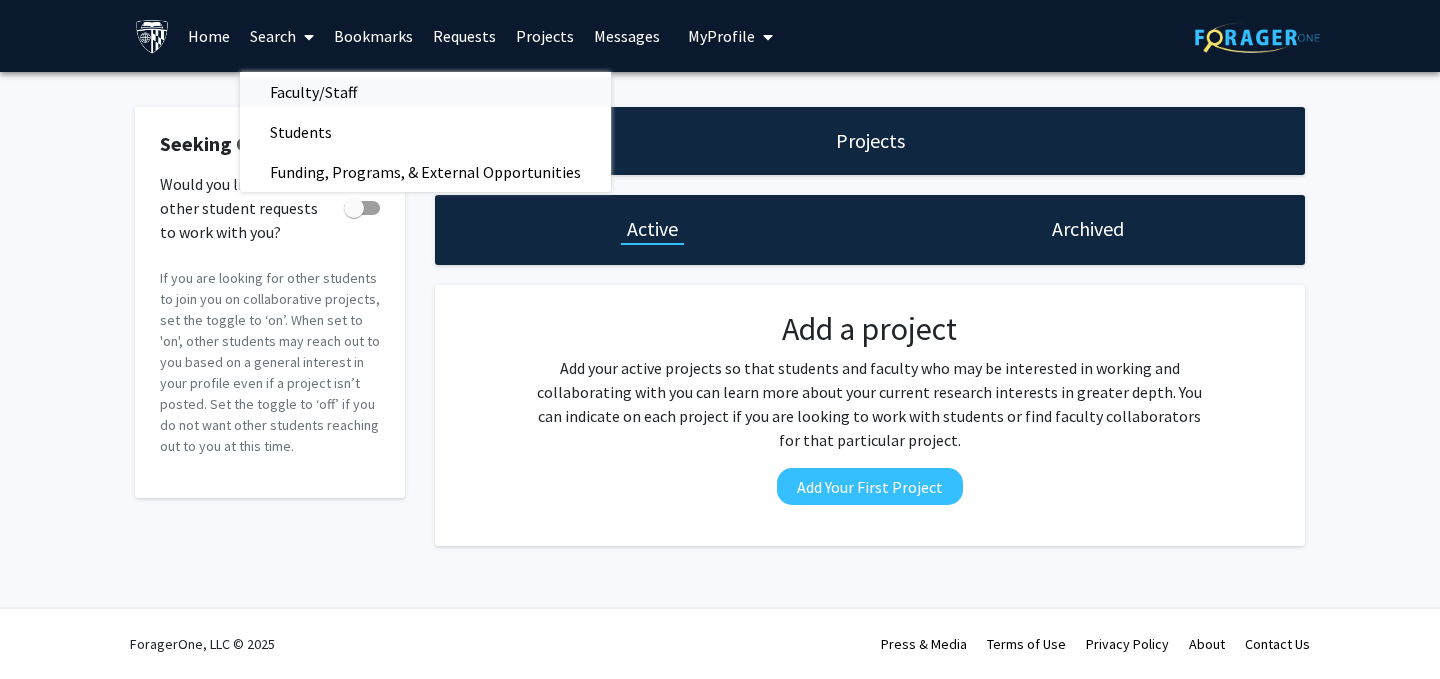 click on "Faculty/Staff" at bounding box center (313, 92) 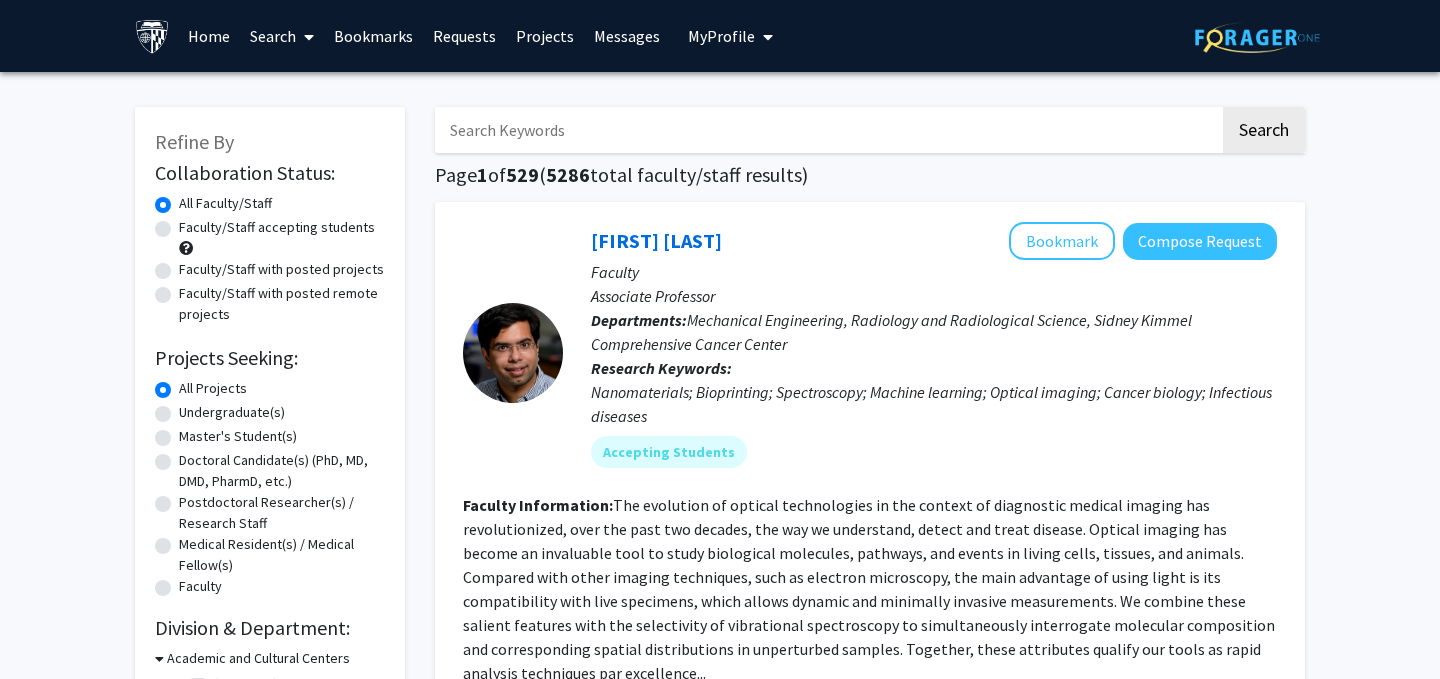 click on "Faculty/Staff accepting students" 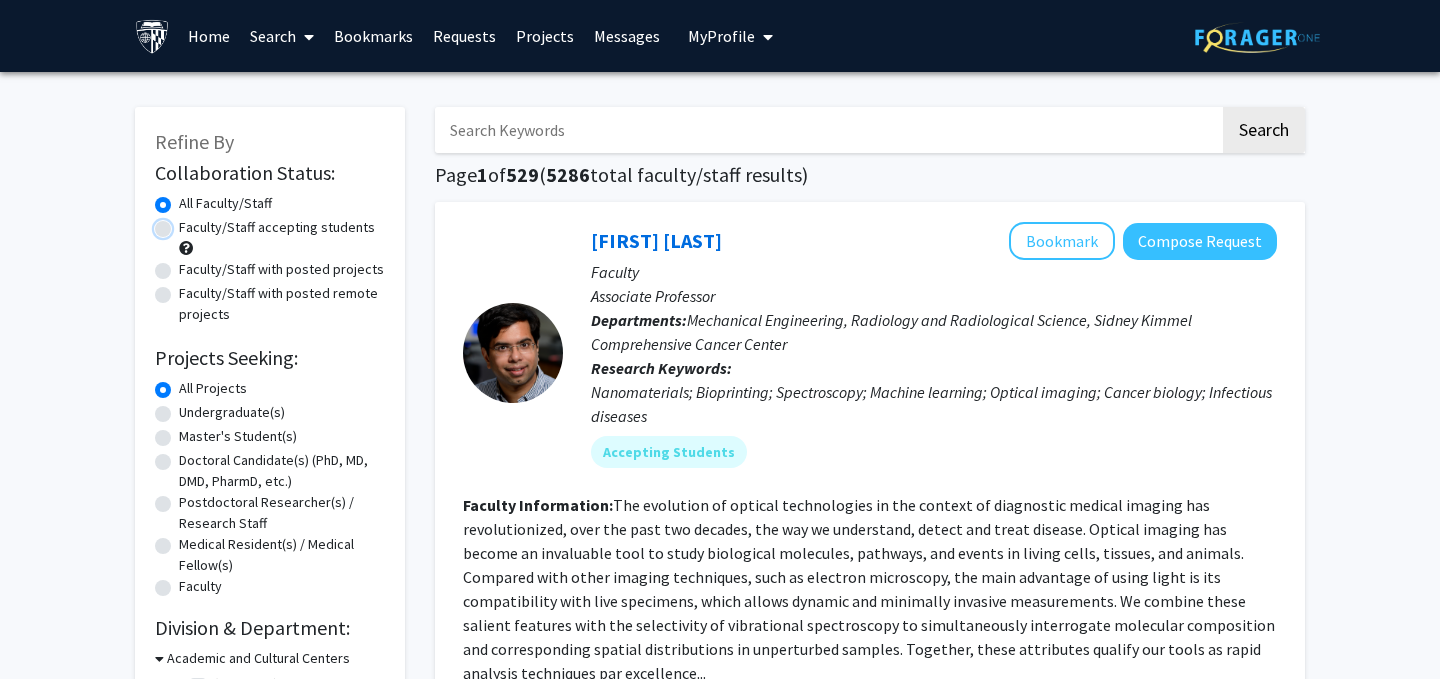 click on "Faculty/Staff accepting students" at bounding box center (185, 223) 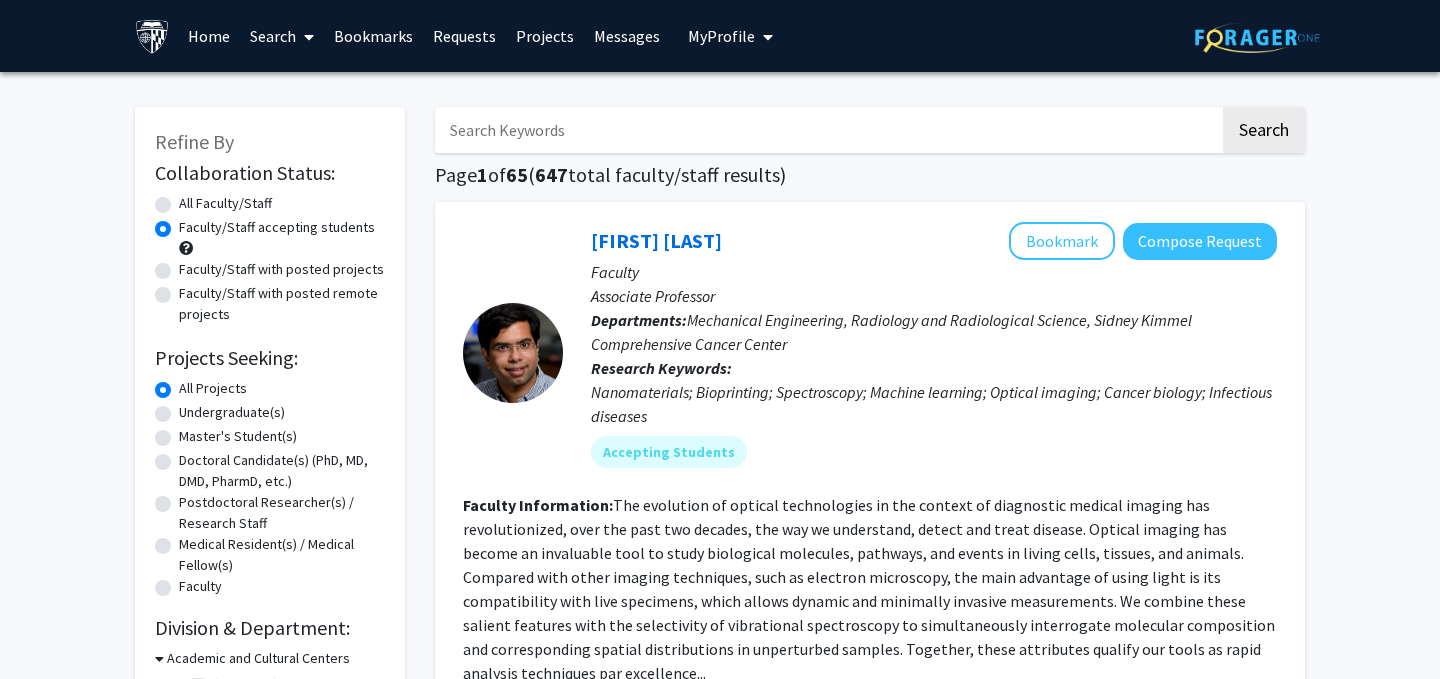 click on "Undergraduate(s)" 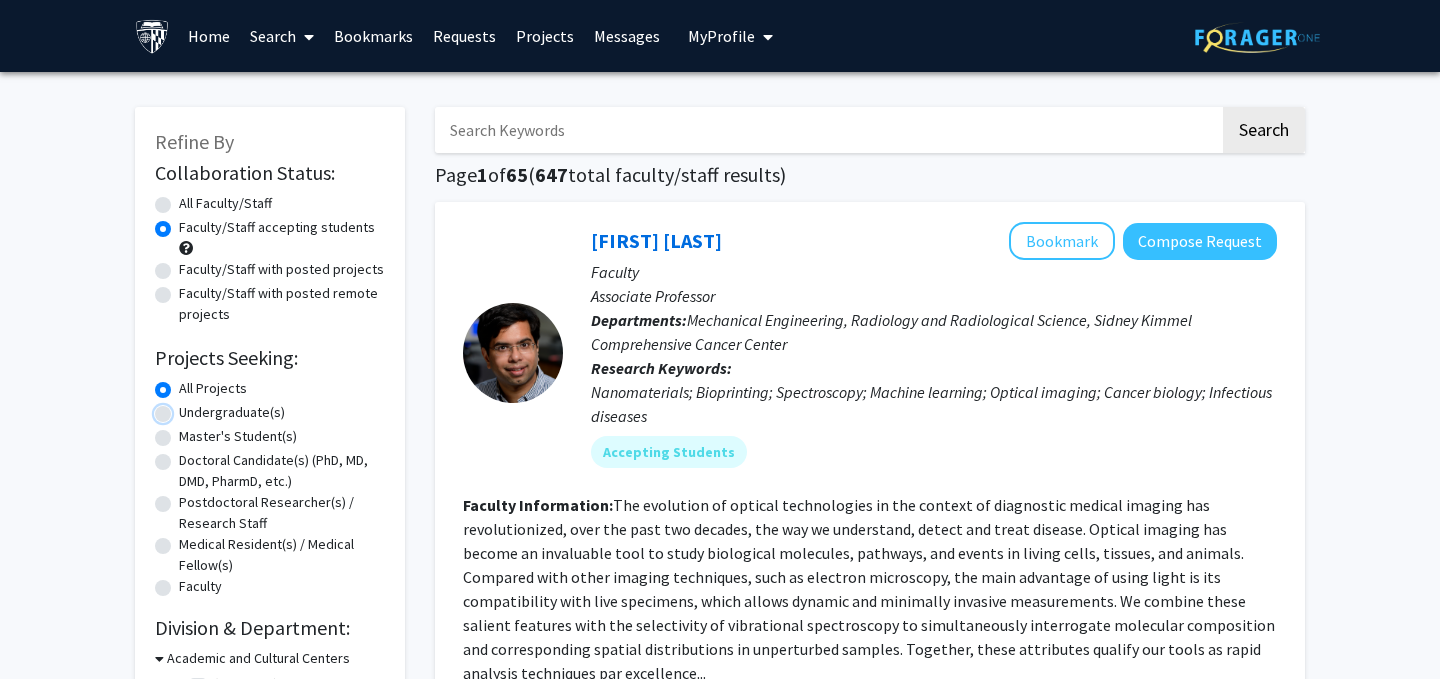 click on "Undergraduate(s)" at bounding box center (185, 408) 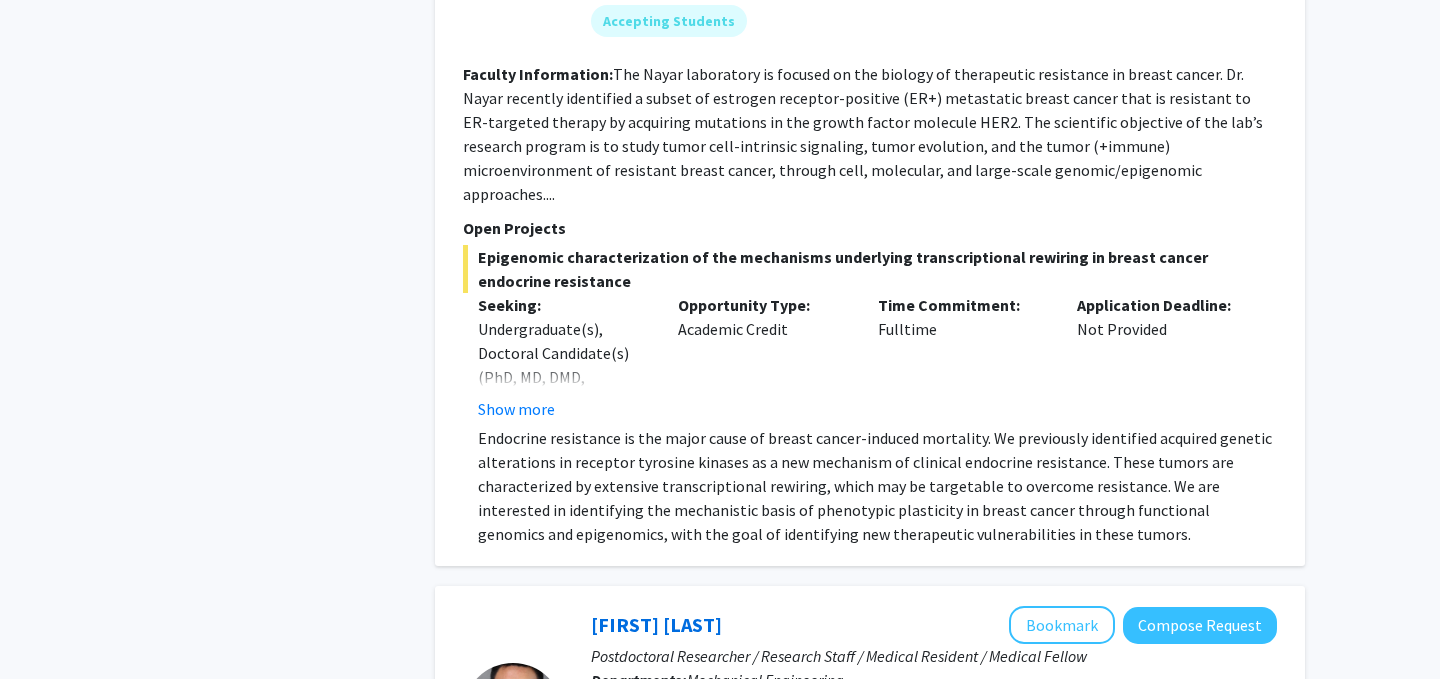 scroll, scrollTop: 1208, scrollLeft: 0, axis: vertical 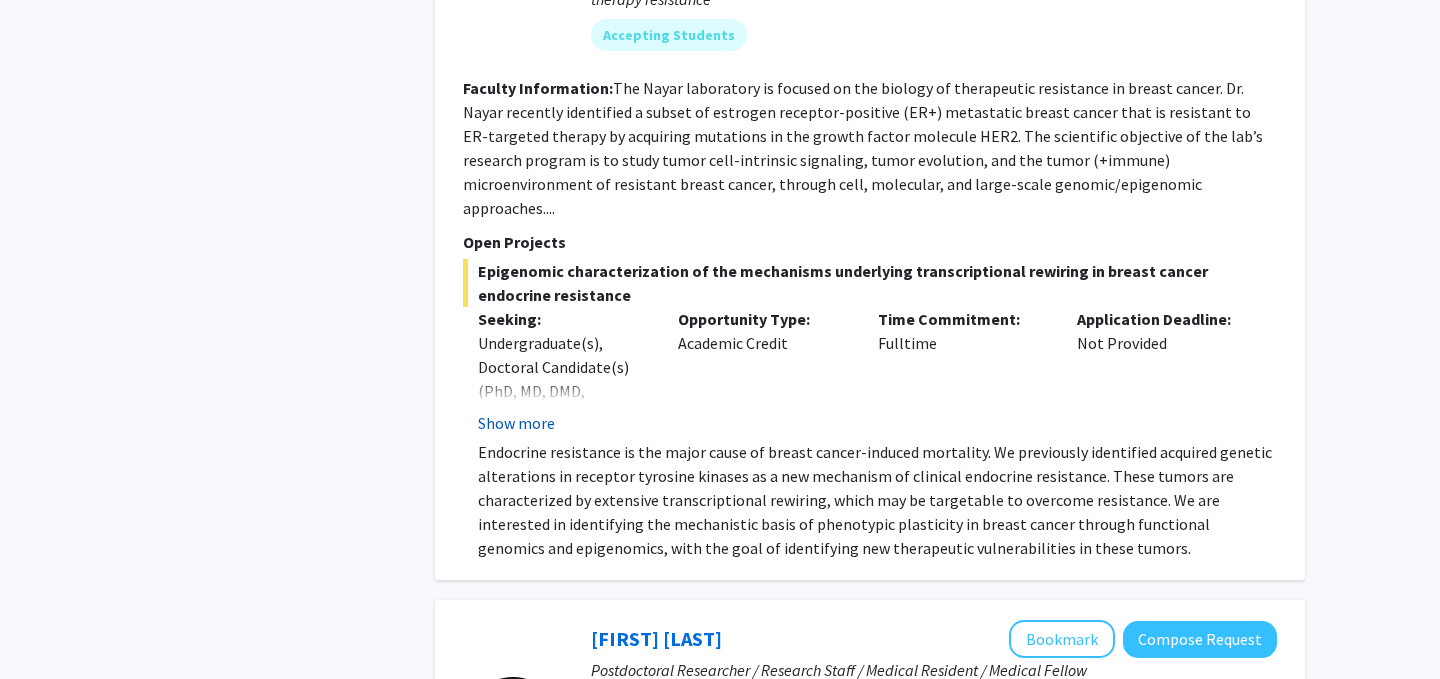 click on "Show more" 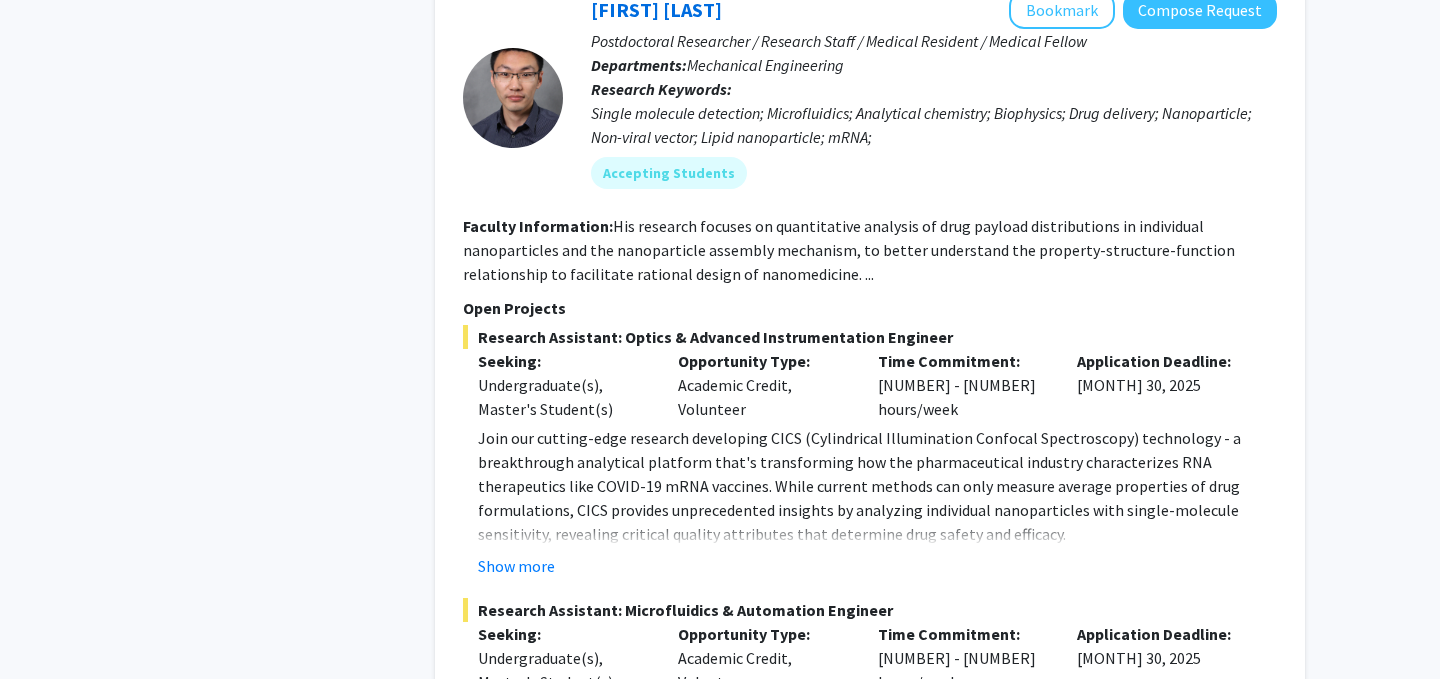 scroll, scrollTop: 1998, scrollLeft: 0, axis: vertical 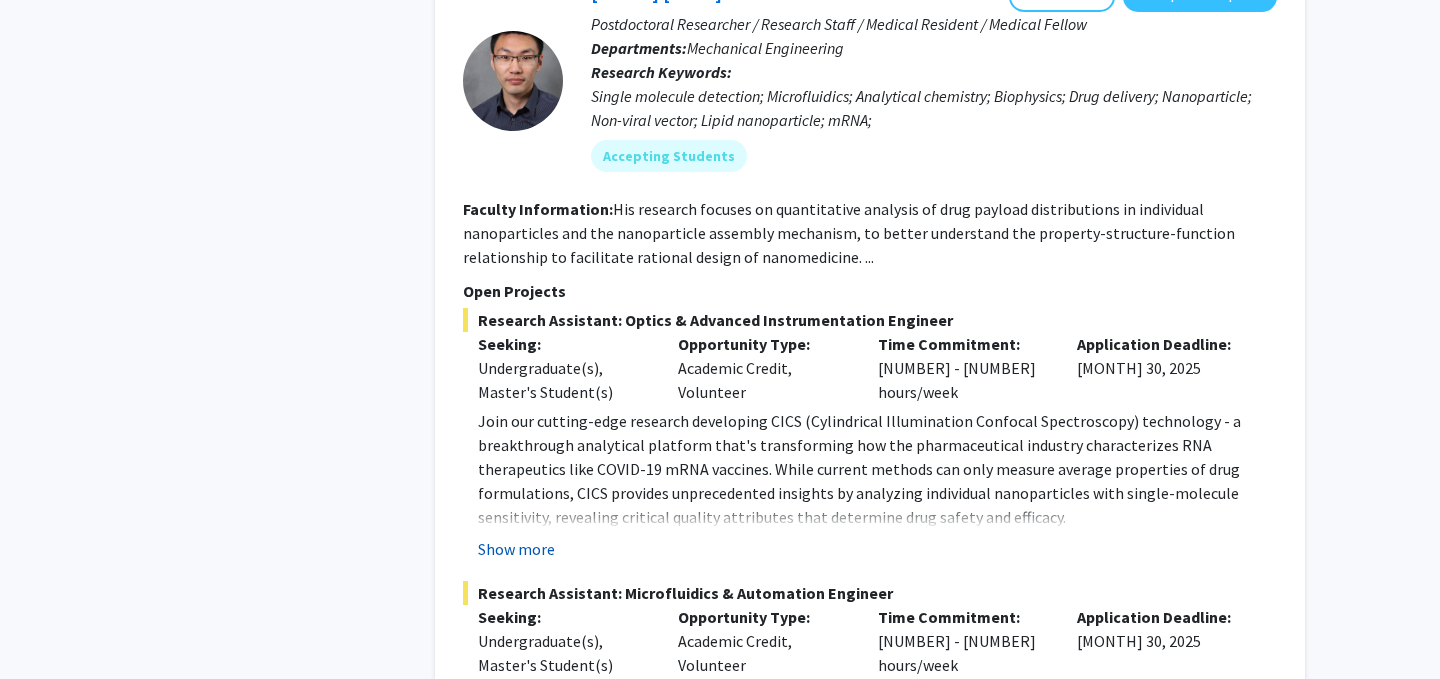 click on "Show more" 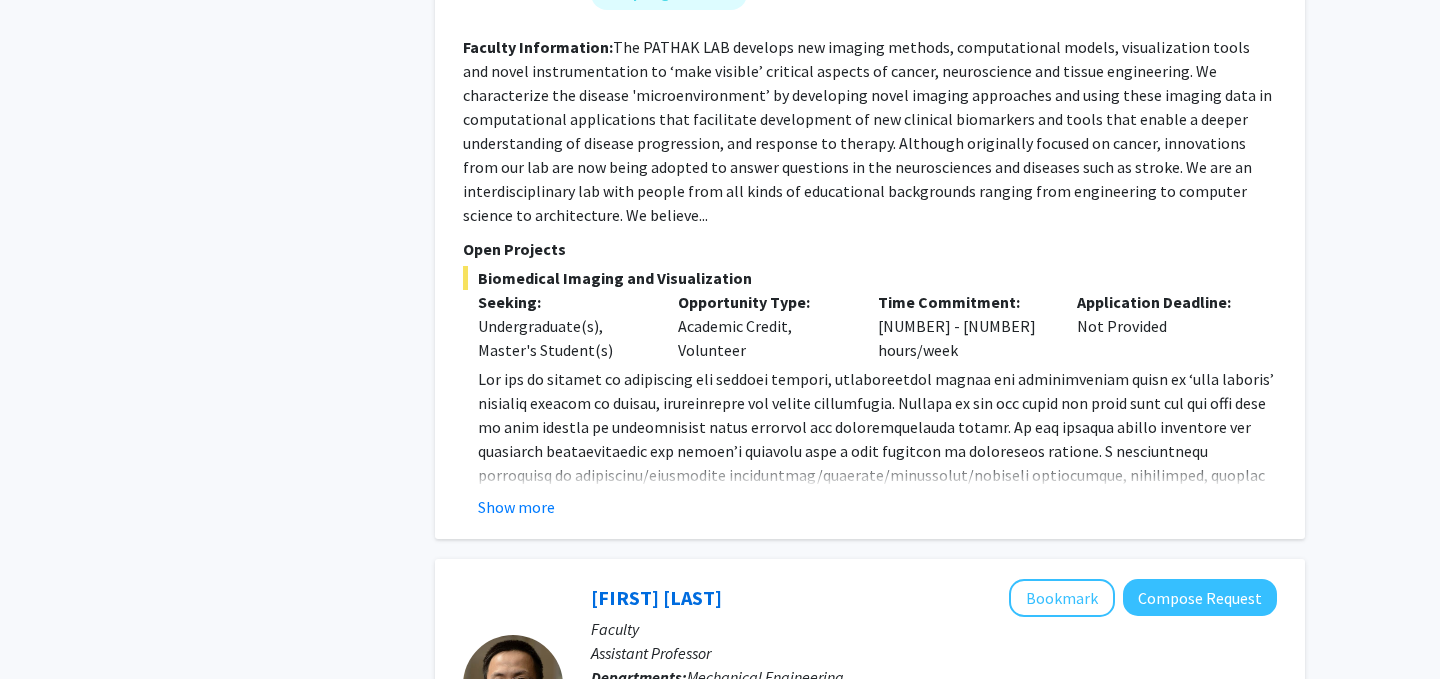 scroll, scrollTop: 4947, scrollLeft: 0, axis: vertical 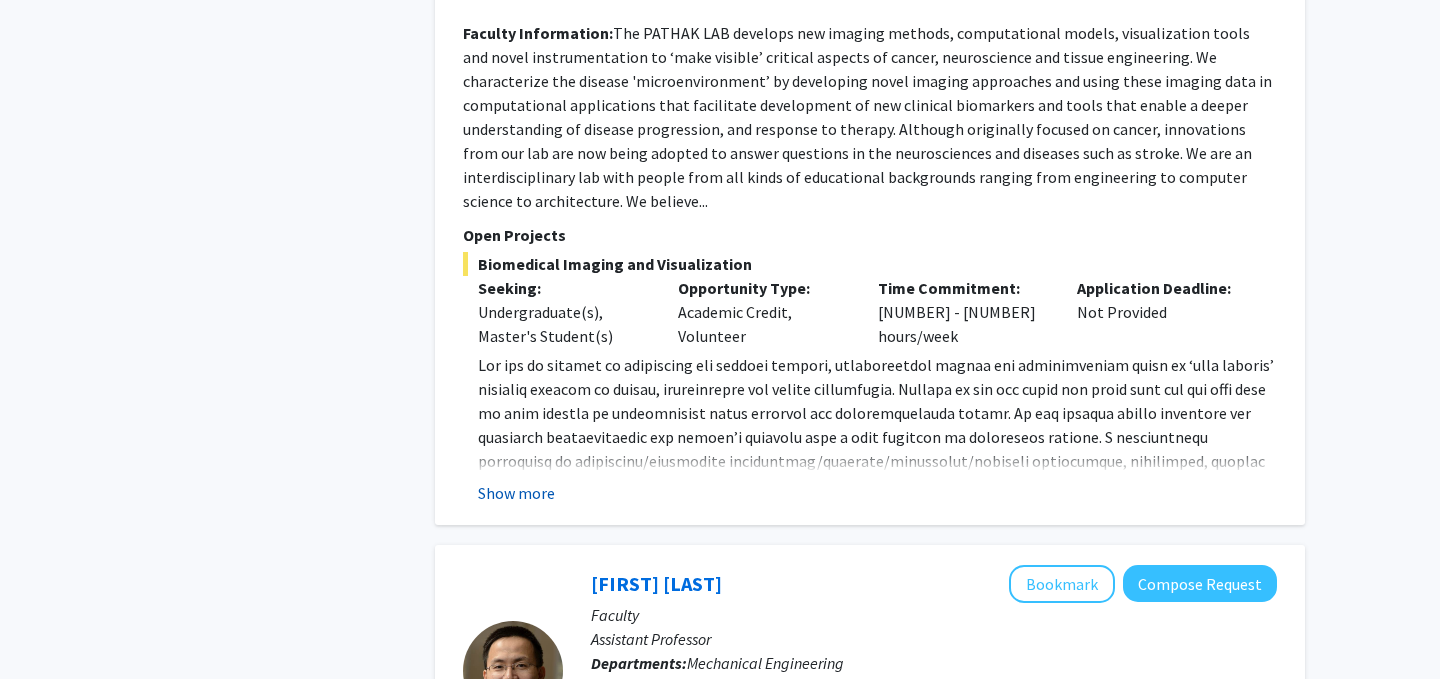 click on "Show more" 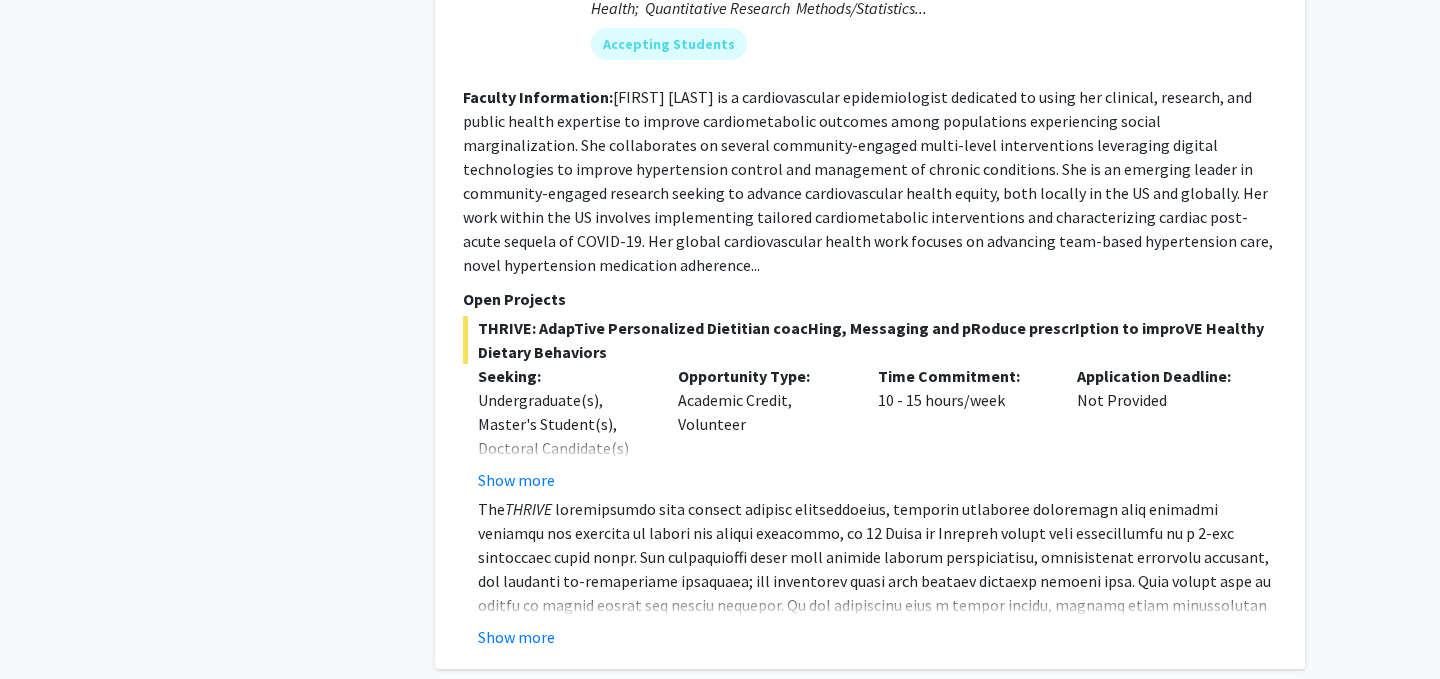 scroll, scrollTop: 7349, scrollLeft: 0, axis: vertical 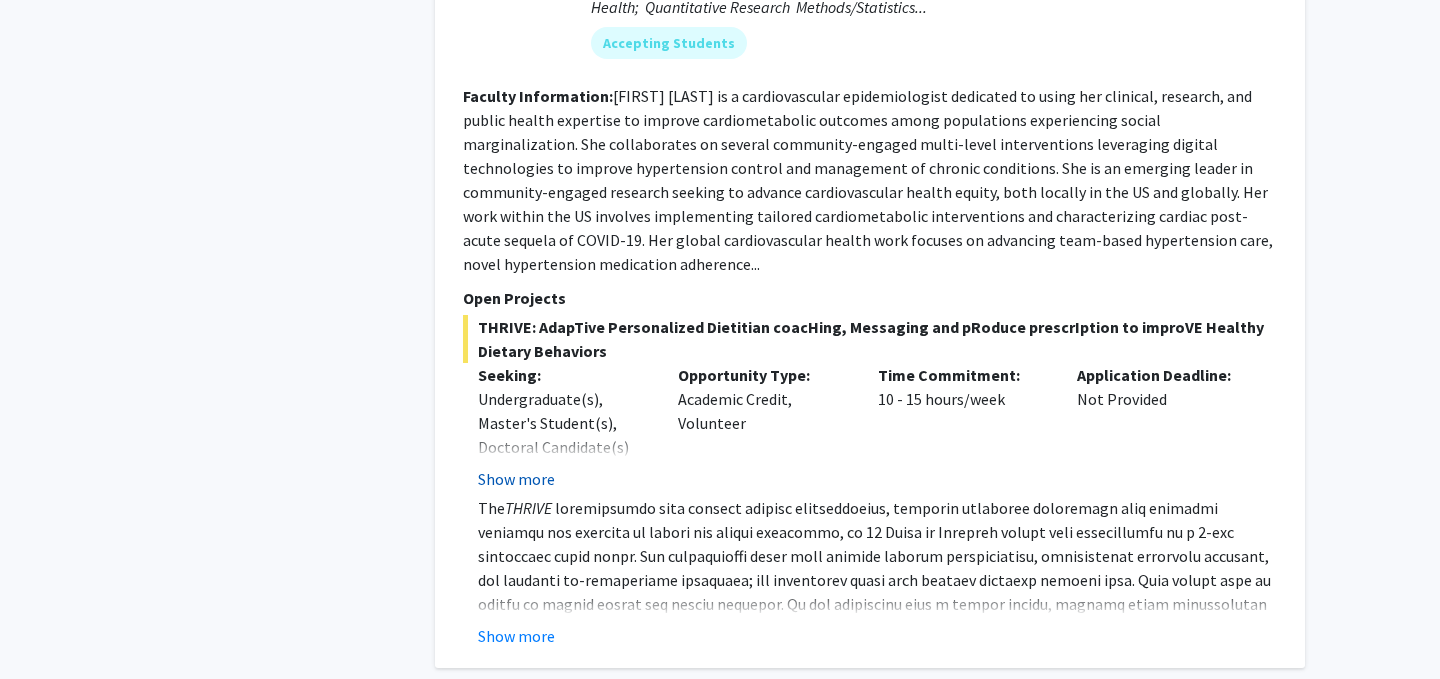click on "Show more" 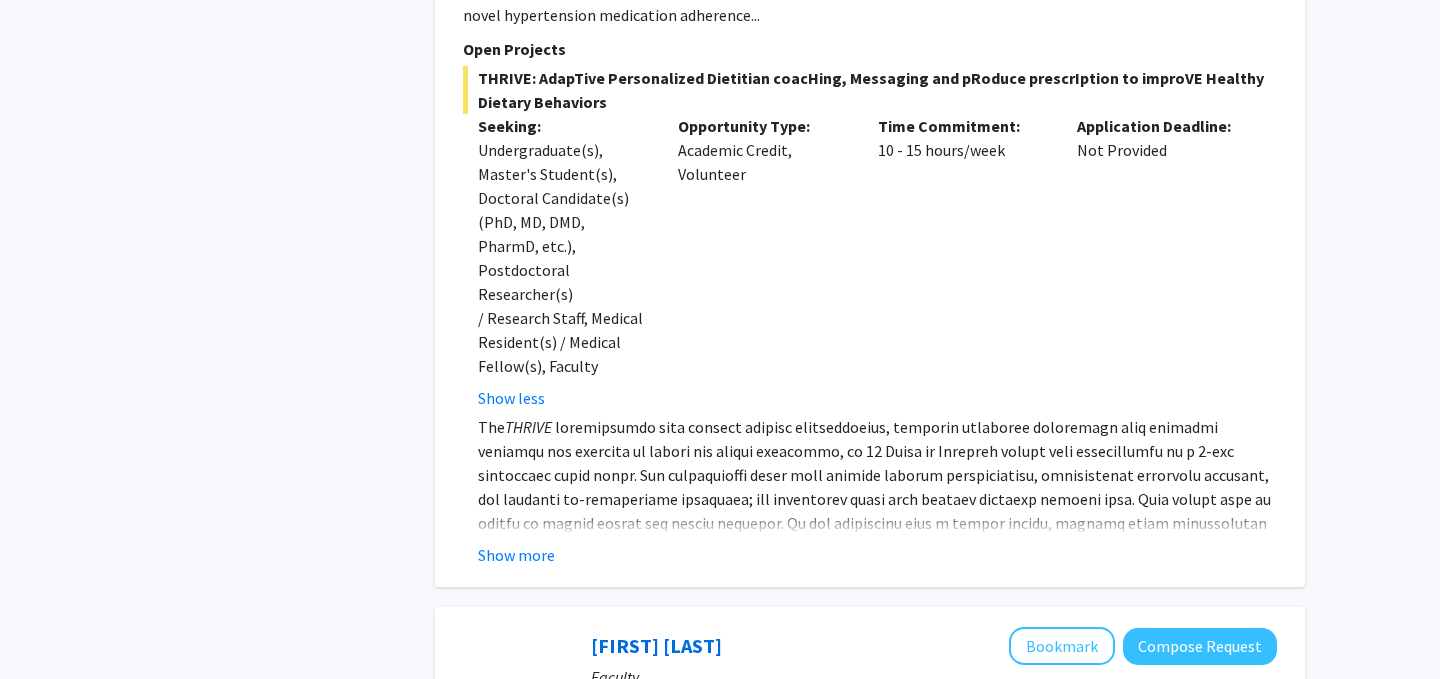 scroll, scrollTop: 7599, scrollLeft: 0, axis: vertical 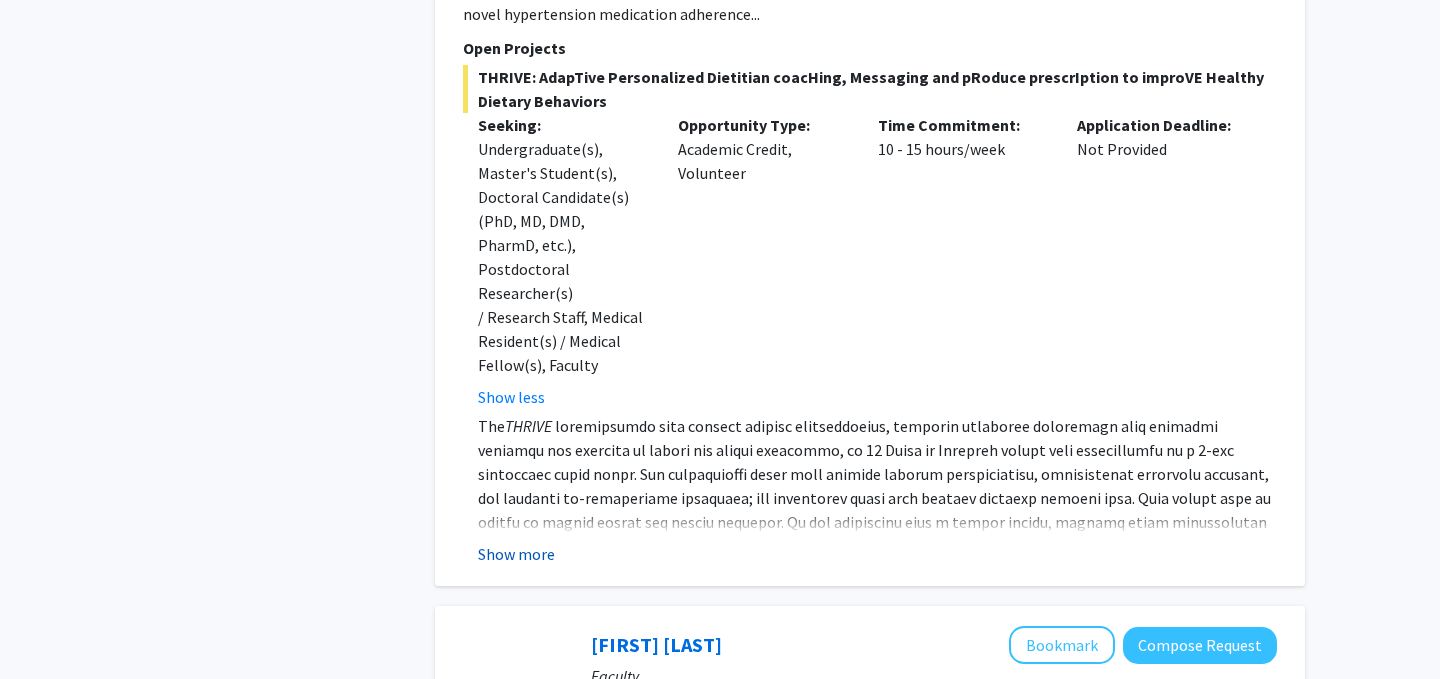 click on "Show more" 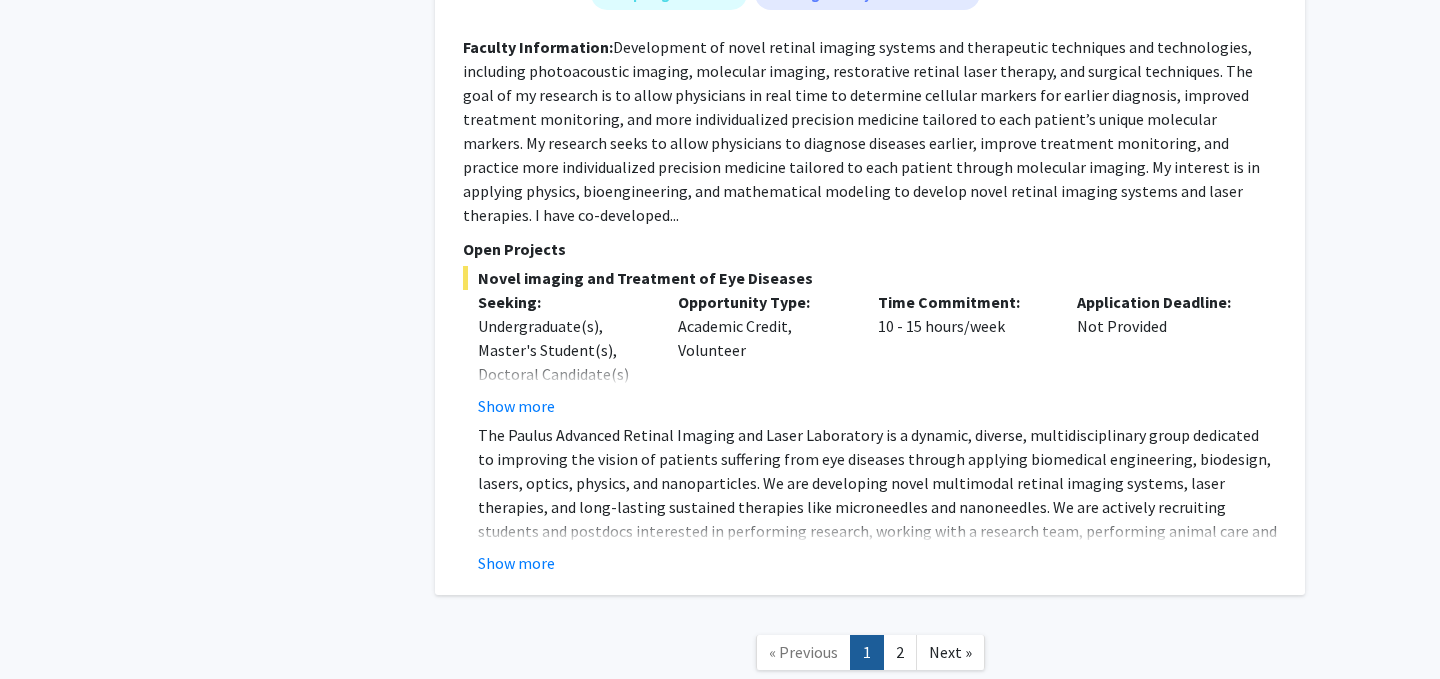 scroll, scrollTop: 9662, scrollLeft: 0, axis: vertical 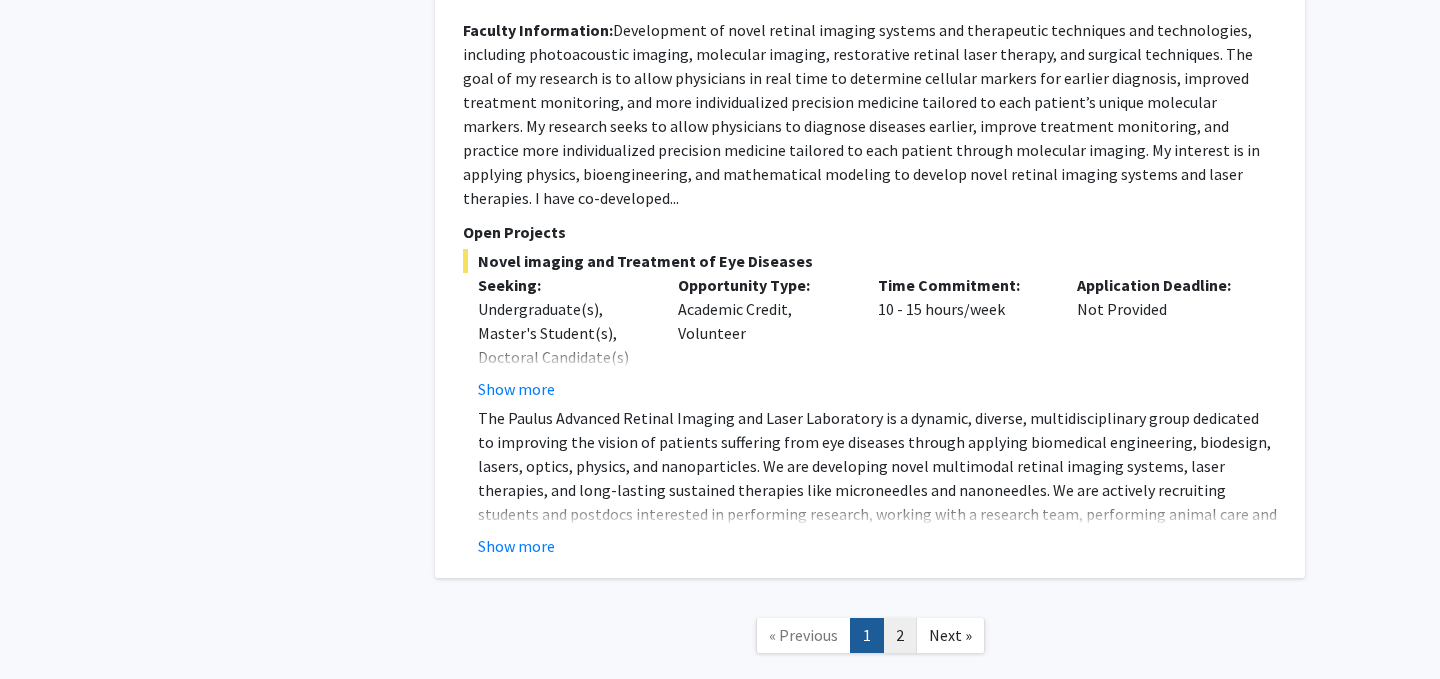 click on "2" 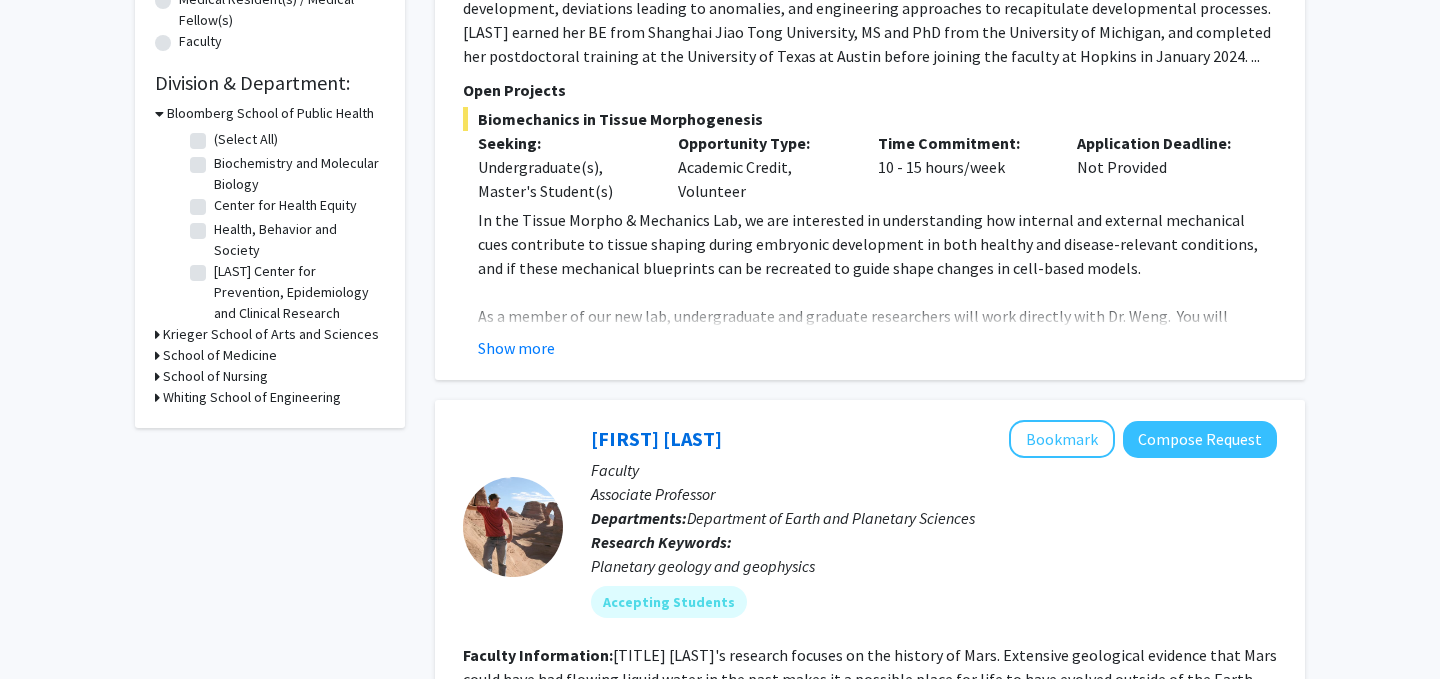 scroll, scrollTop: 0, scrollLeft: 0, axis: both 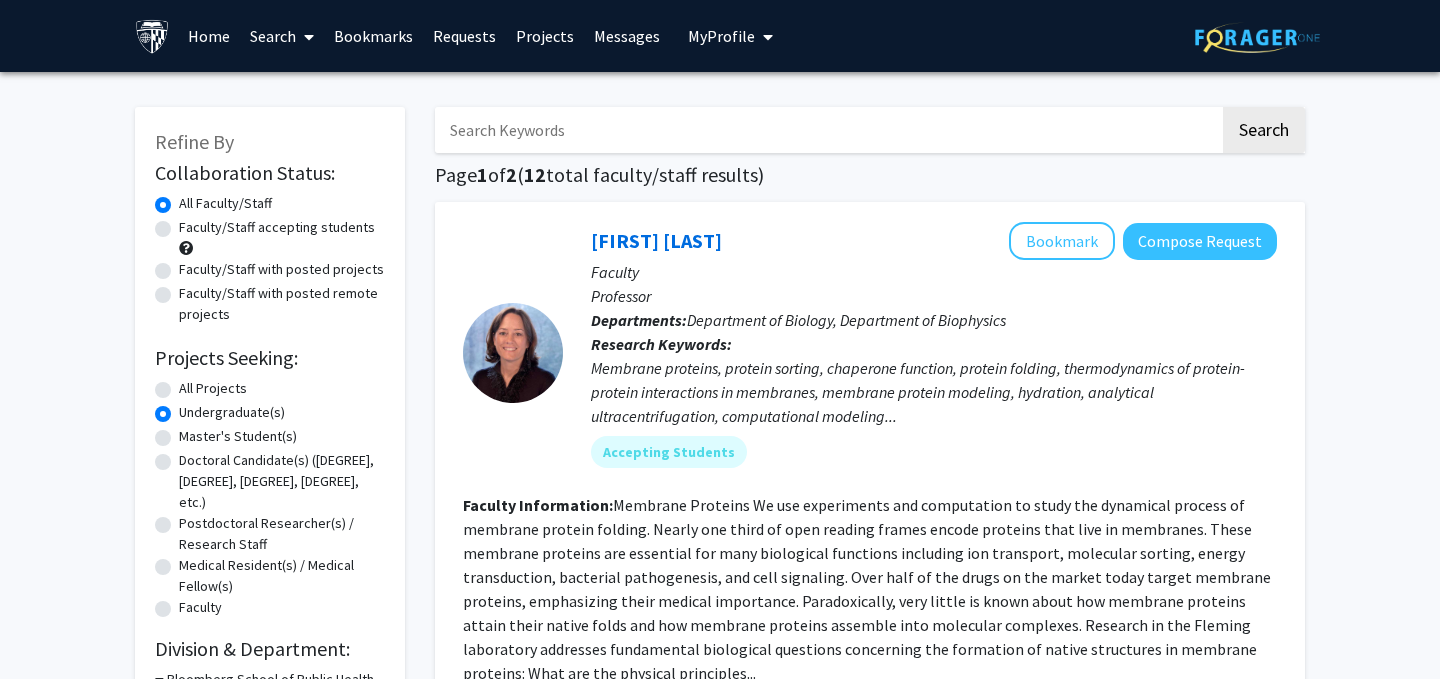 click on "Refine By Collaboration Status: Collaboration Status  All Faculty/Staff    Collaboration Status  Faculty/Staff accepting students    Collaboration Status  Faculty/Staff with posted projects    Collaboration Status  Faculty/Staff with posted remote projects    Projects Seeking: Projects Seeking Level  All Projects    Projects Seeking Level  Undergraduate(s)    Projects Seeking Level  Master's Student(s)    Projects Seeking Level  Doctoral Candidate(s) (PhD, MD, DMD, PharmD, etc.)    Projects Seeking Level  Postdoctoral Researcher(s) / Research Staff    Projects Seeking Level  Medical Resident(s) / Medical Fellow(s)    Projects Seeking Level  Faculty    Division & Department:      Bloomberg School of Public Health  (Select All)  (Select All)  Biochemistry and Molecular Biology  Biochemistry and Molecular Biology  Center for Health Equity  Center for Health Equity  Health, Behavior and Society  Health, Behavior and Society  Welch Center for Prevention, Epidemiology and Clinical Research         1 2" 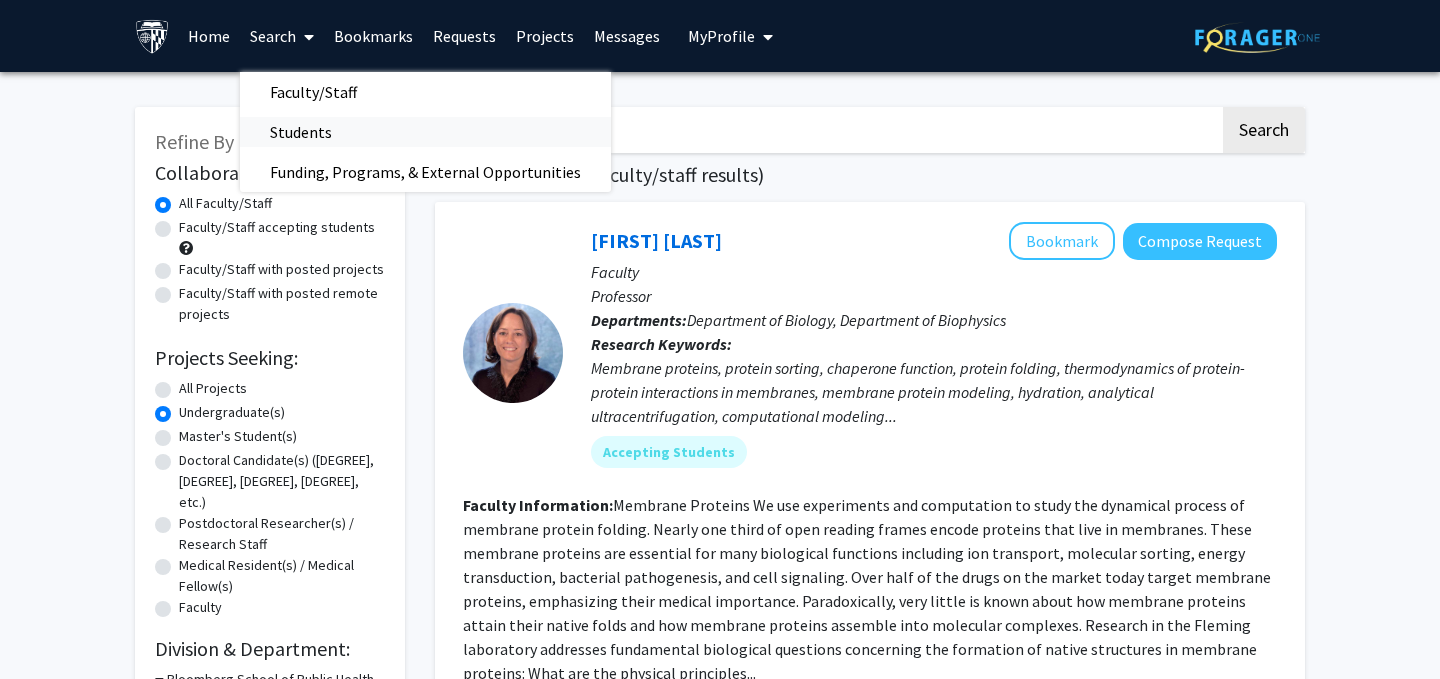click on "Students" at bounding box center (425, 132) 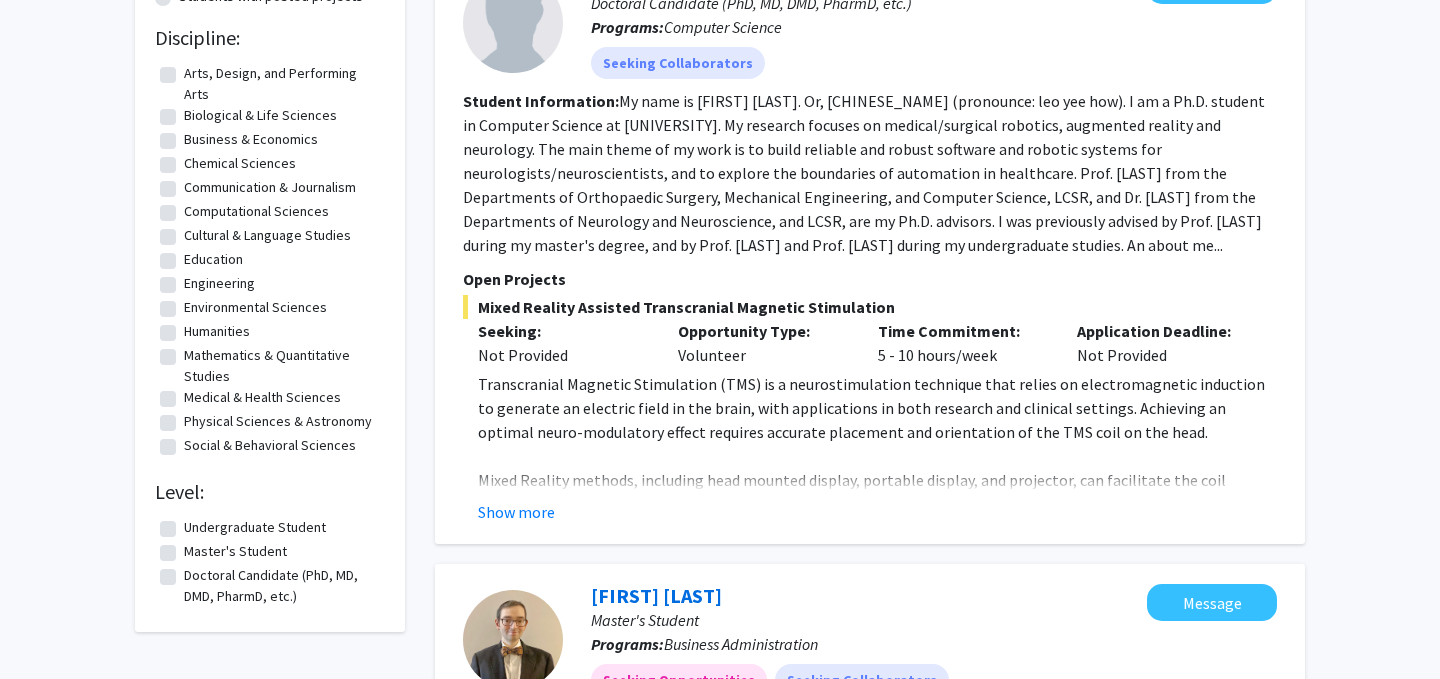 scroll, scrollTop: 263, scrollLeft: 0, axis: vertical 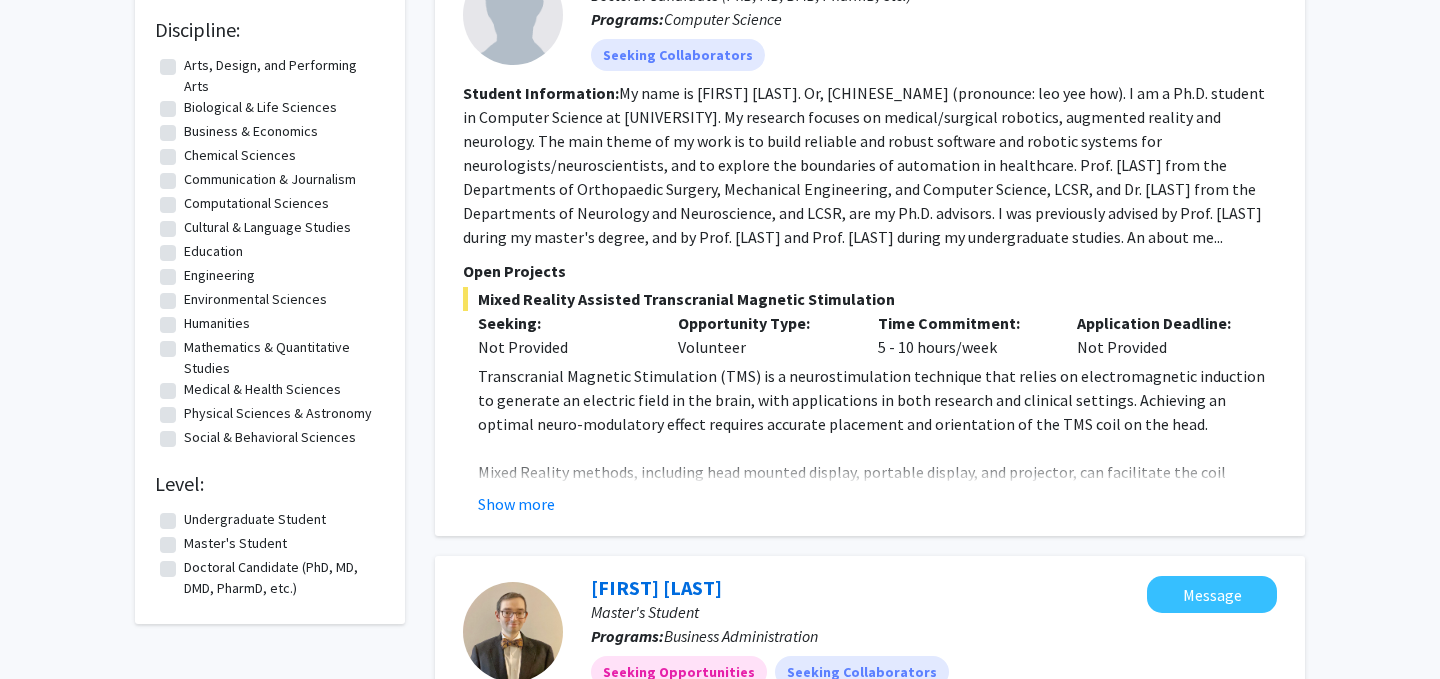 click on "Undergraduate Student" 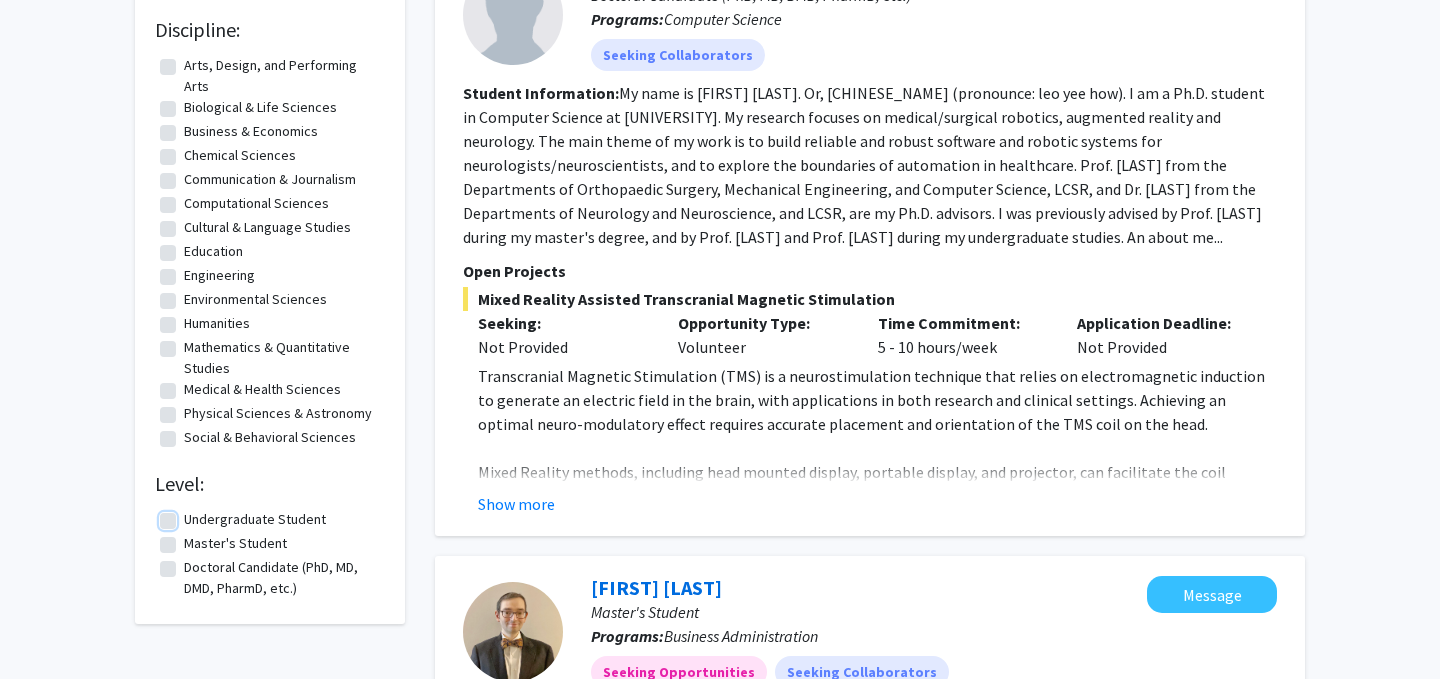 click on "Undergraduate Student" at bounding box center [190, 515] 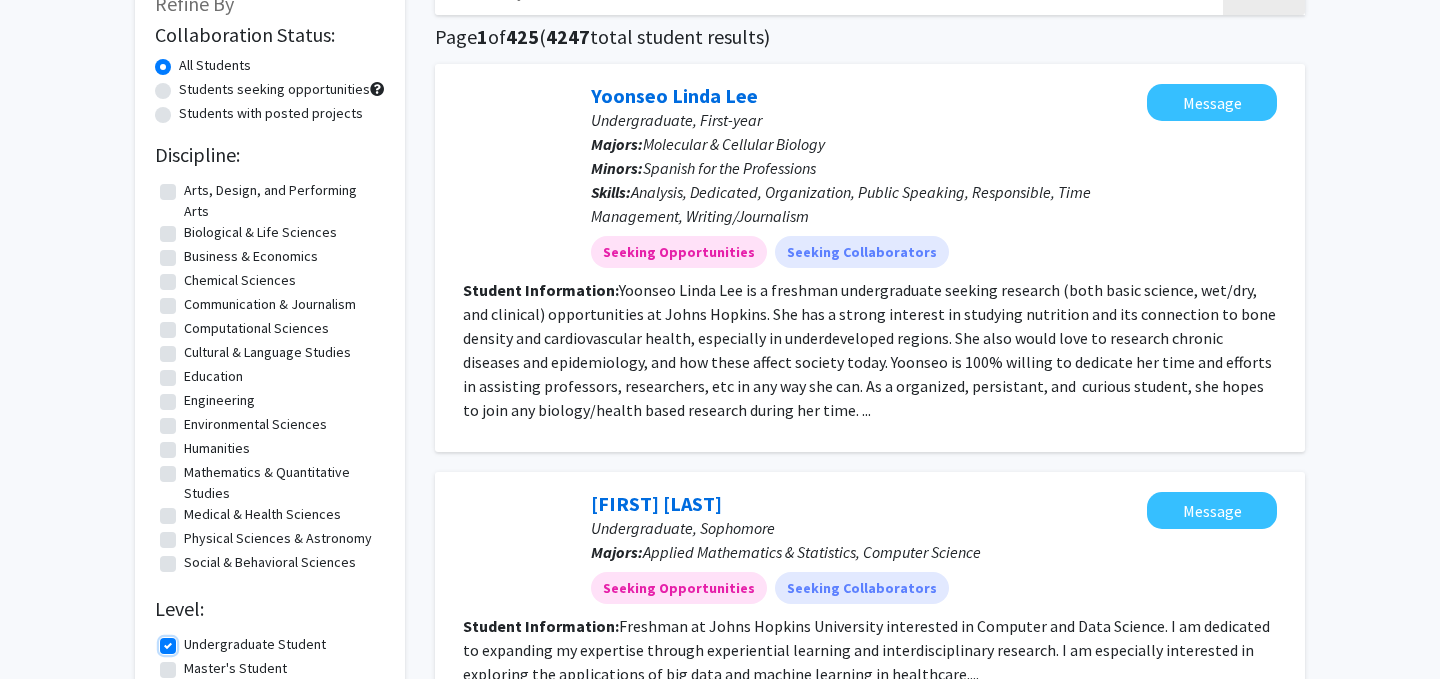 scroll, scrollTop: 168, scrollLeft: 0, axis: vertical 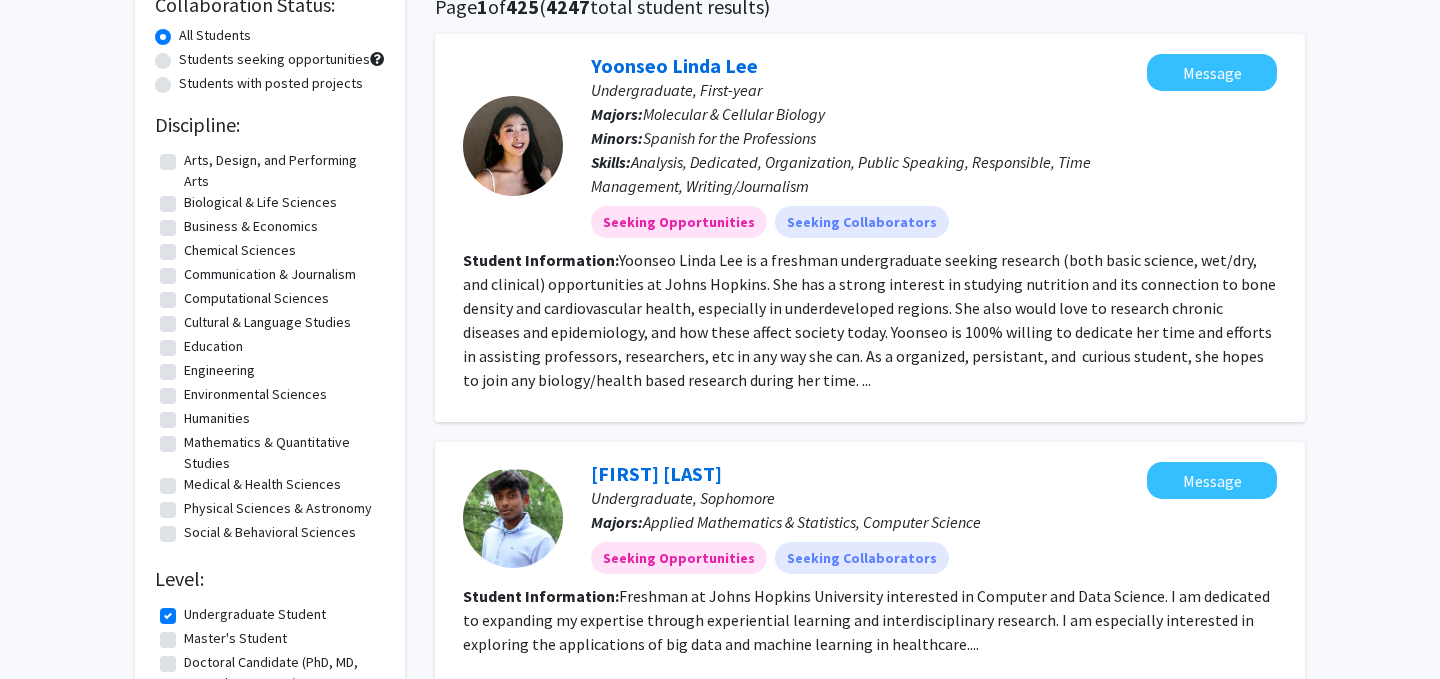 click on "Biological & Life Sciences" 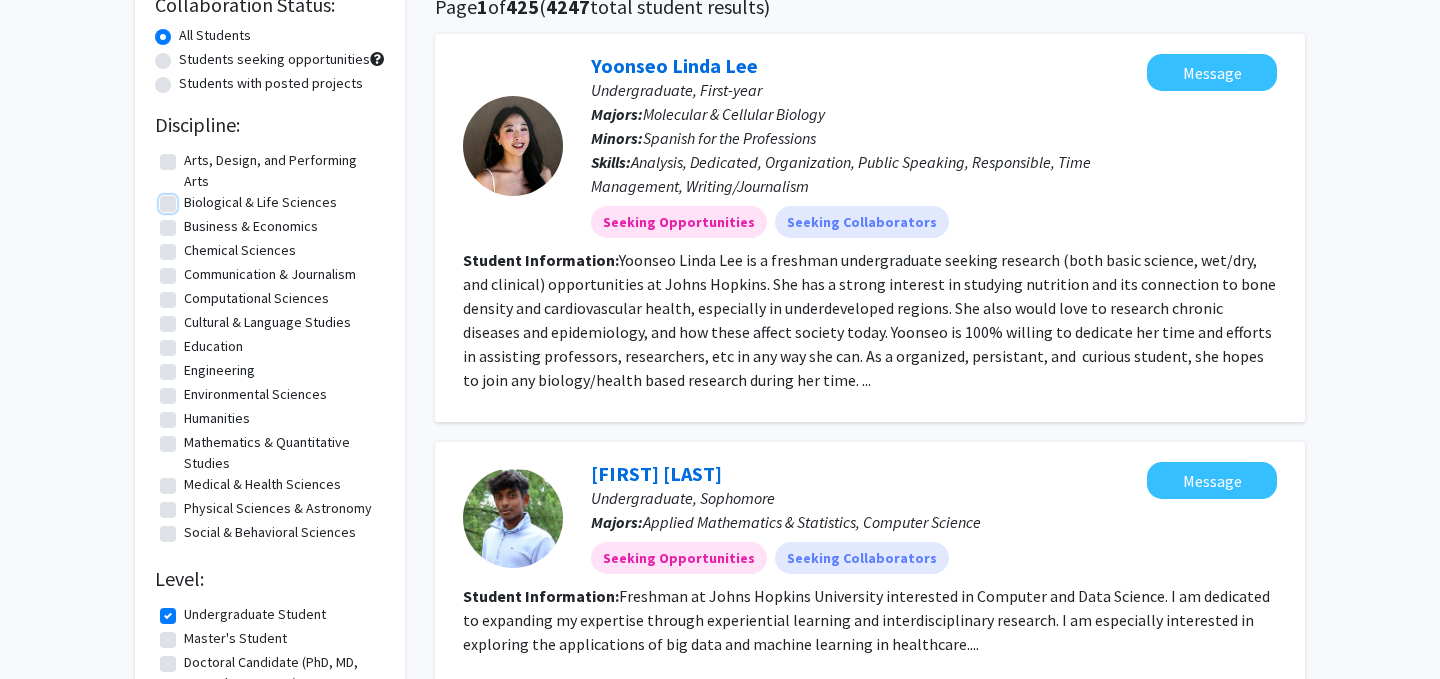 click on "Biological & Life Sciences" at bounding box center (190, 198) 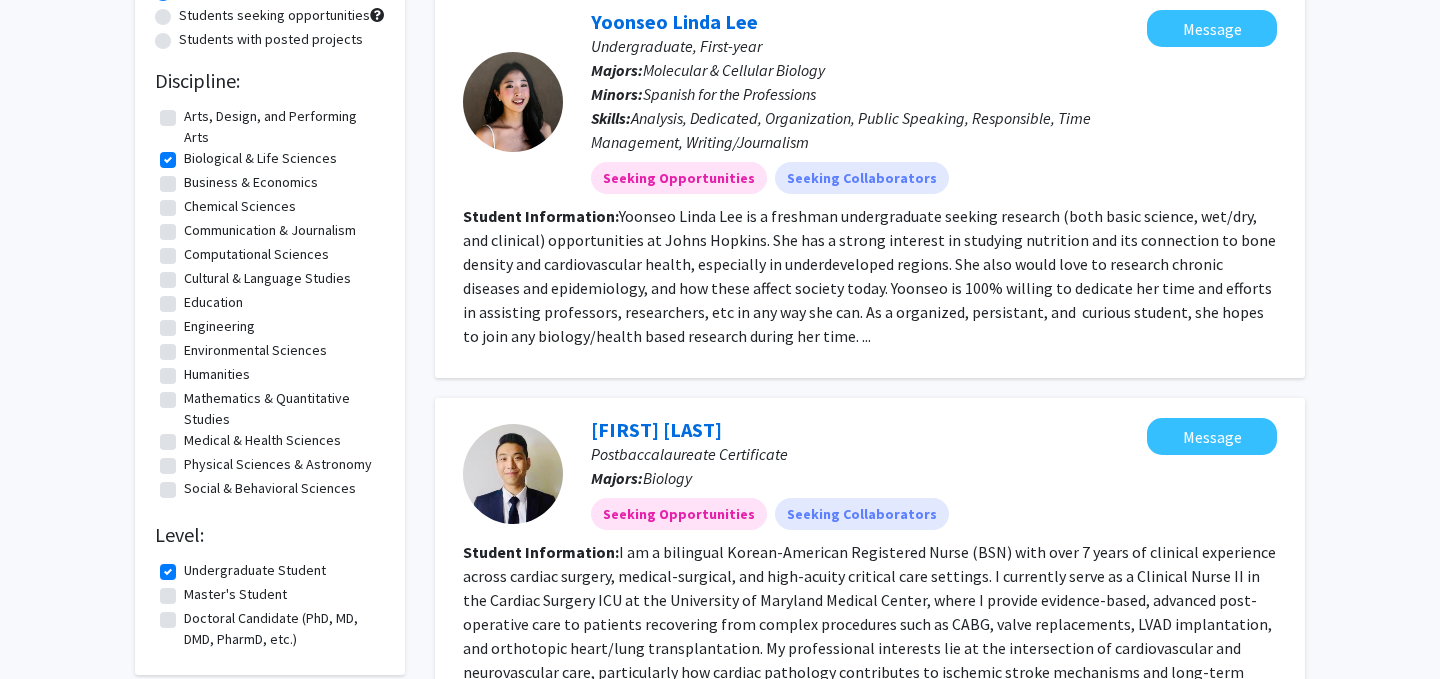 scroll, scrollTop: 244, scrollLeft: 0, axis: vertical 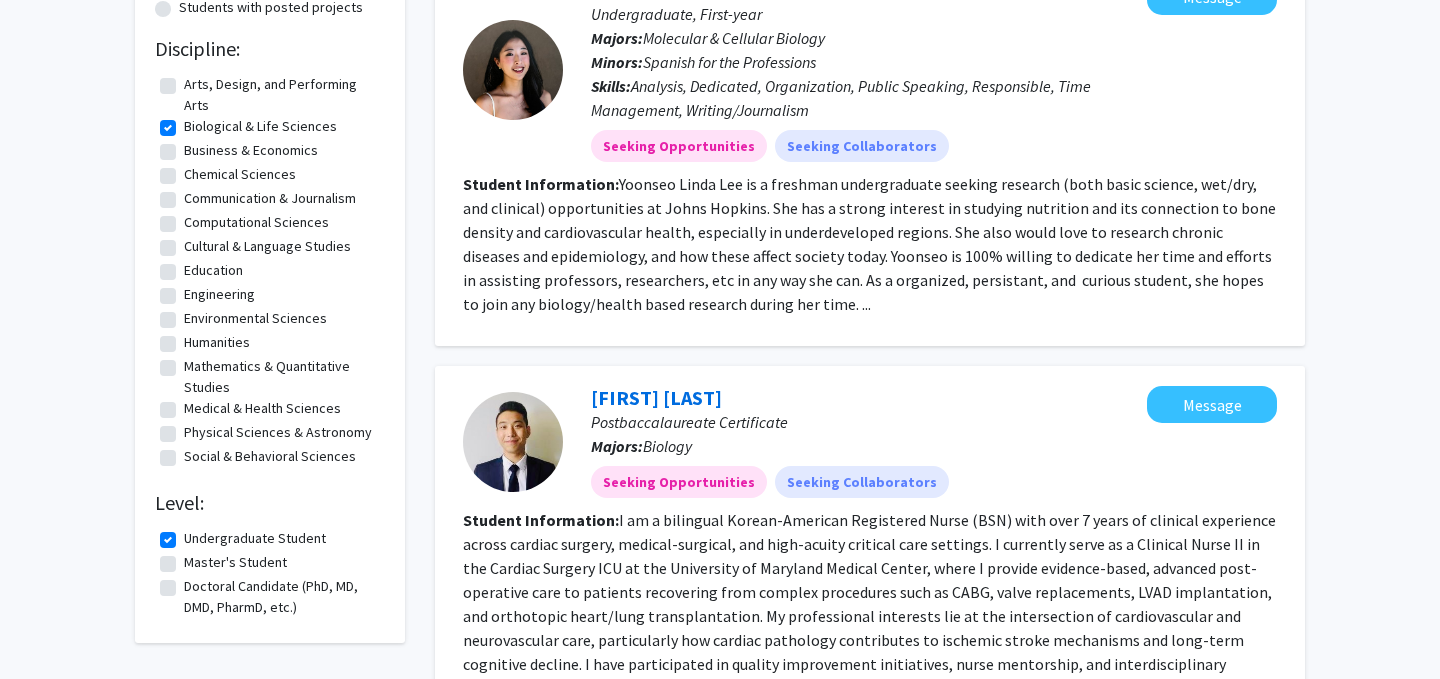 click on "Medical & Health Sciences" 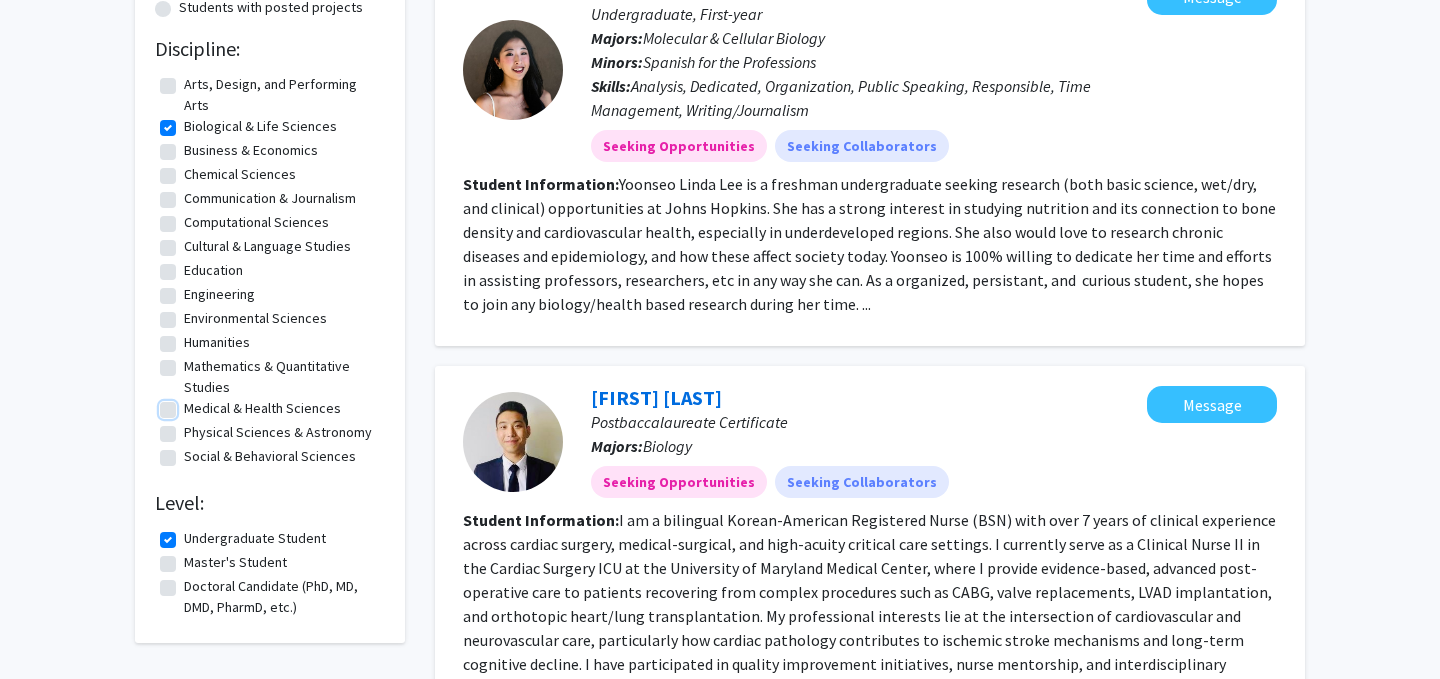 click on "Medical & Health Sciences" at bounding box center (190, 404) 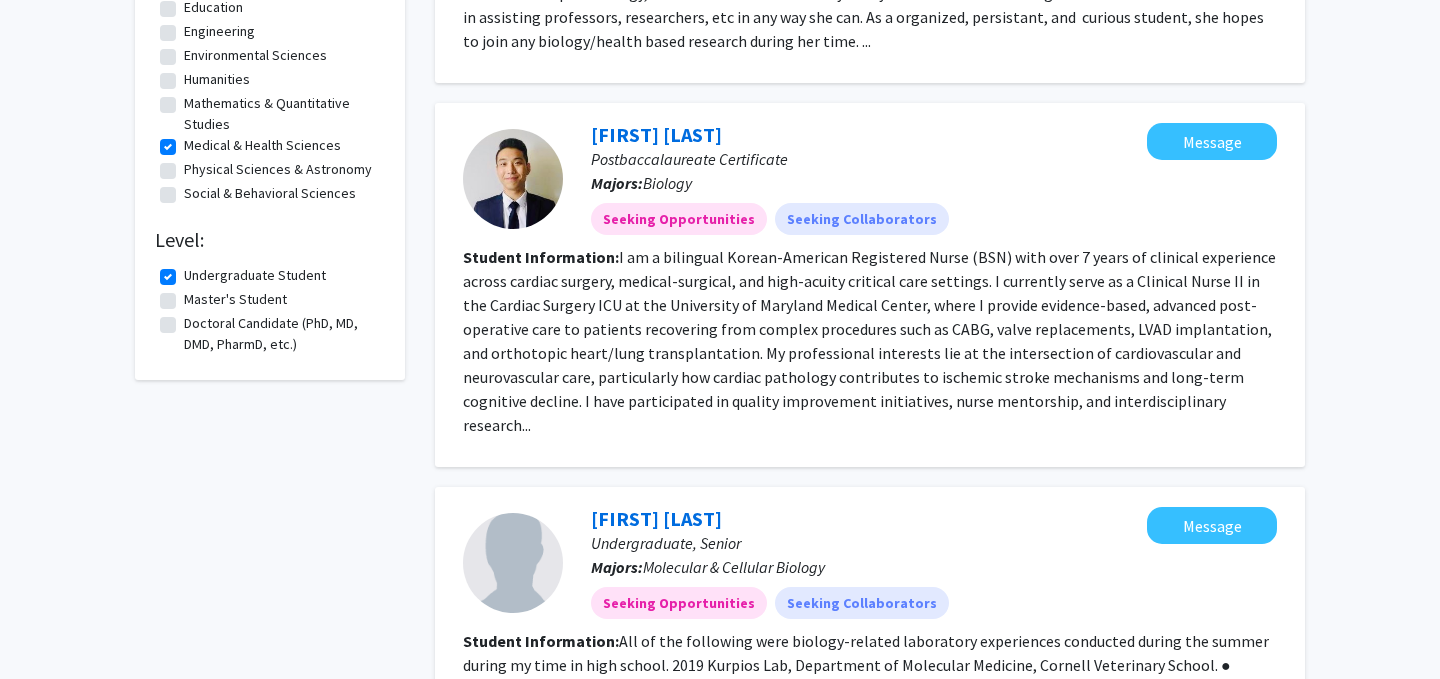 scroll, scrollTop: 0, scrollLeft: 0, axis: both 